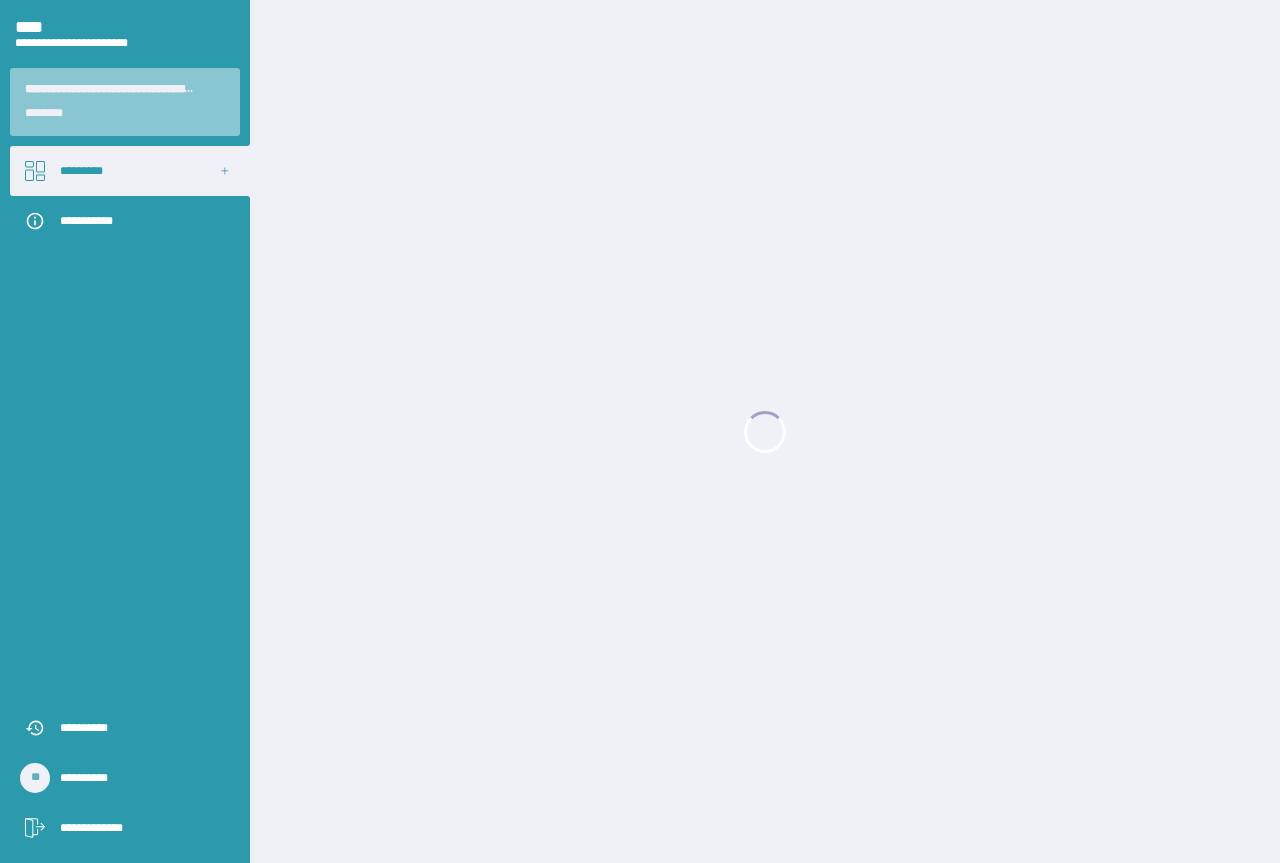scroll, scrollTop: 0, scrollLeft: 0, axis: both 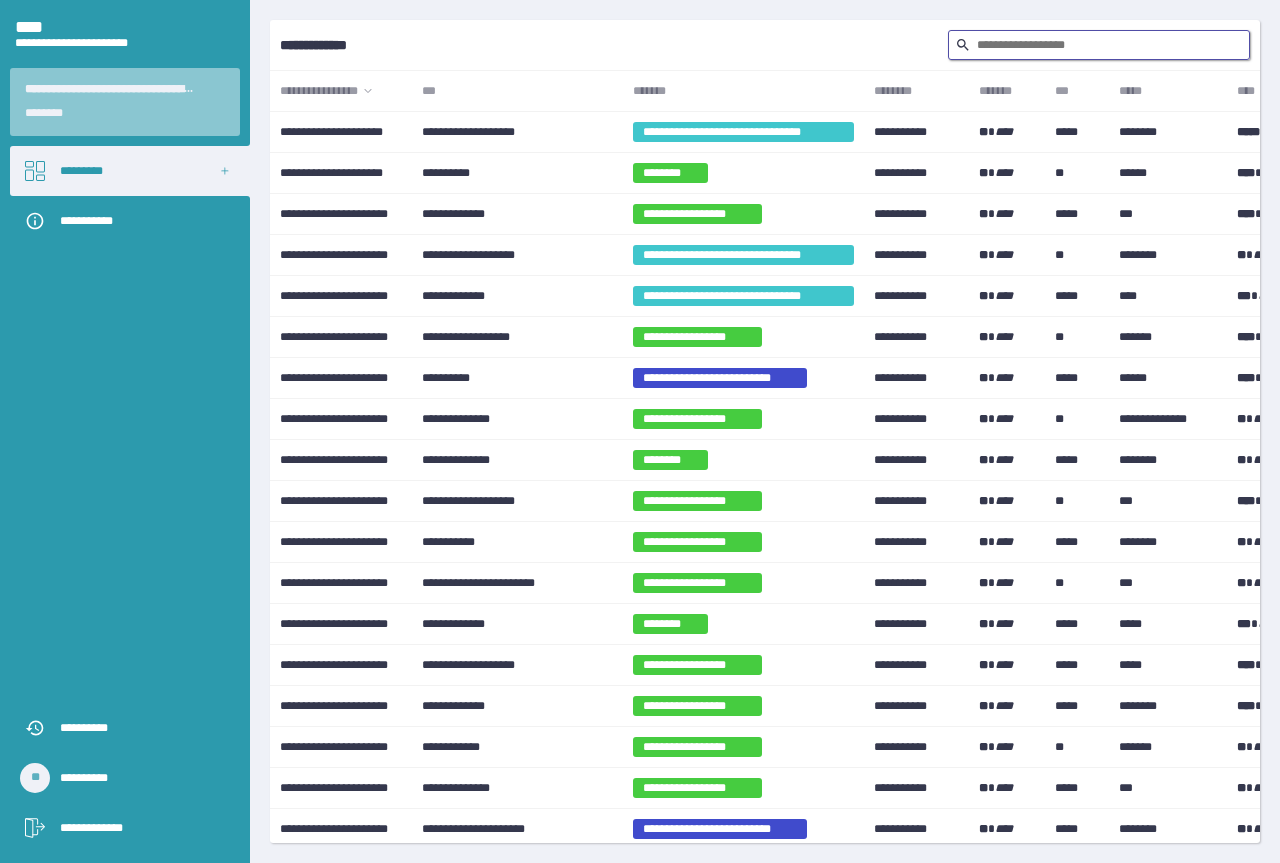 click at bounding box center (1099, 45) 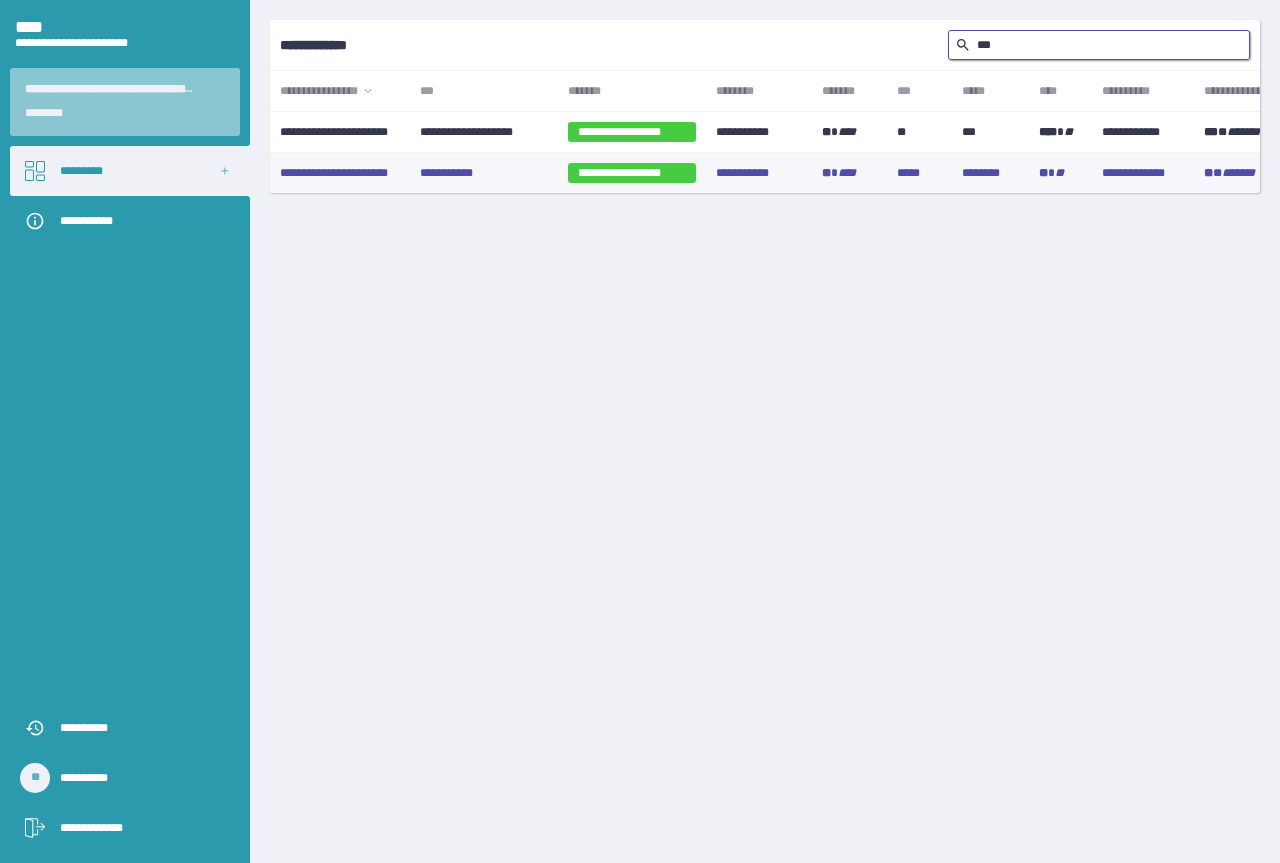 type on "***" 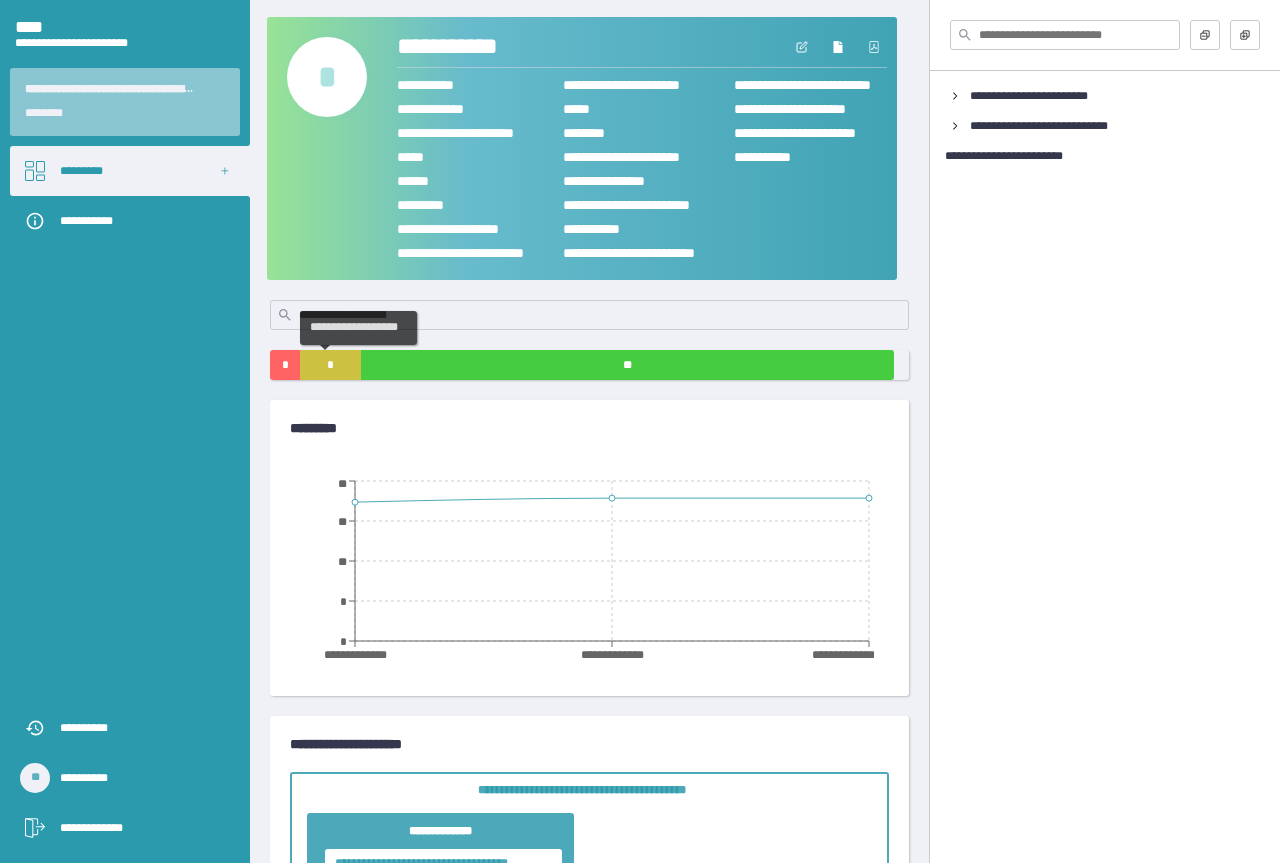 click on "*" at bounding box center [330, 365] 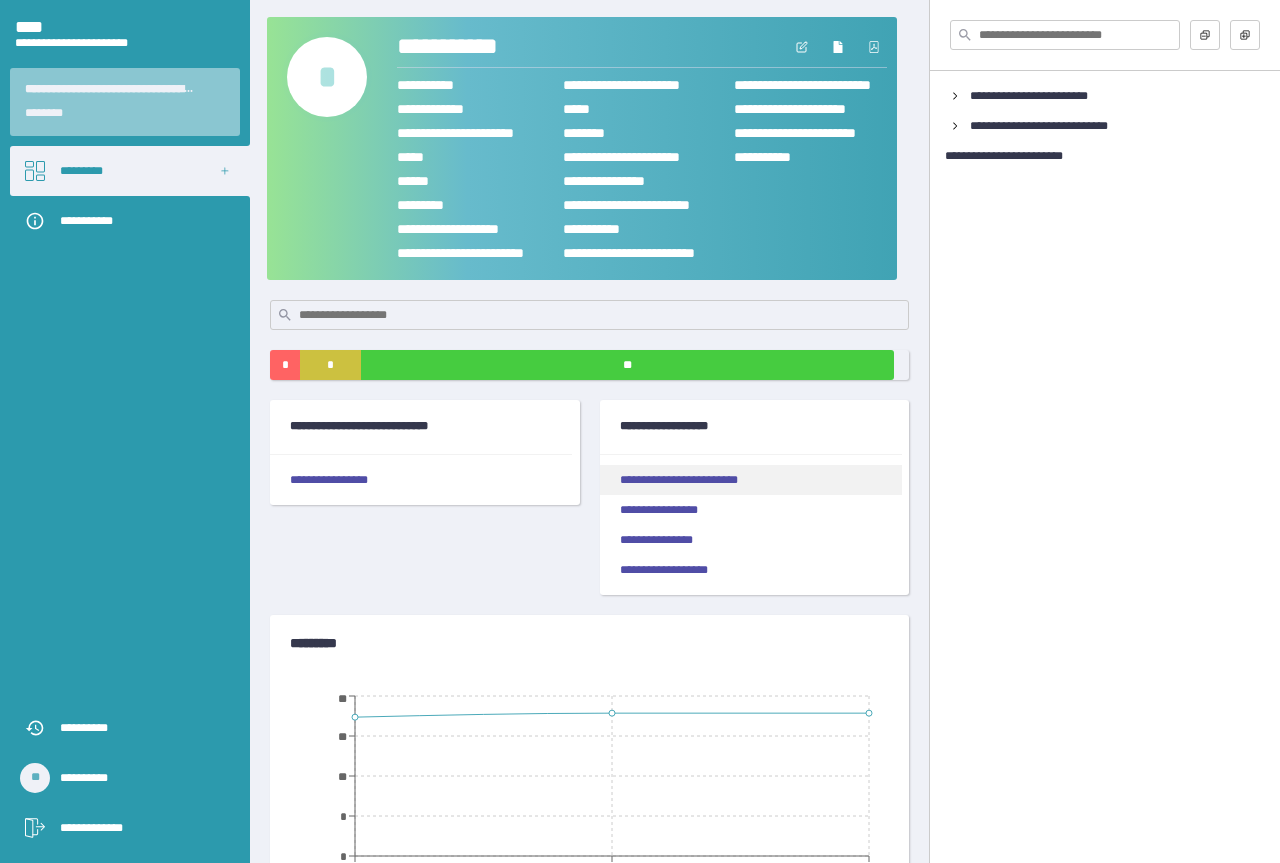 click on "**********" at bounding box center (751, 480) 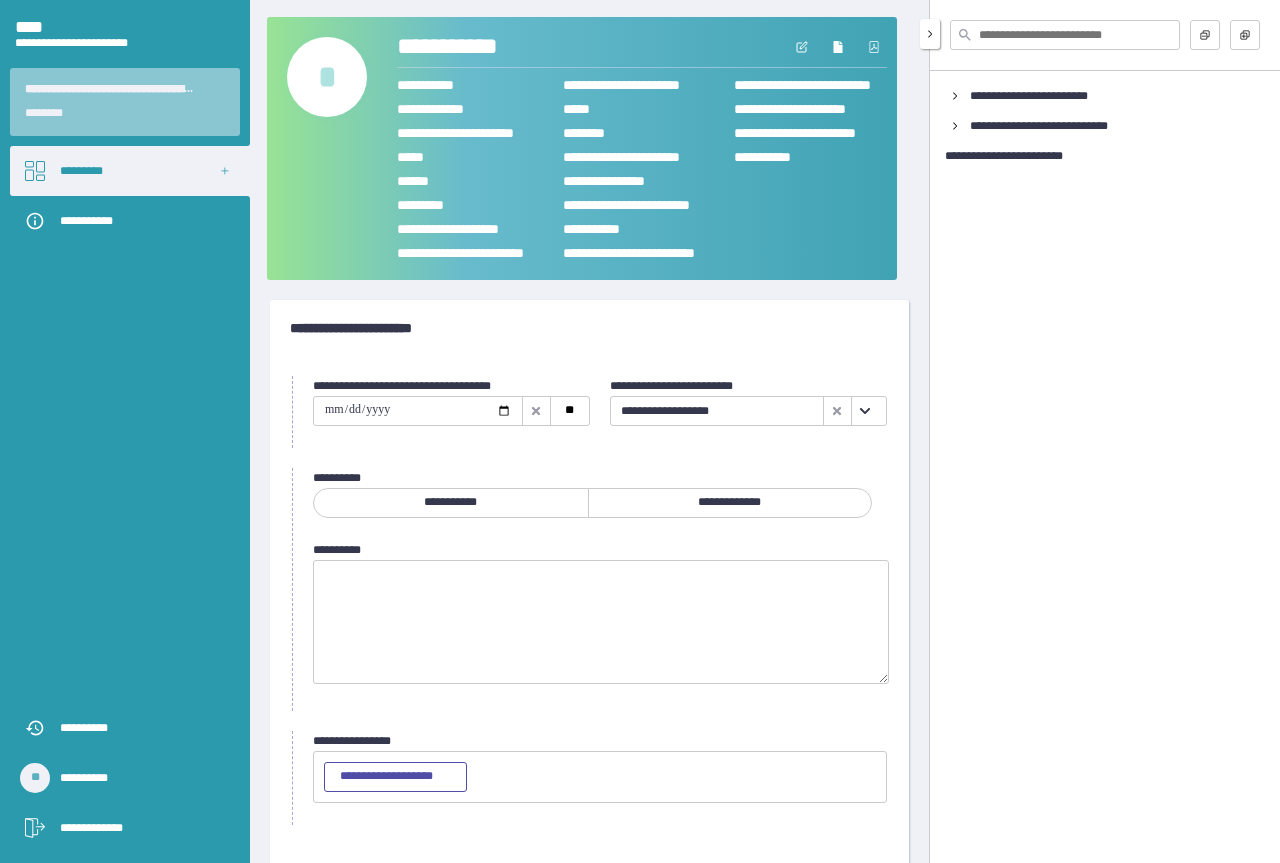 click at bounding box center (930, 34) 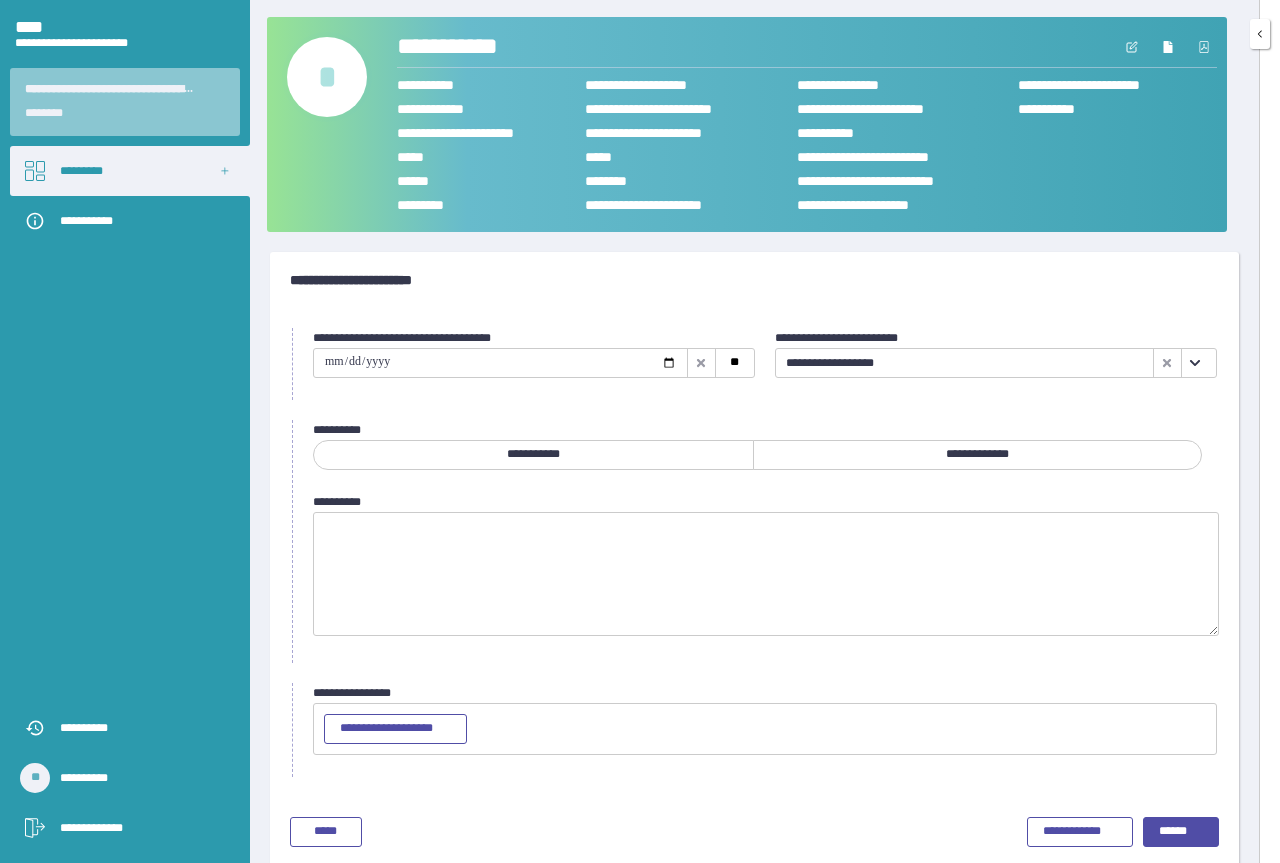 click at bounding box center [500, 363] 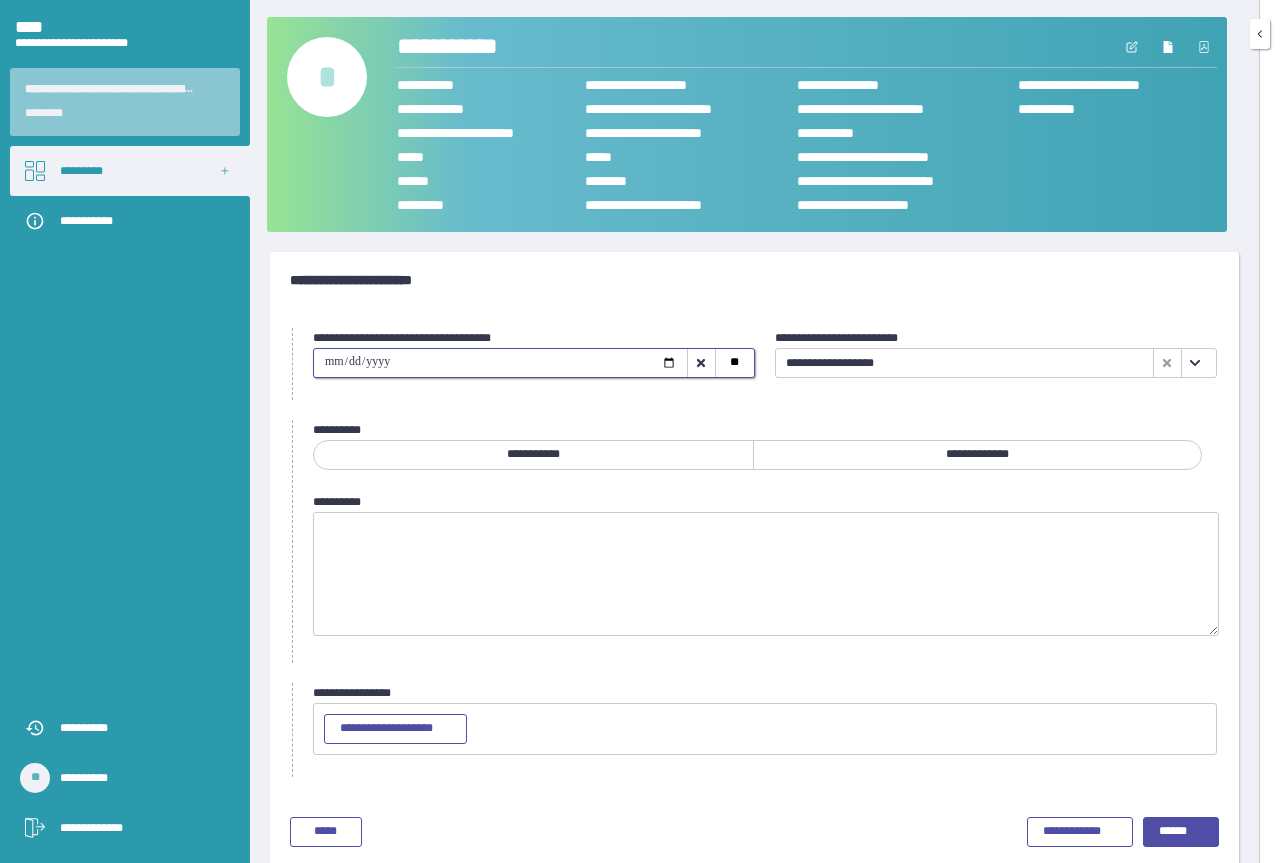 type on "**********" 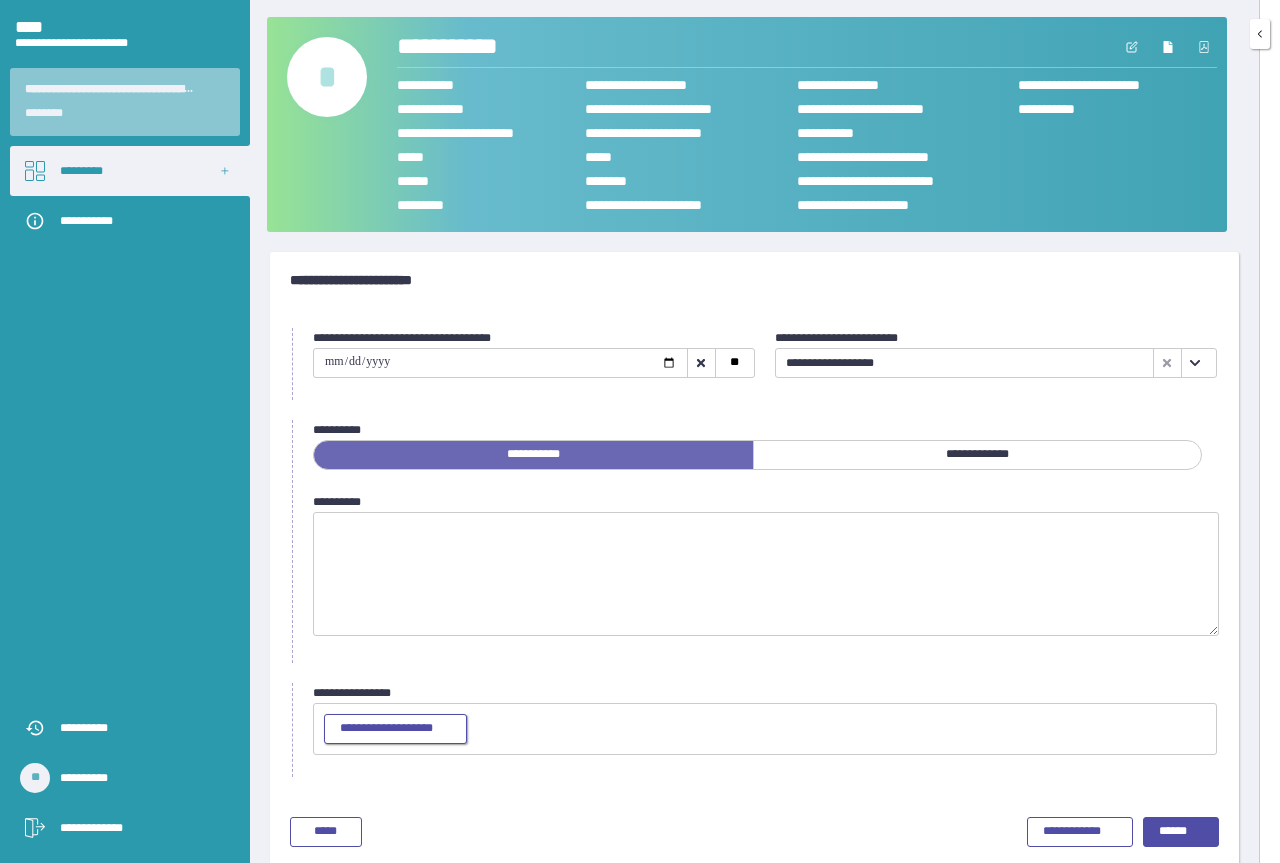 click on "**********" at bounding box center [395, 729] 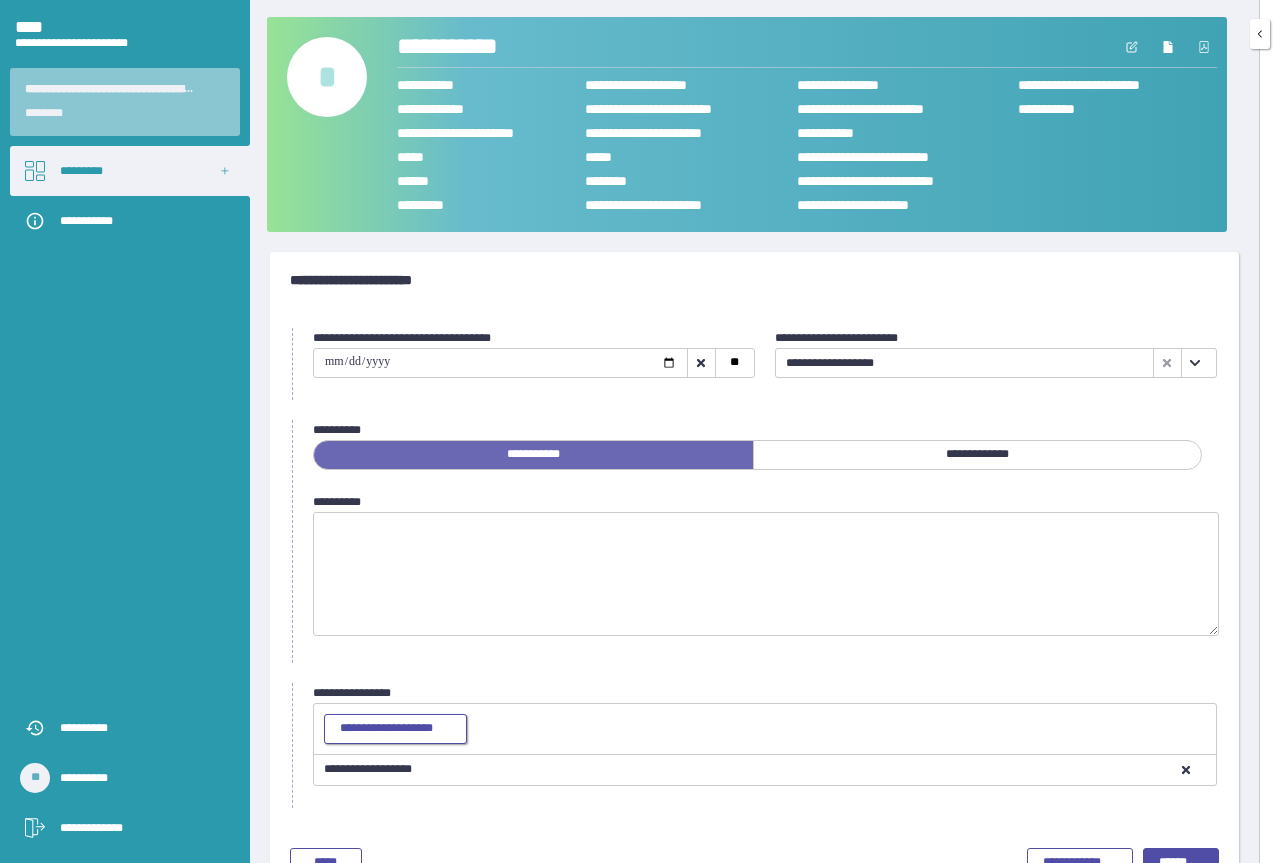 scroll, scrollTop: 53, scrollLeft: 0, axis: vertical 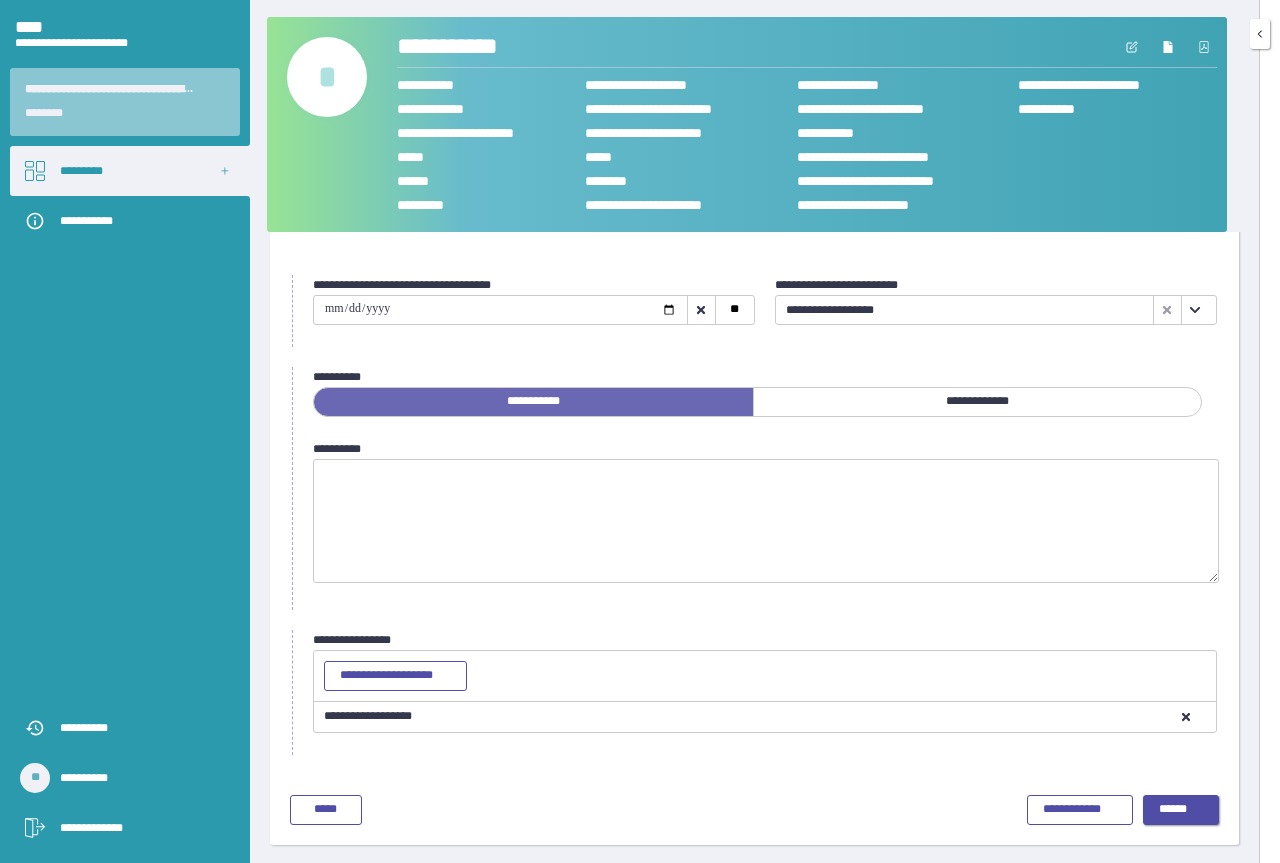 click on "******" at bounding box center [1181, 810] 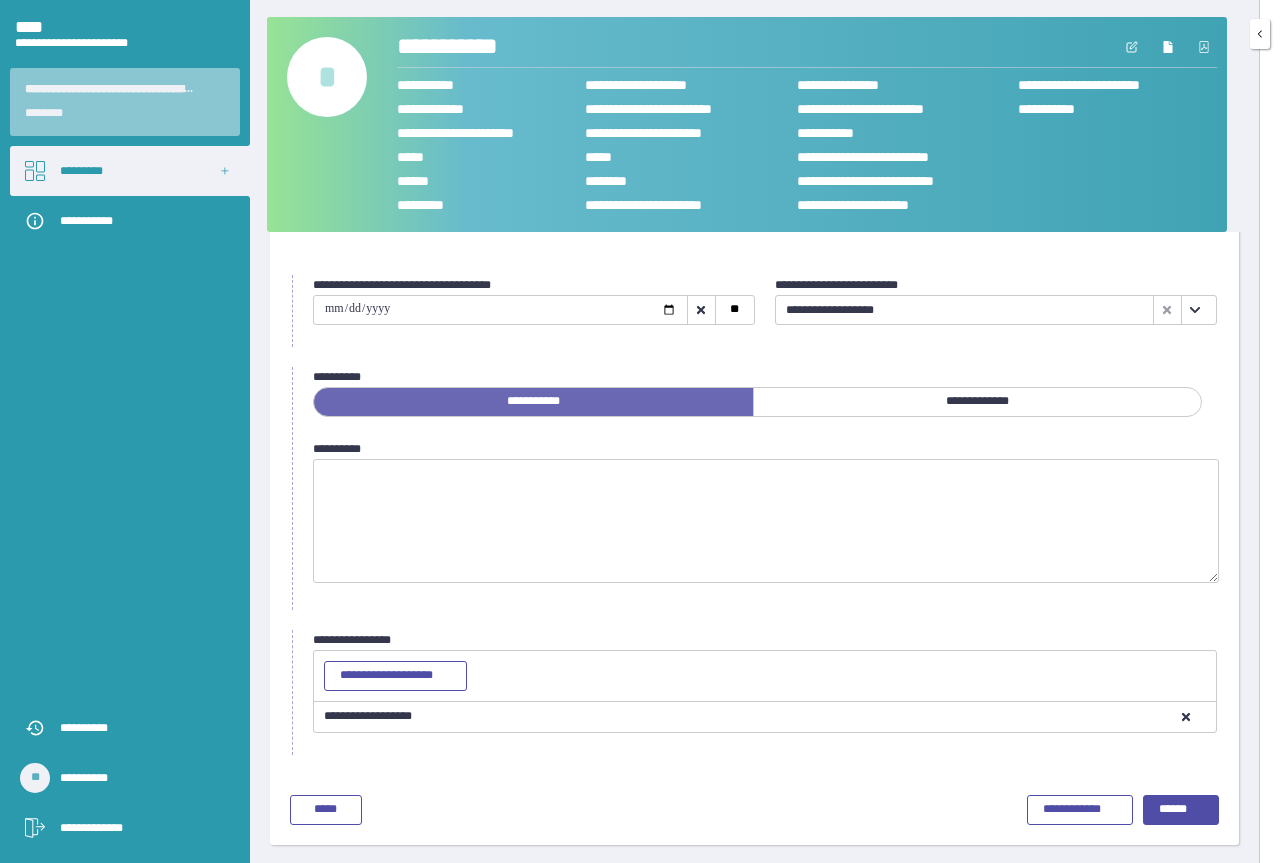scroll, scrollTop: 0, scrollLeft: 0, axis: both 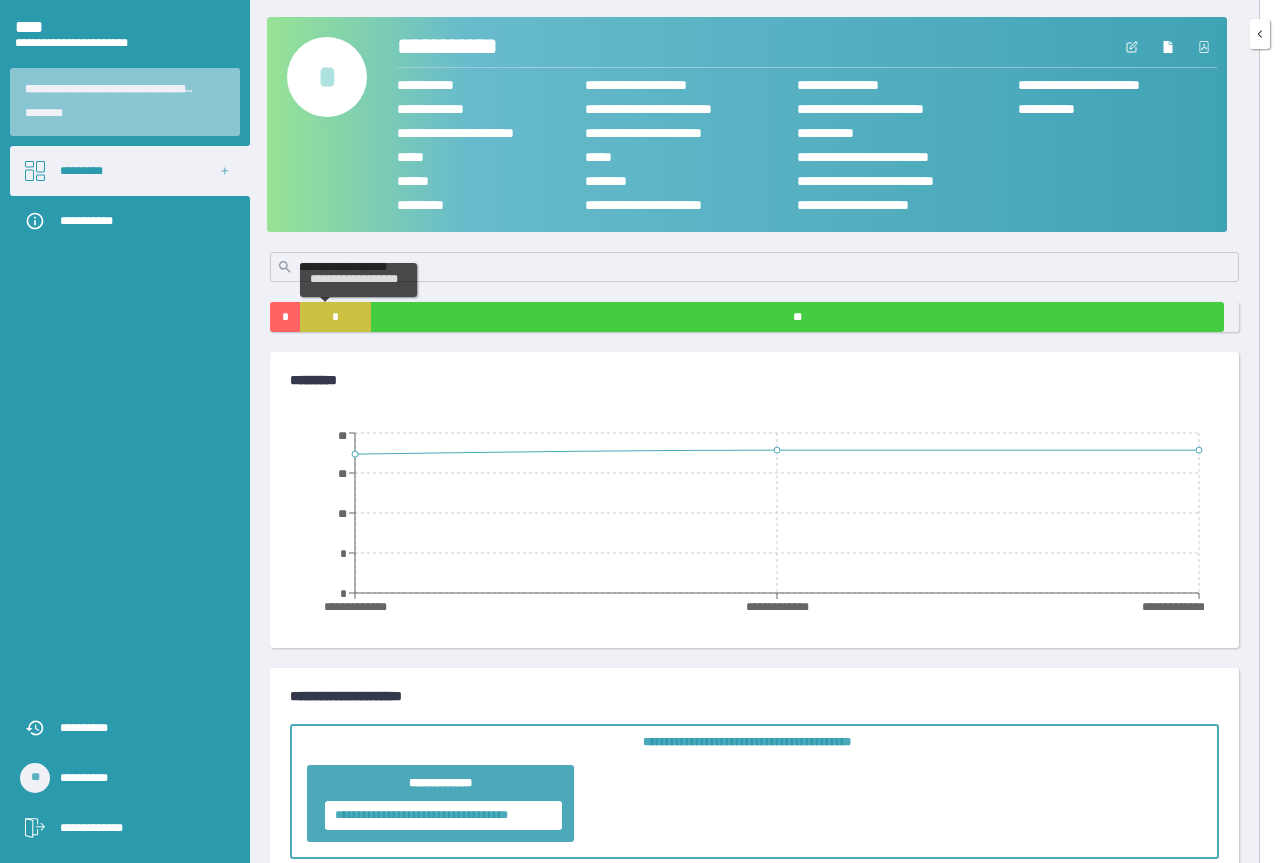click on "*" at bounding box center (335, 317) 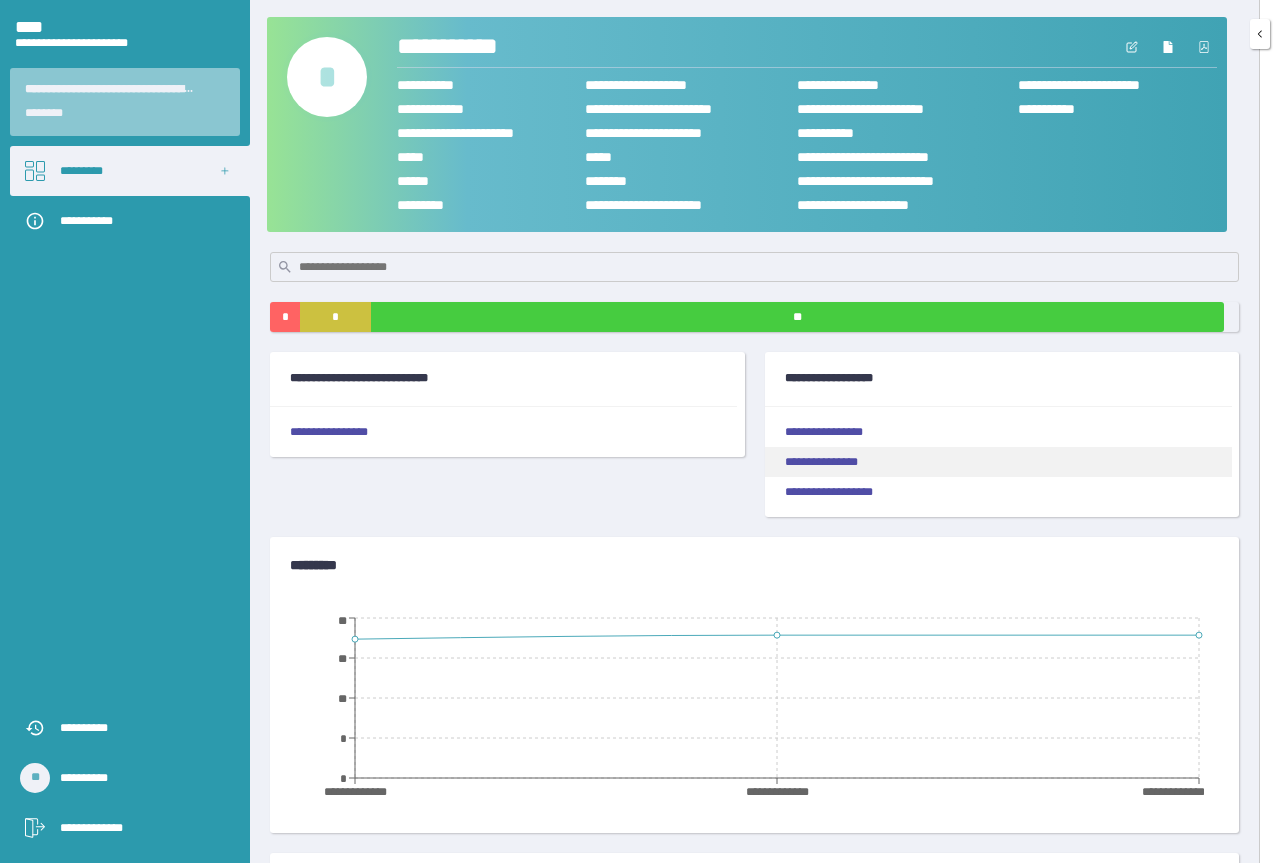 click on "**********" at bounding box center [998, 462] 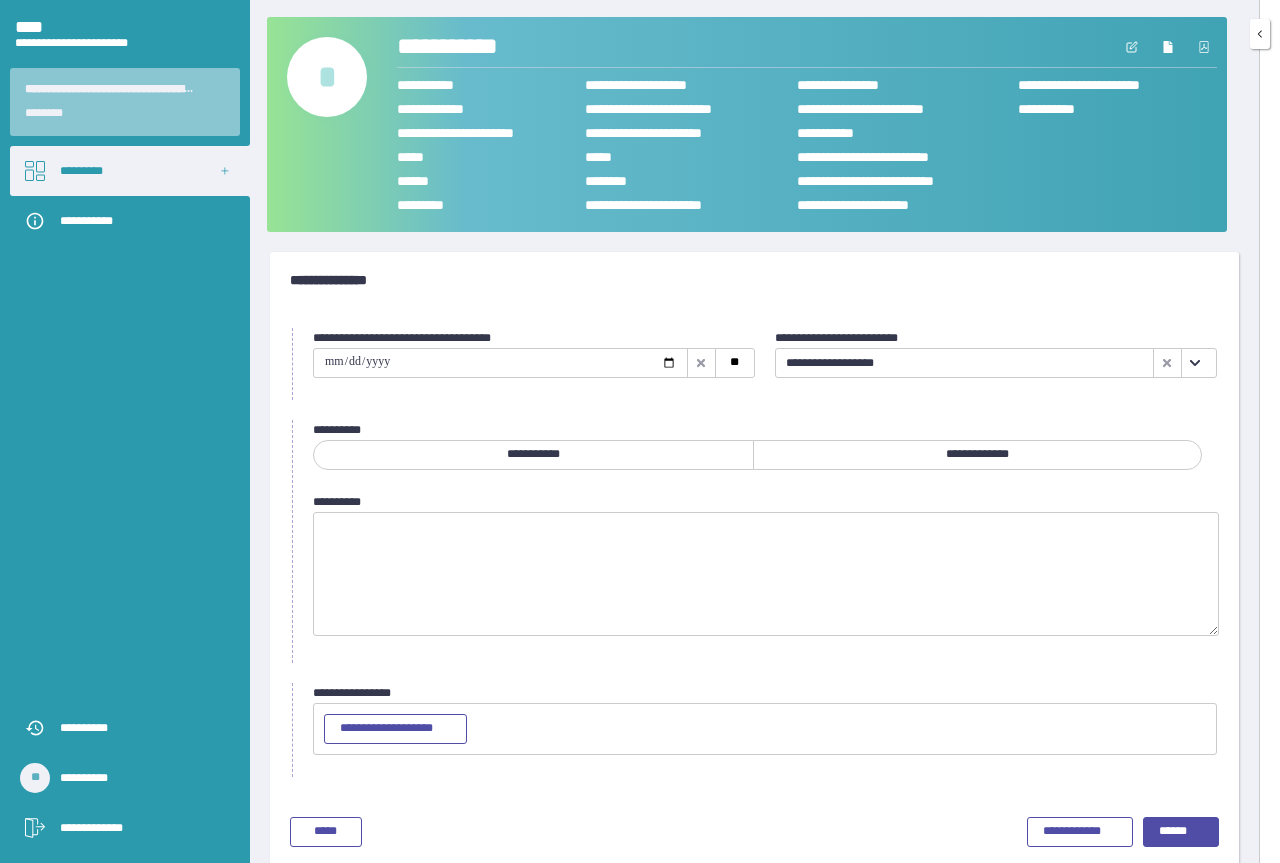 click at bounding box center [500, 363] 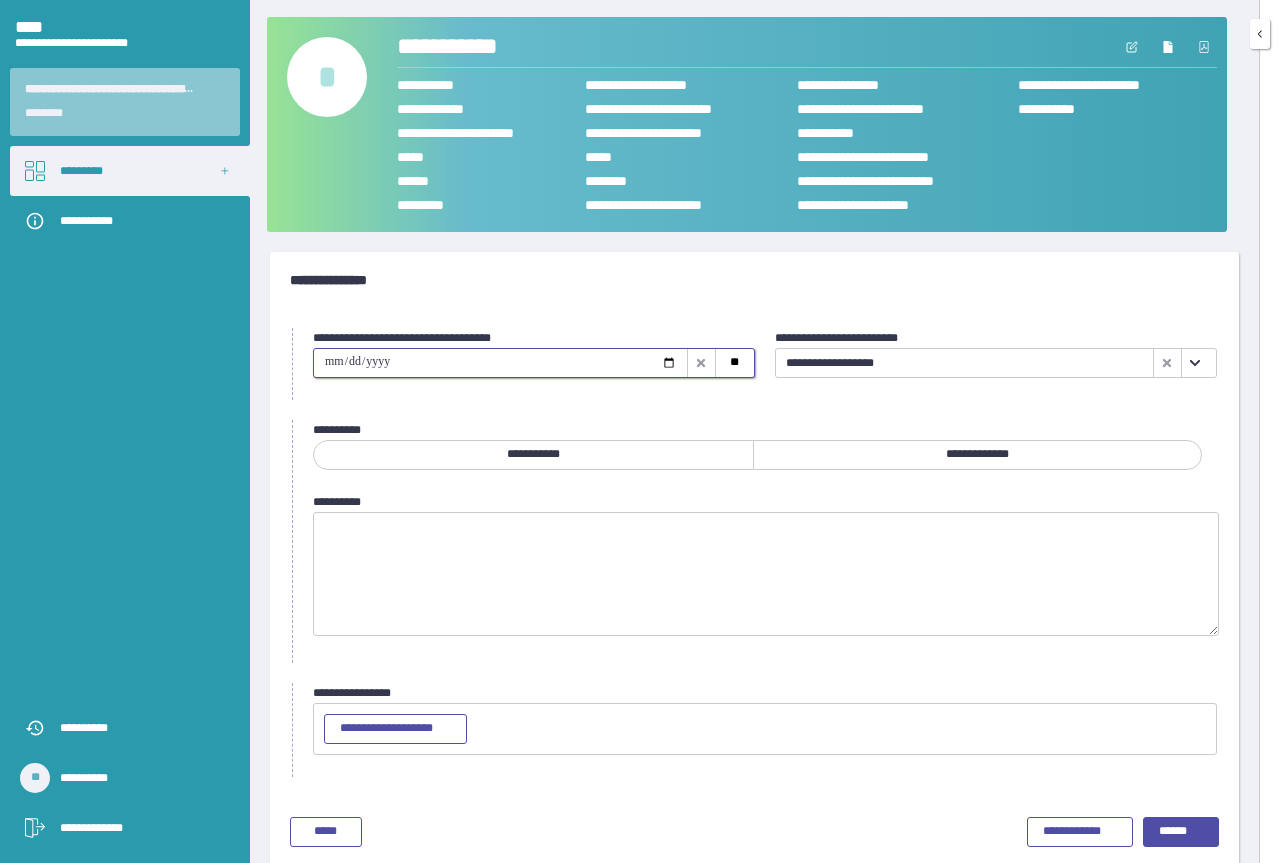type on "**********" 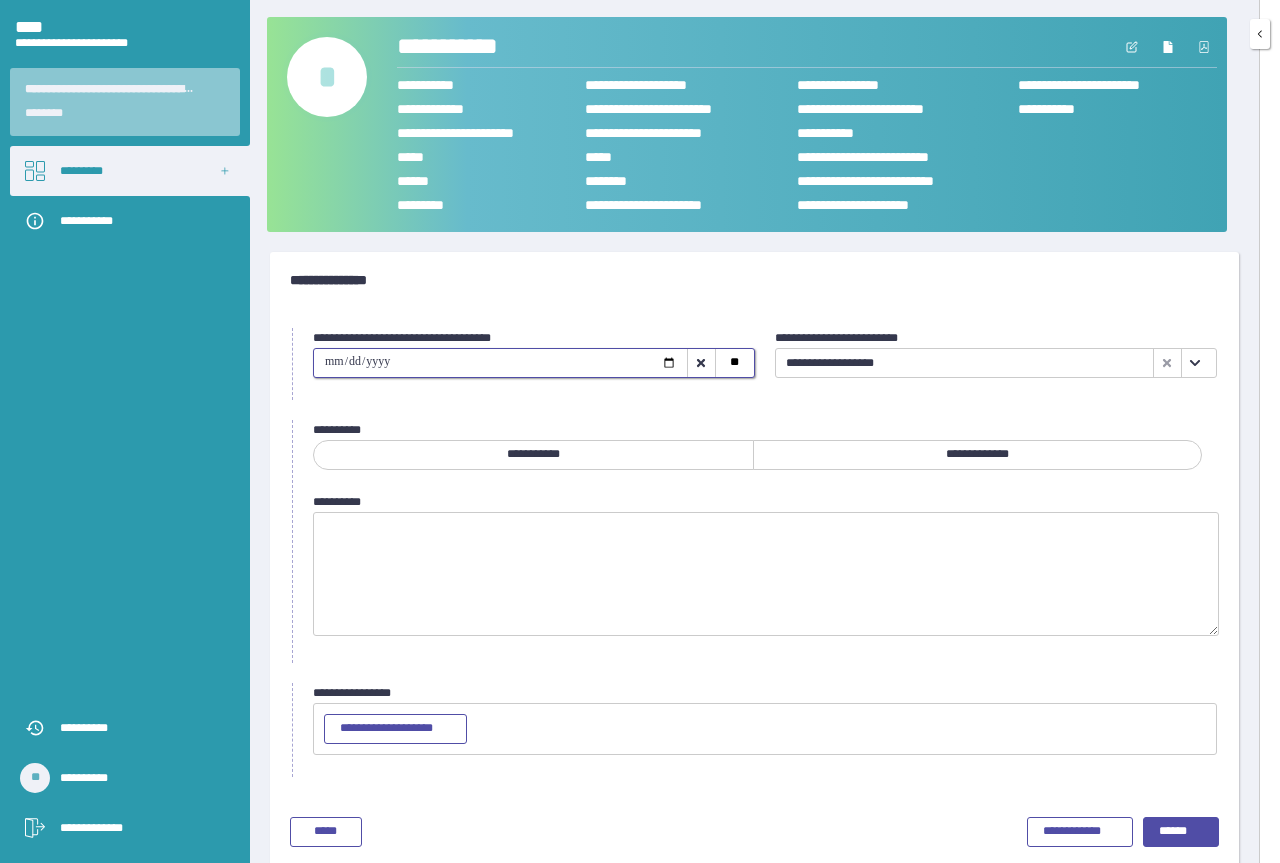 click on "**********" at bounding box center [977, 455] 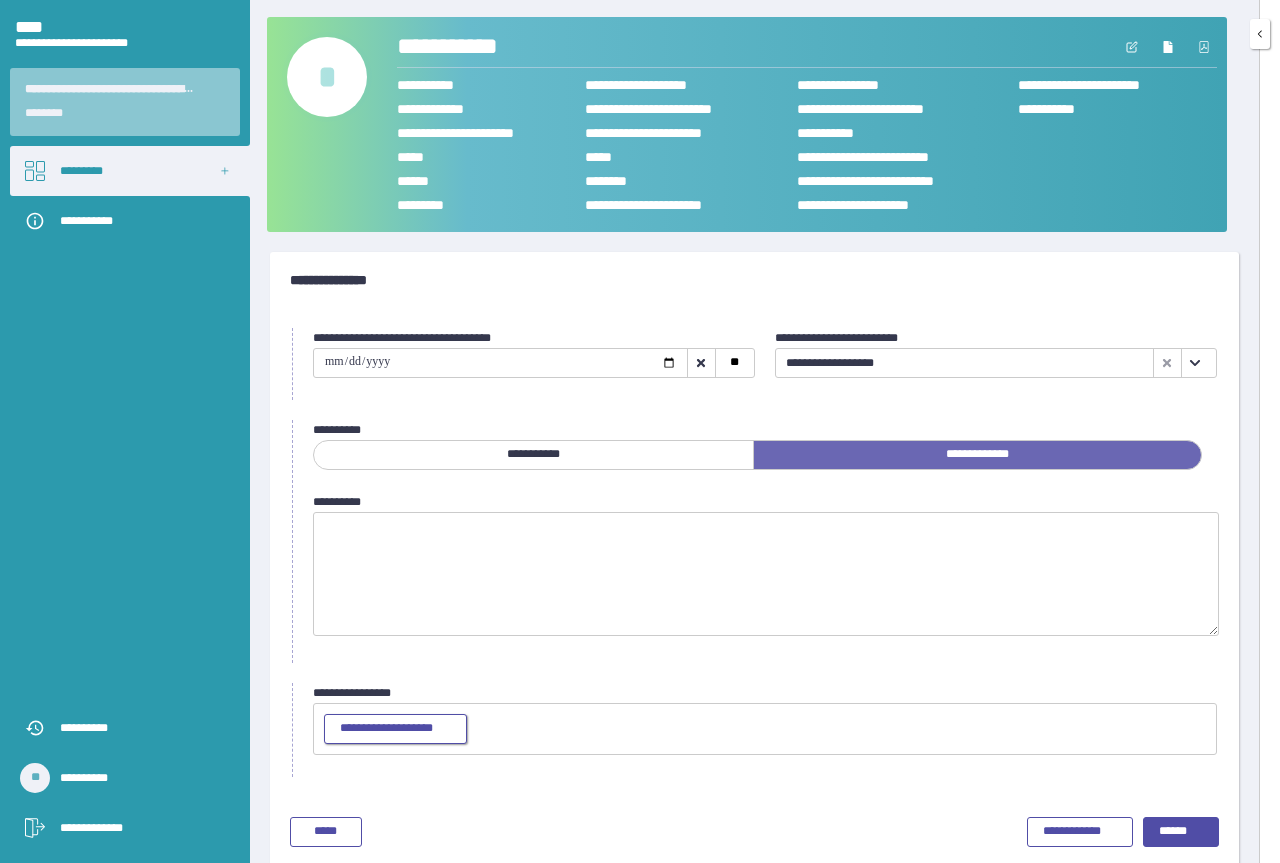 click on "**********" at bounding box center [395, 729] 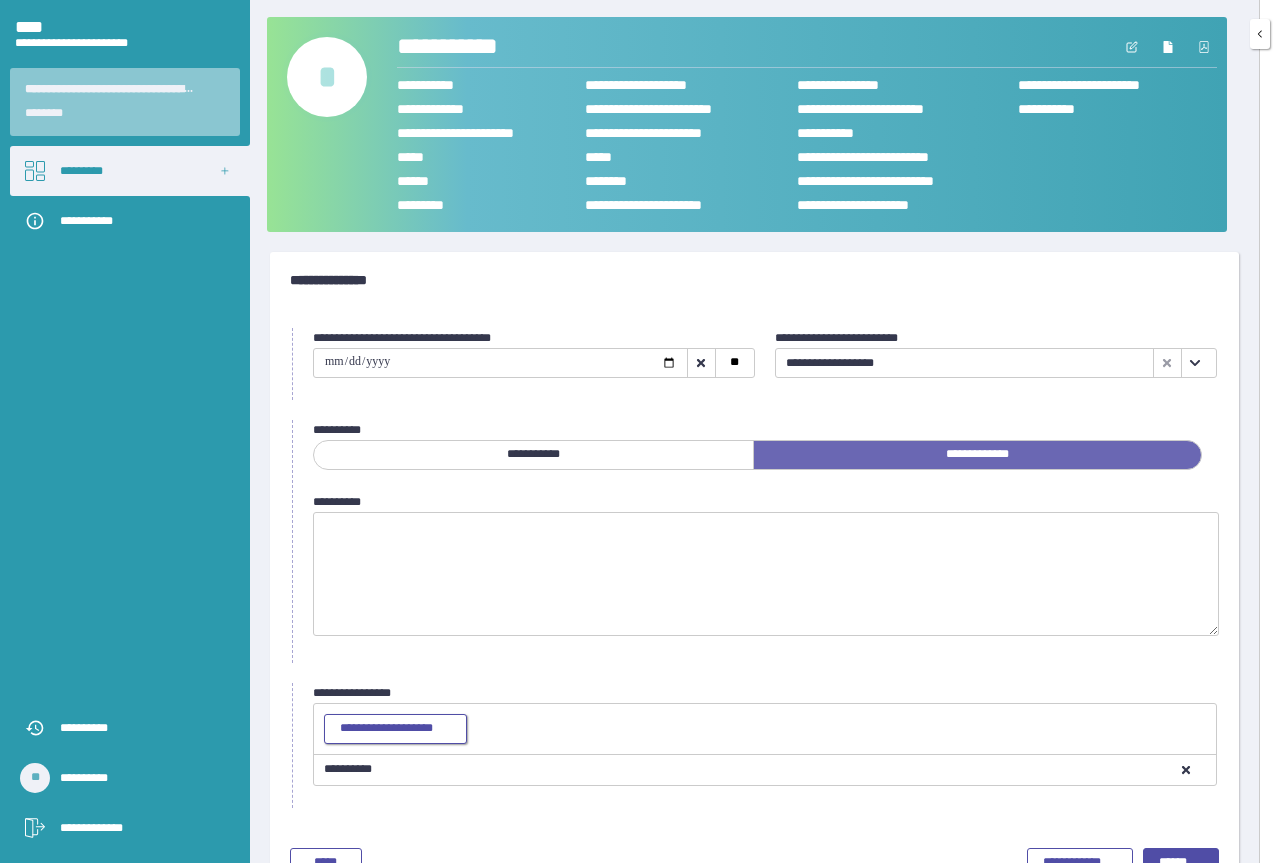 scroll, scrollTop: 53, scrollLeft: 0, axis: vertical 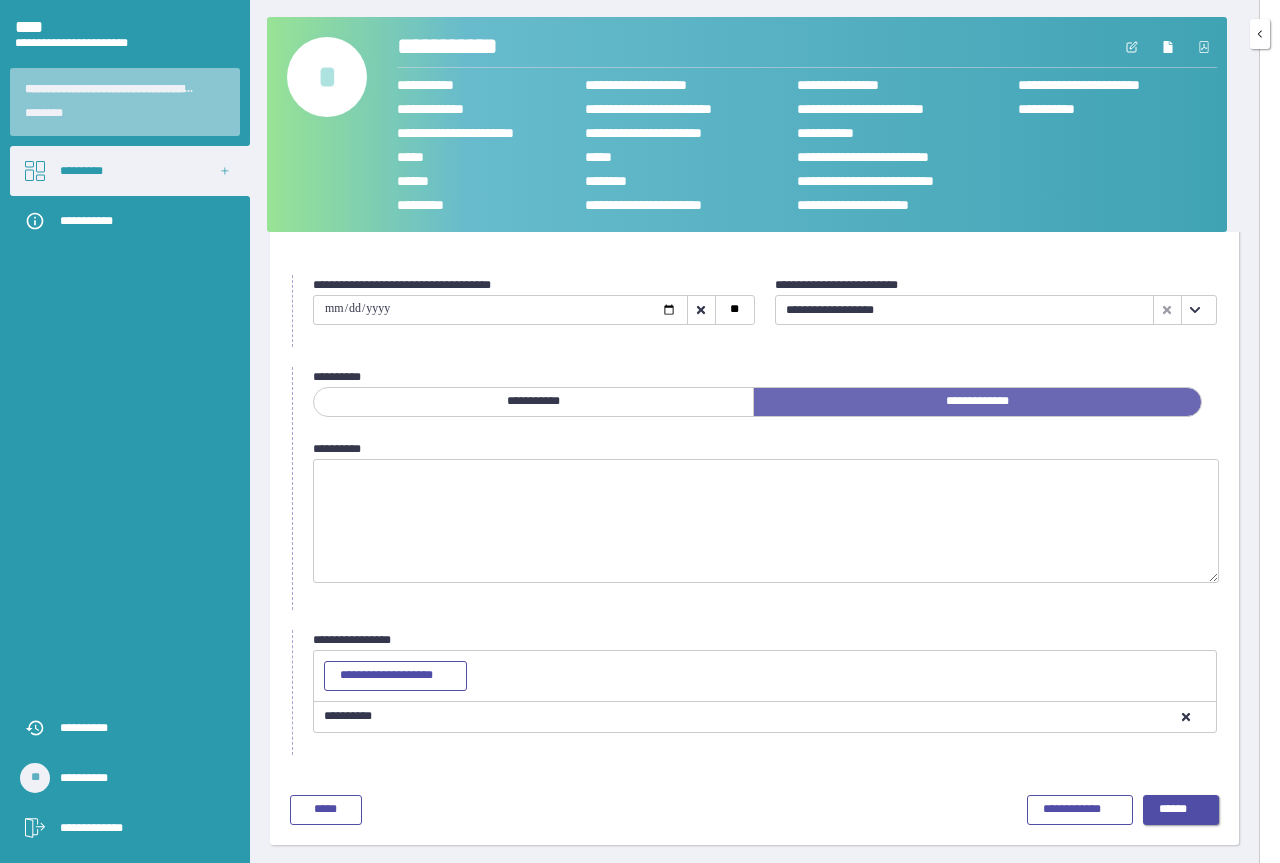 click on "******" at bounding box center (1181, 810) 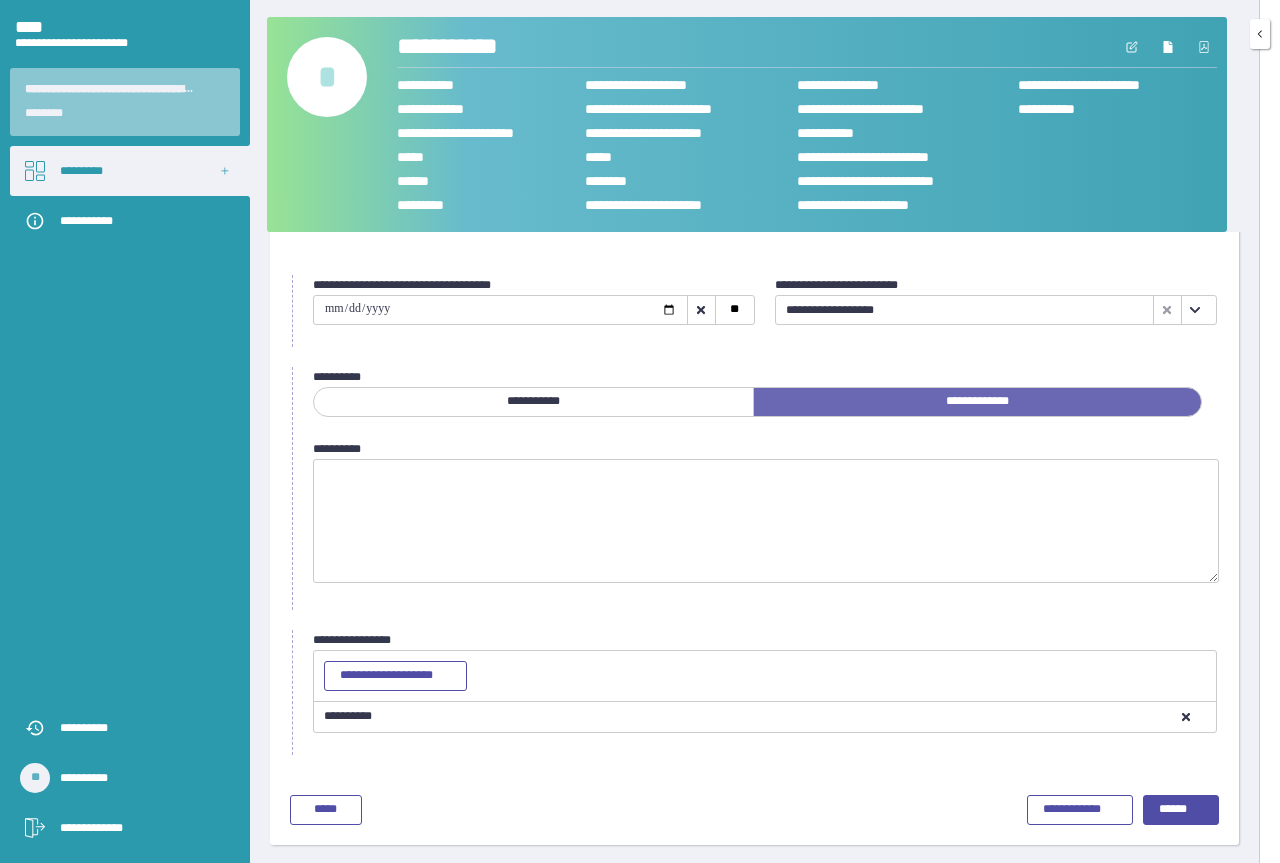 scroll, scrollTop: 0, scrollLeft: 0, axis: both 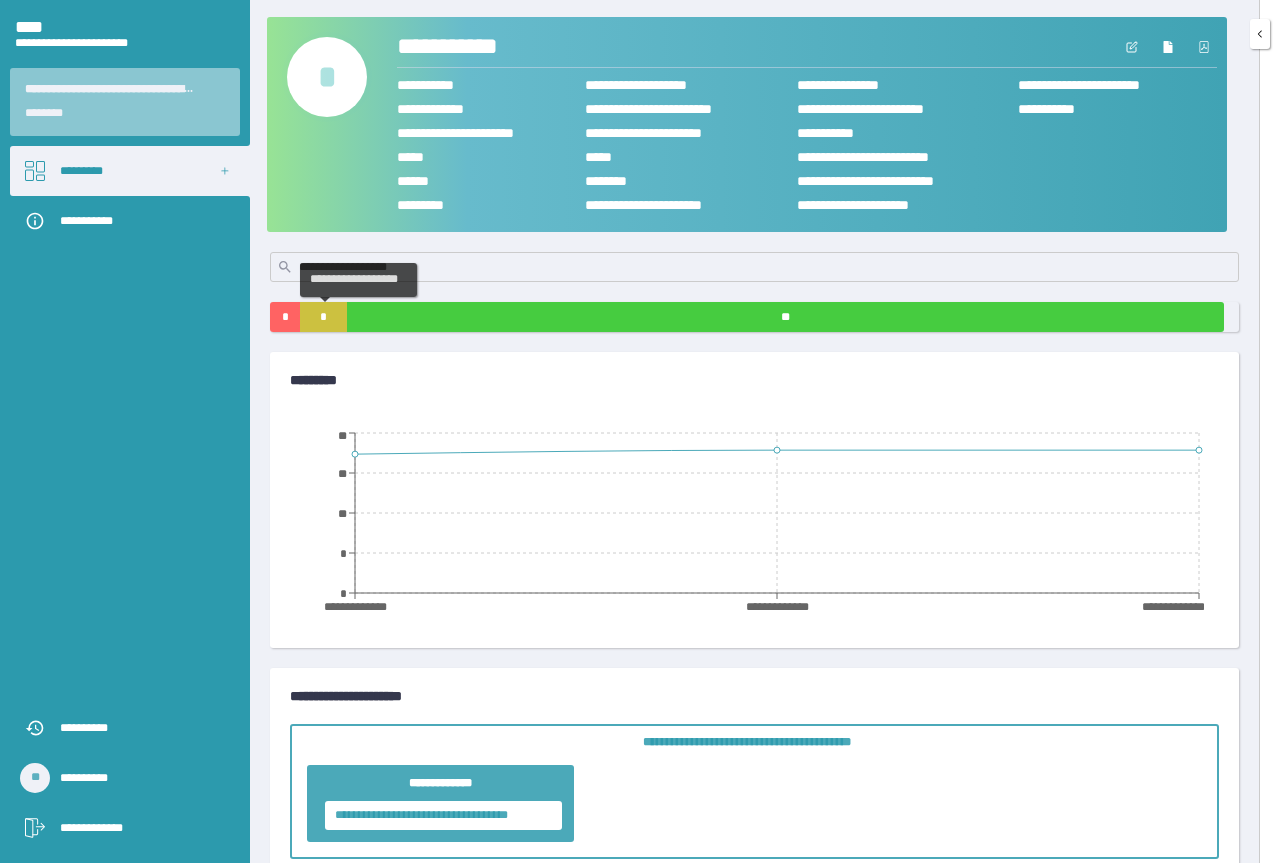 click on "*" at bounding box center (323, 317) 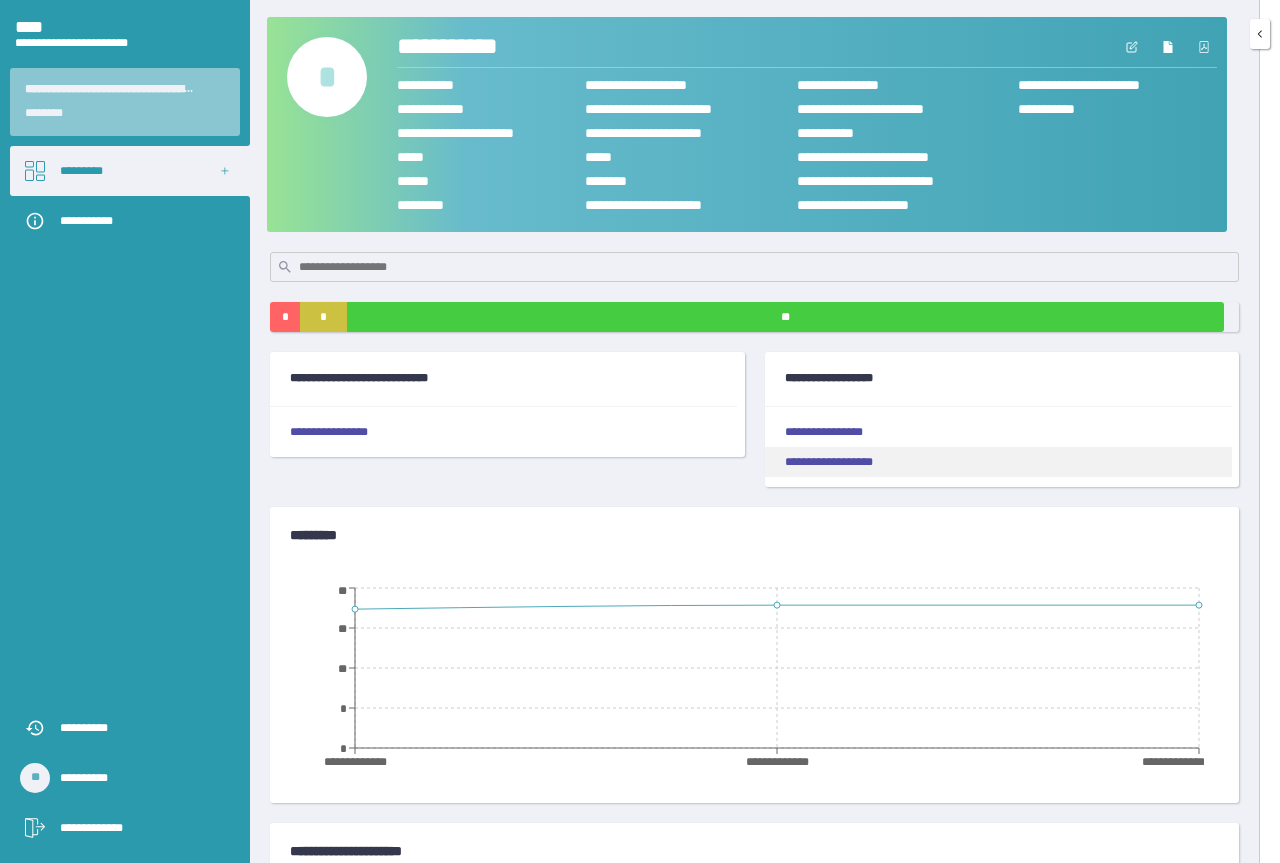 click on "**********" at bounding box center [998, 462] 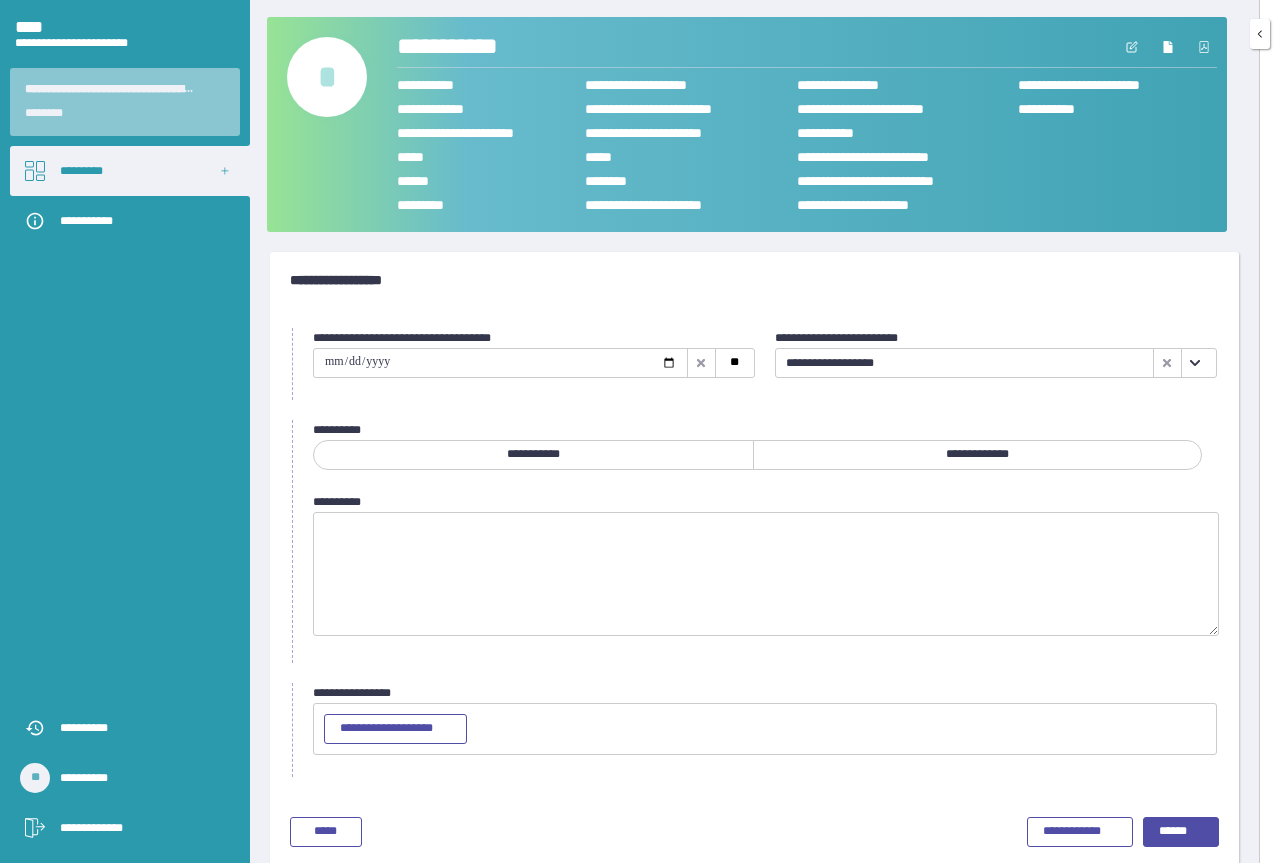 click at bounding box center (500, 363) 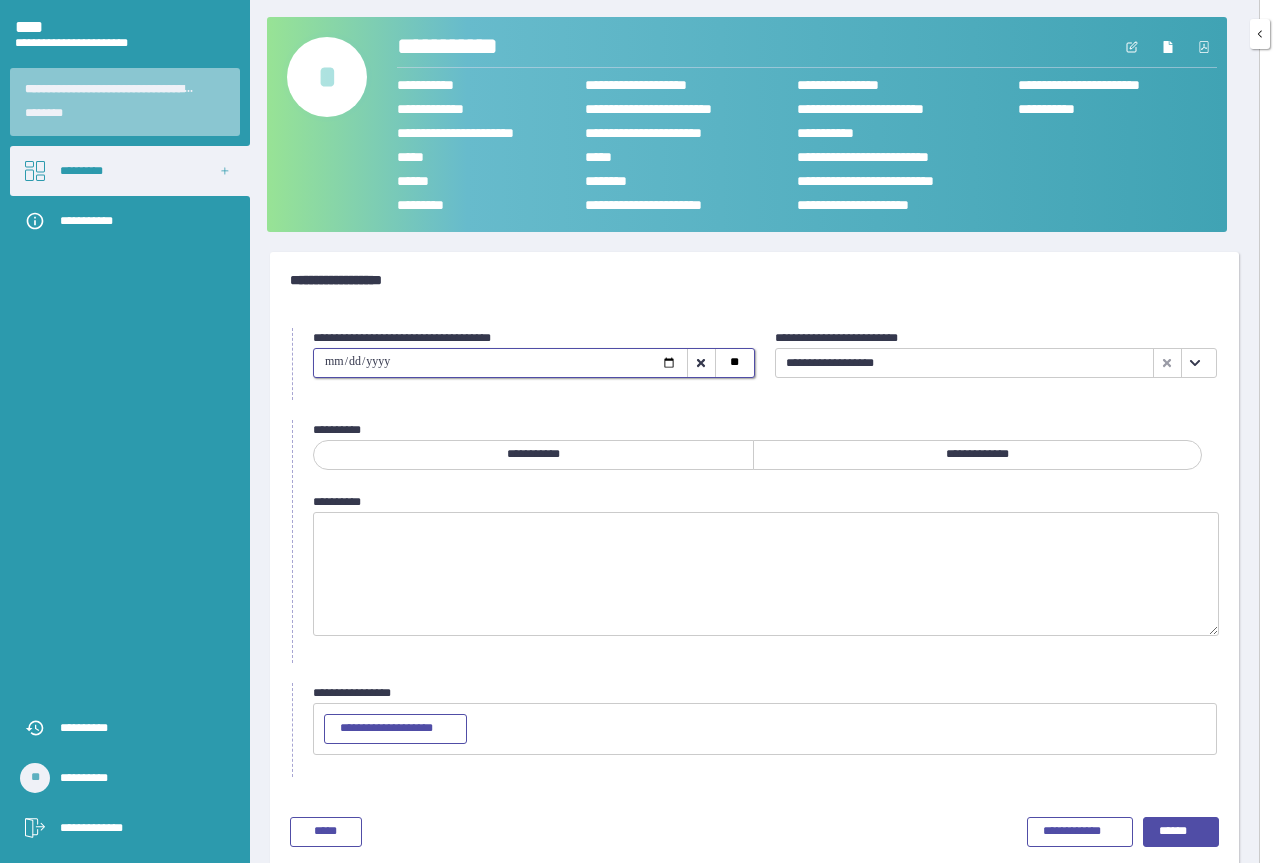 type on "**********" 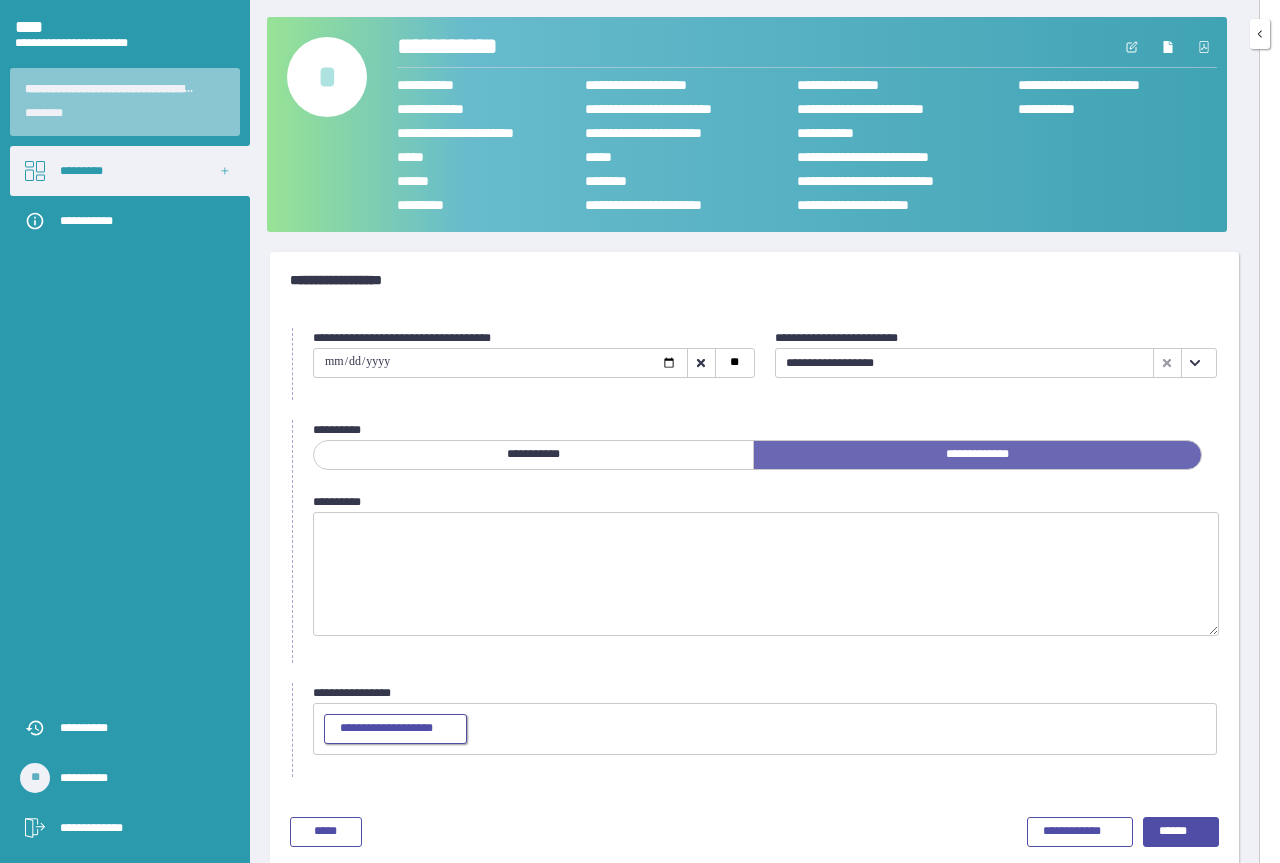 click on "**********" at bounding box center [395, 729] 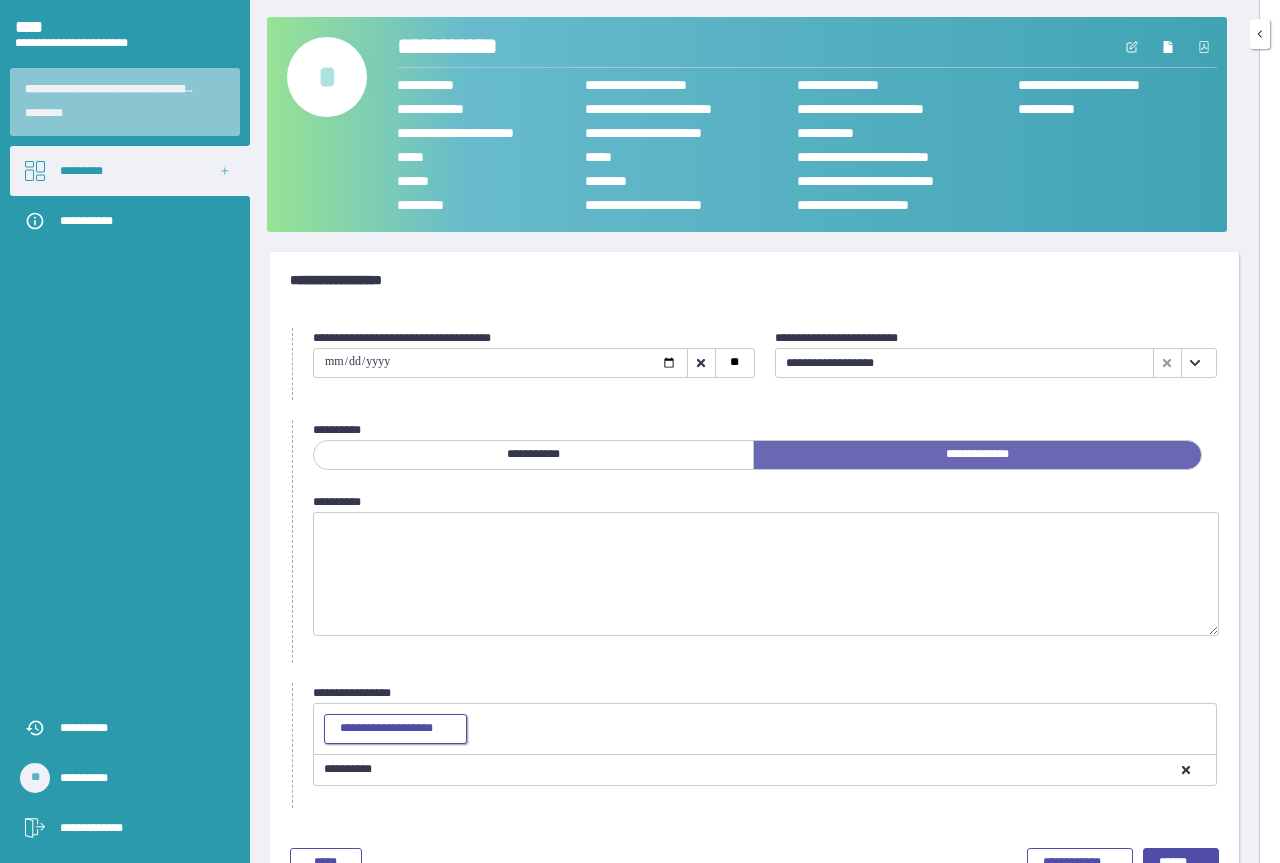 scroll, scrollTop: 53, scrollLeft: 0, axis: vertical 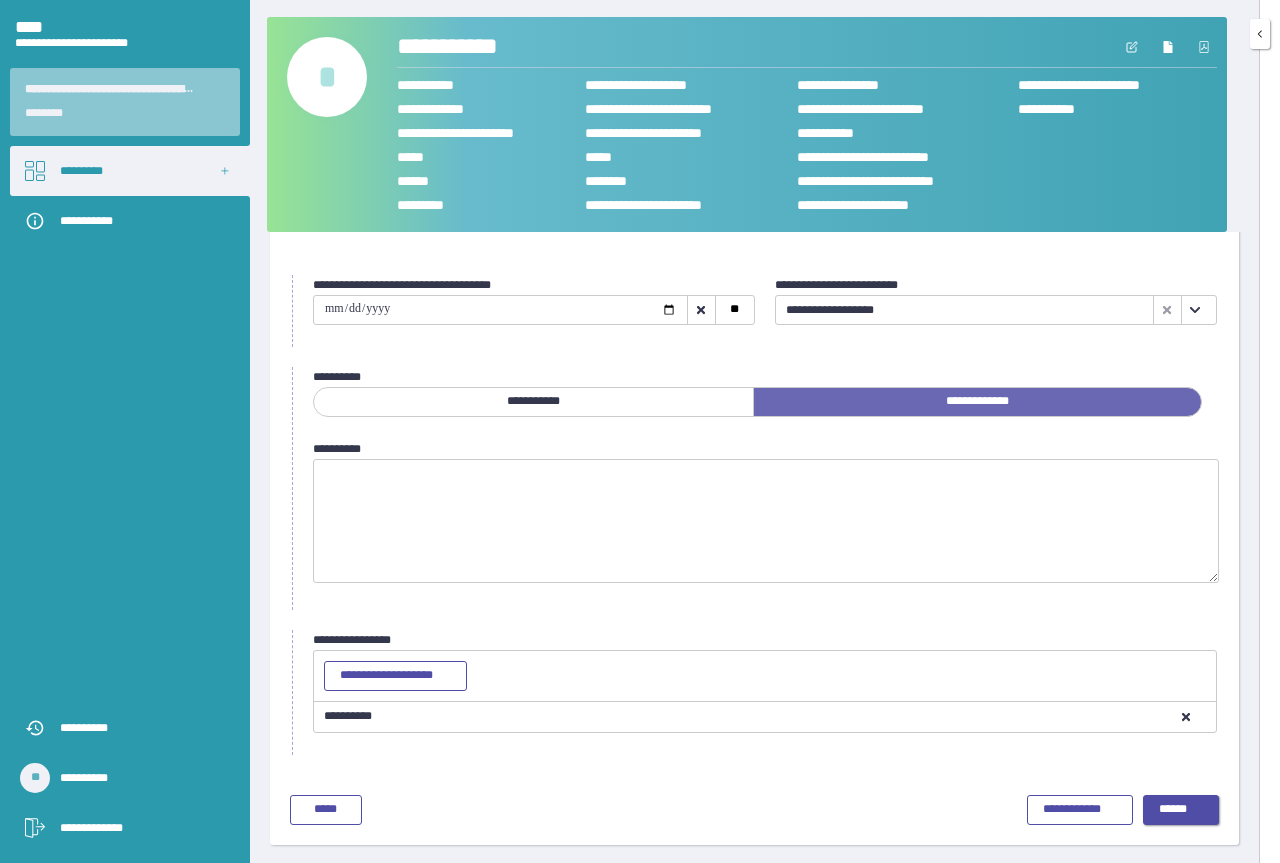 click on "******" at bounding box center [1181, 810] 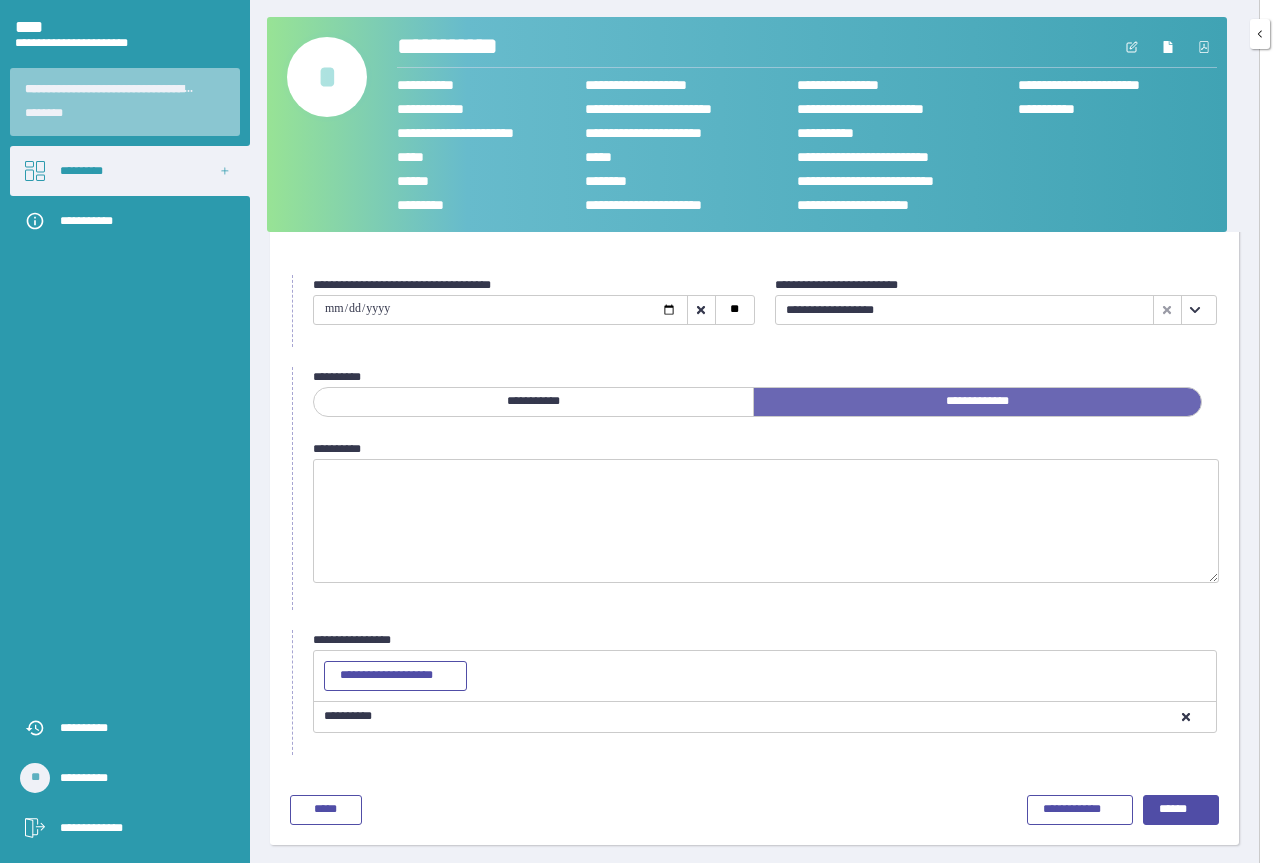 scroll, scrollTop: 0, scrollLeft: 0, axis: both 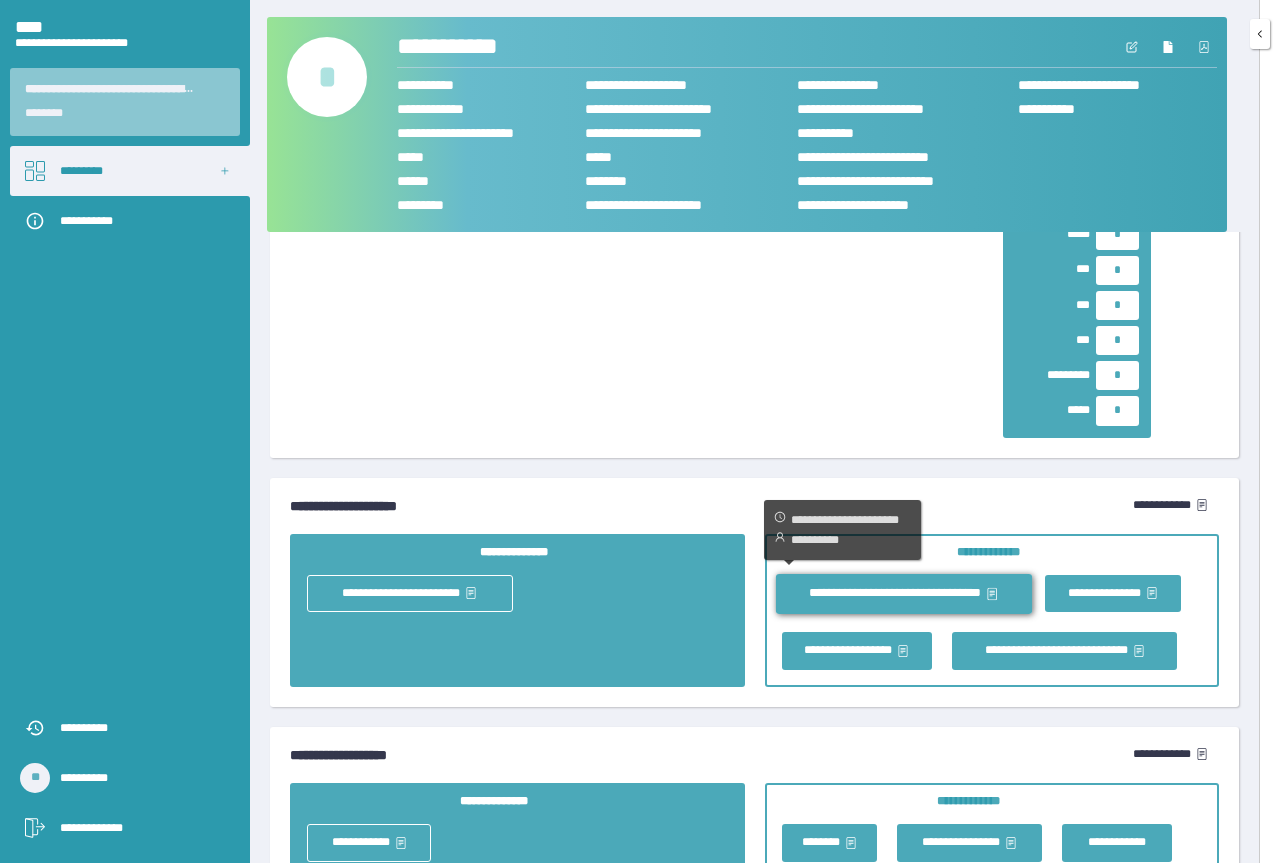 click on "**********" at bounding box center [903, 593] 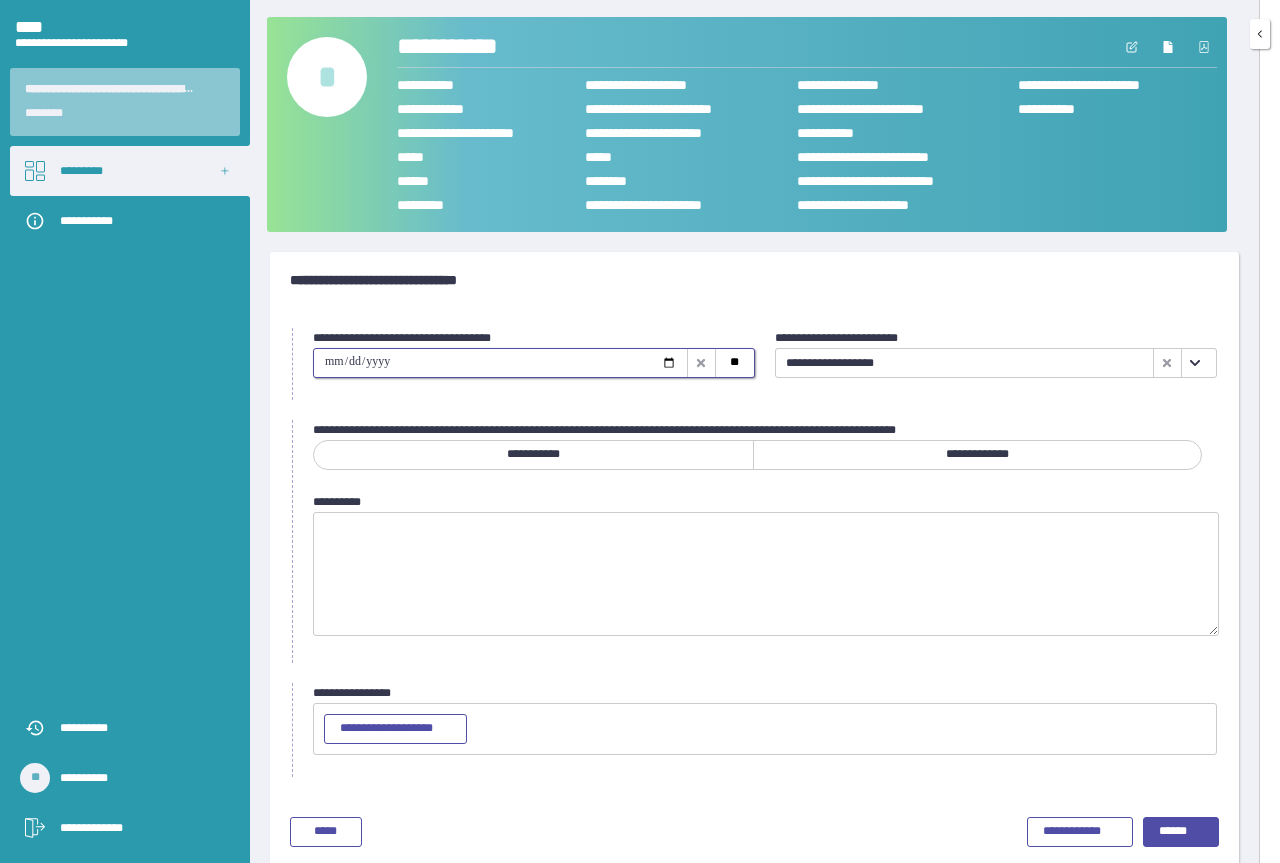 click at bounding box center (500, 363) 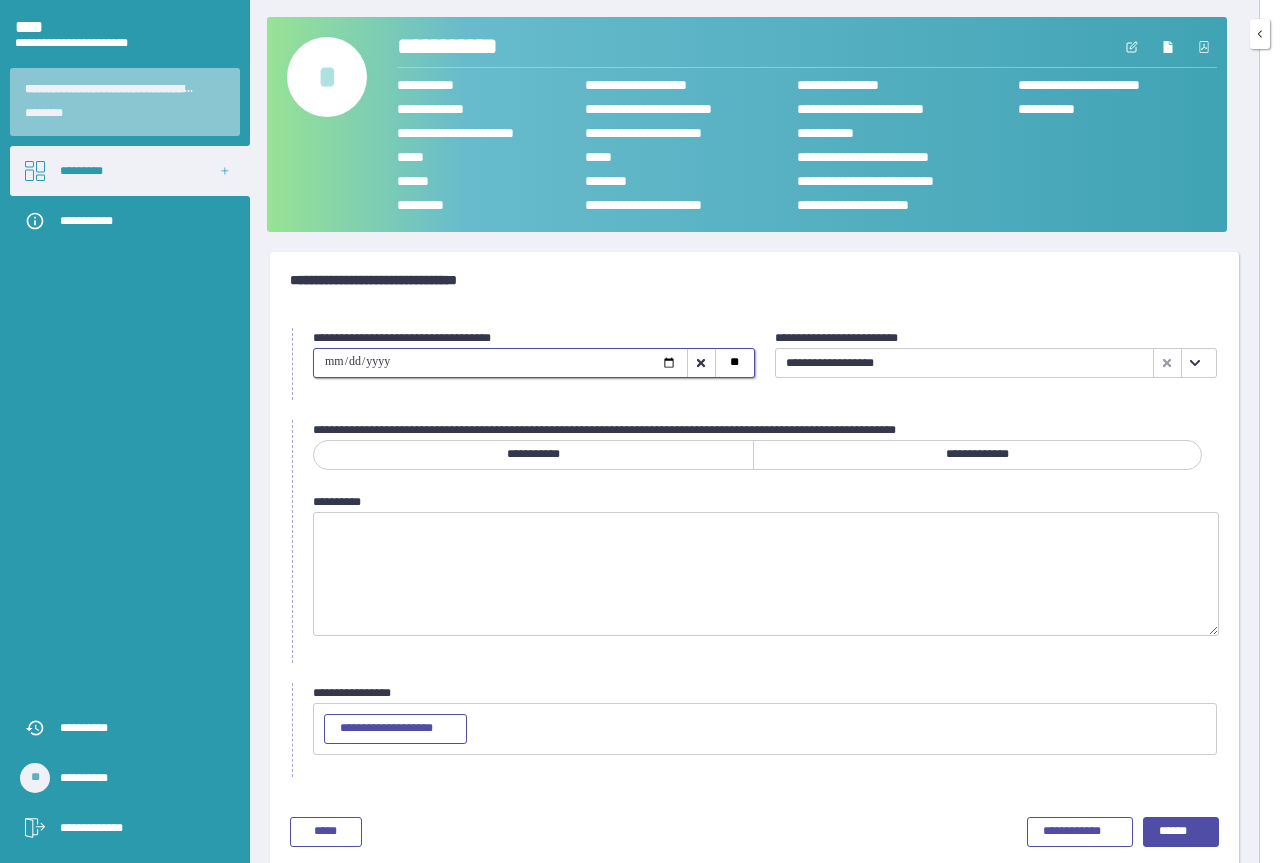 type on "**********" 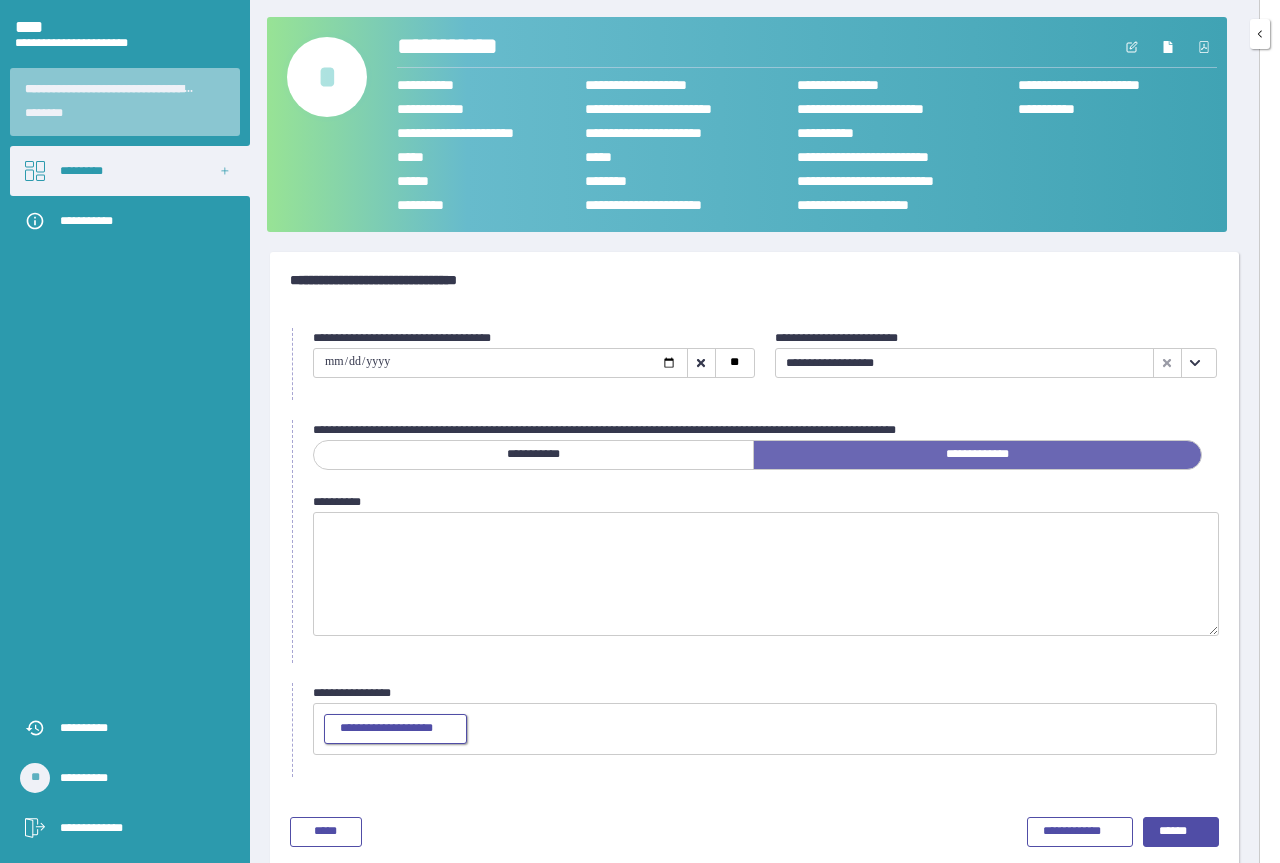 click on "**********" at bounding box center (395, 729) 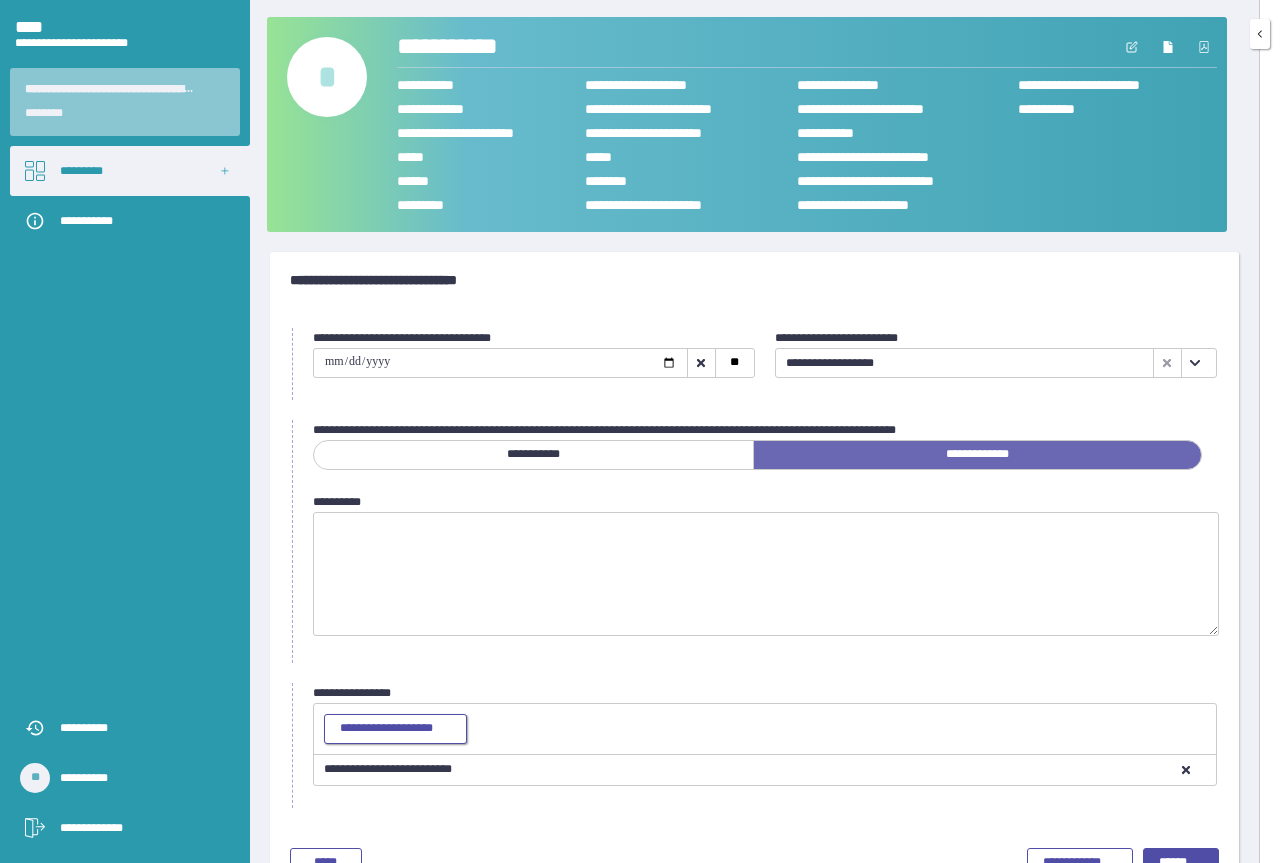 scroll, scrollTop: 53, scrollLeft: 0, axis: vertical 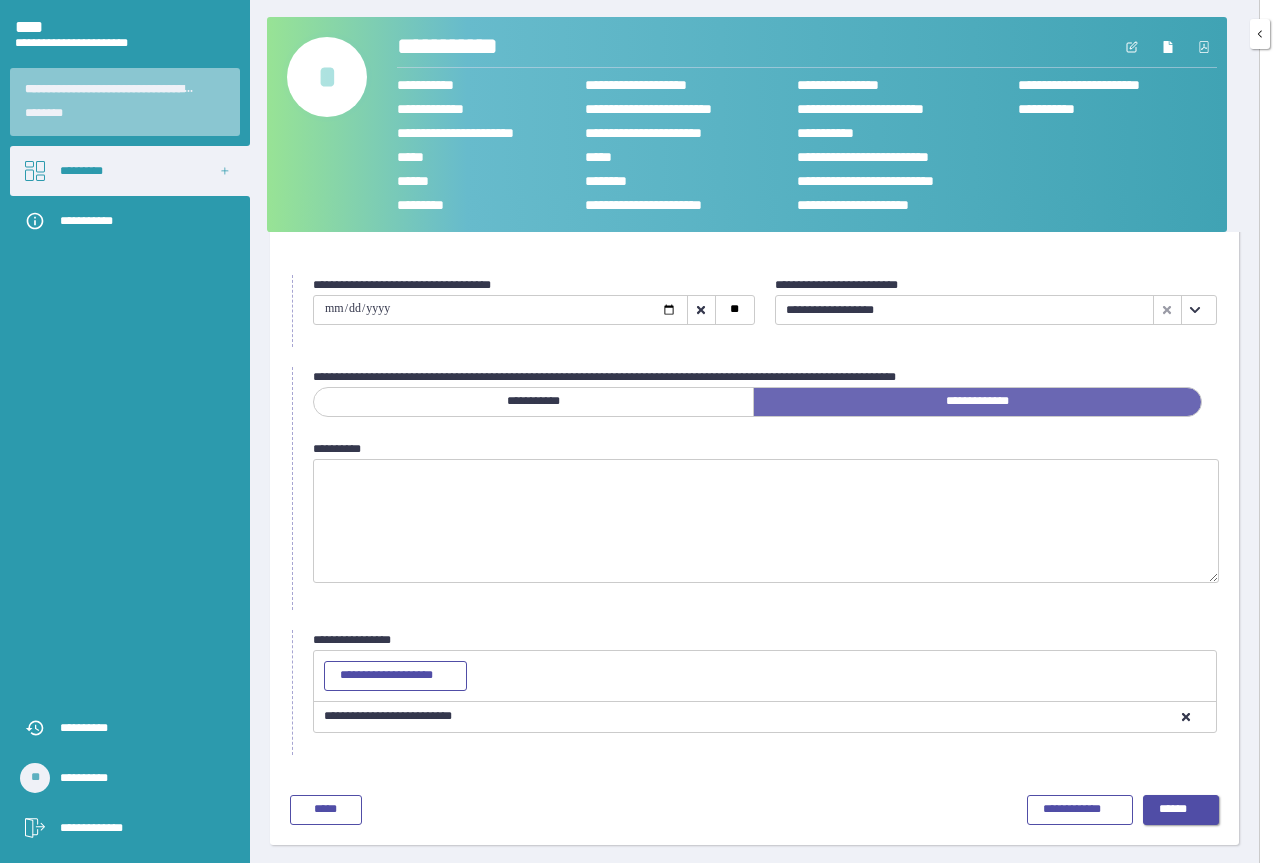 click on "******" at bounding box center [1181, 810] 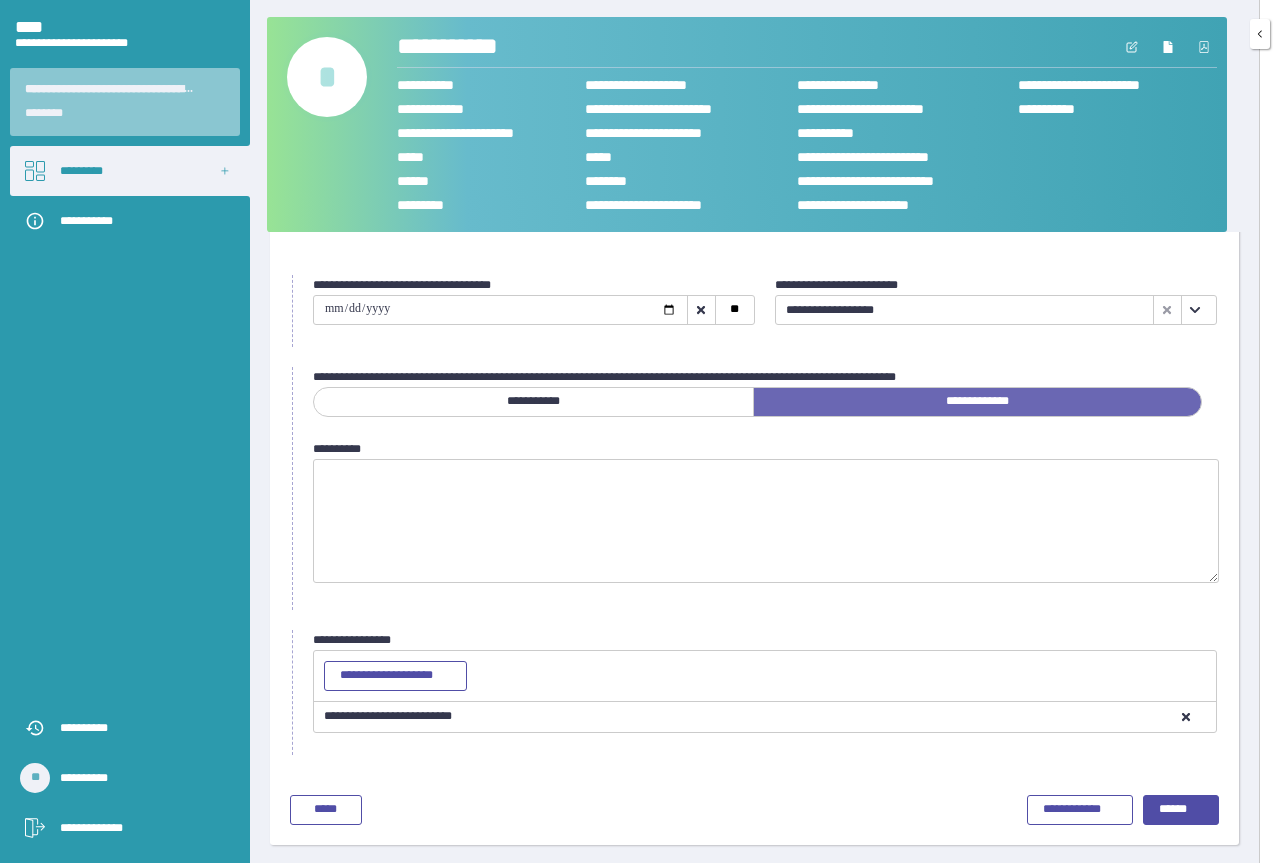 scroll, scrollTop: 0, scrollLeft: 0, axis: both 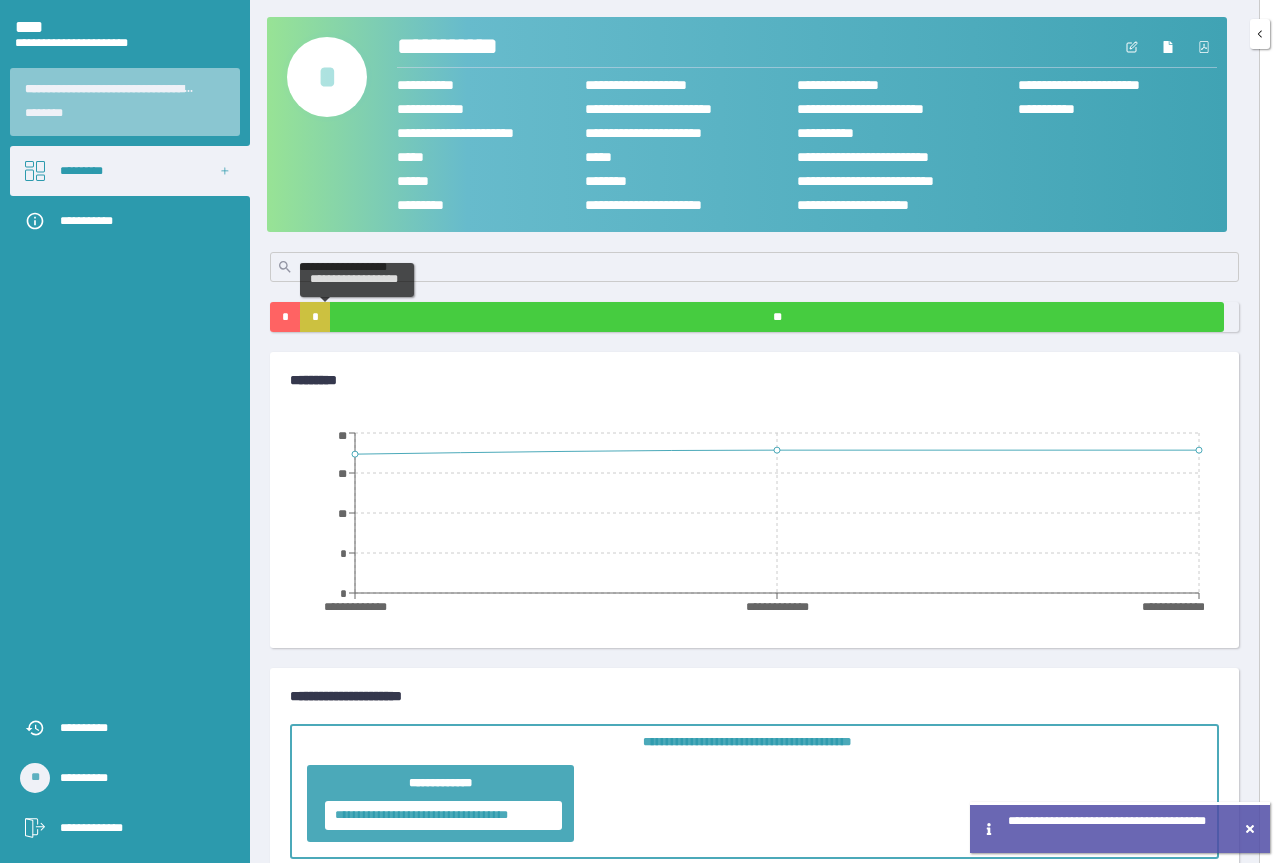 click on "*" at bounding box center (315, 317) 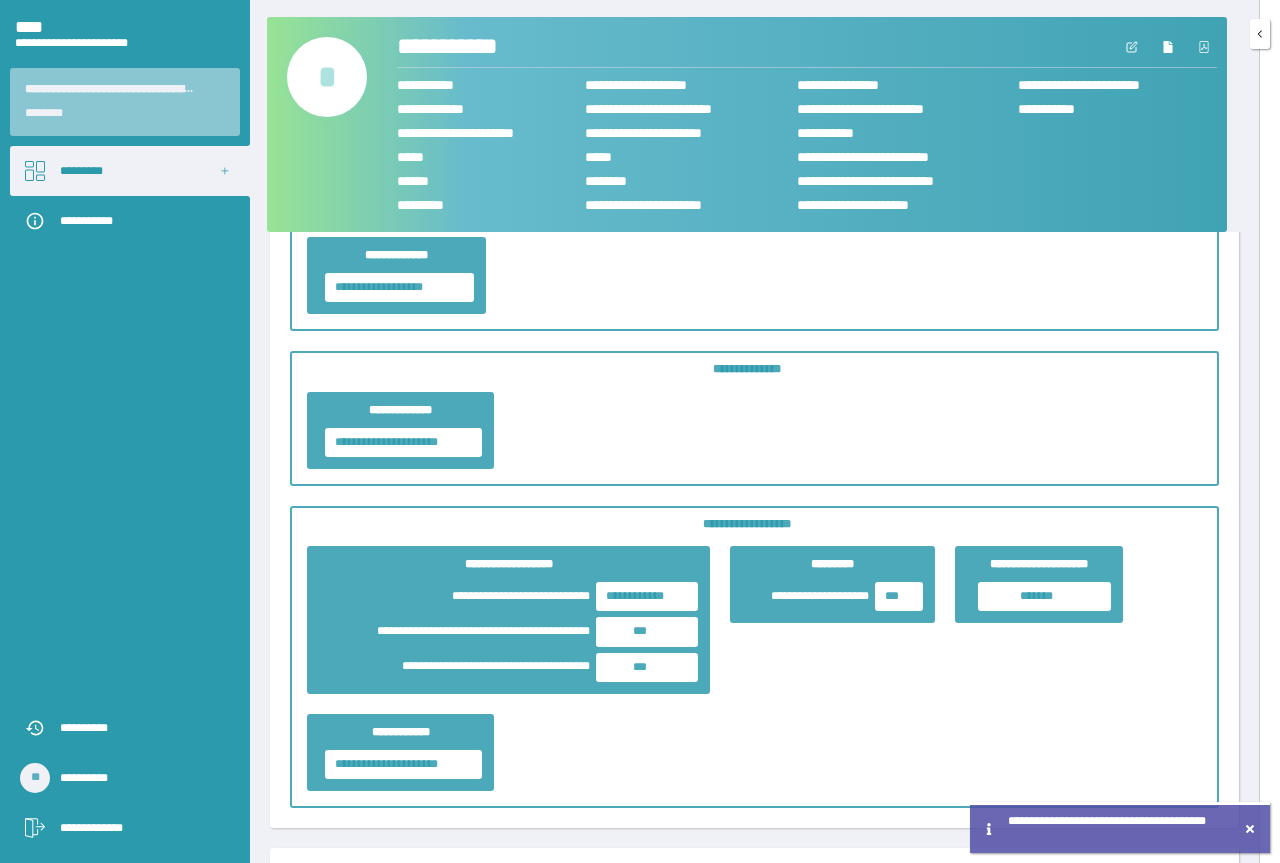 scroll, scrollTop: 4300, scrollLeft: 0, axis: vertical 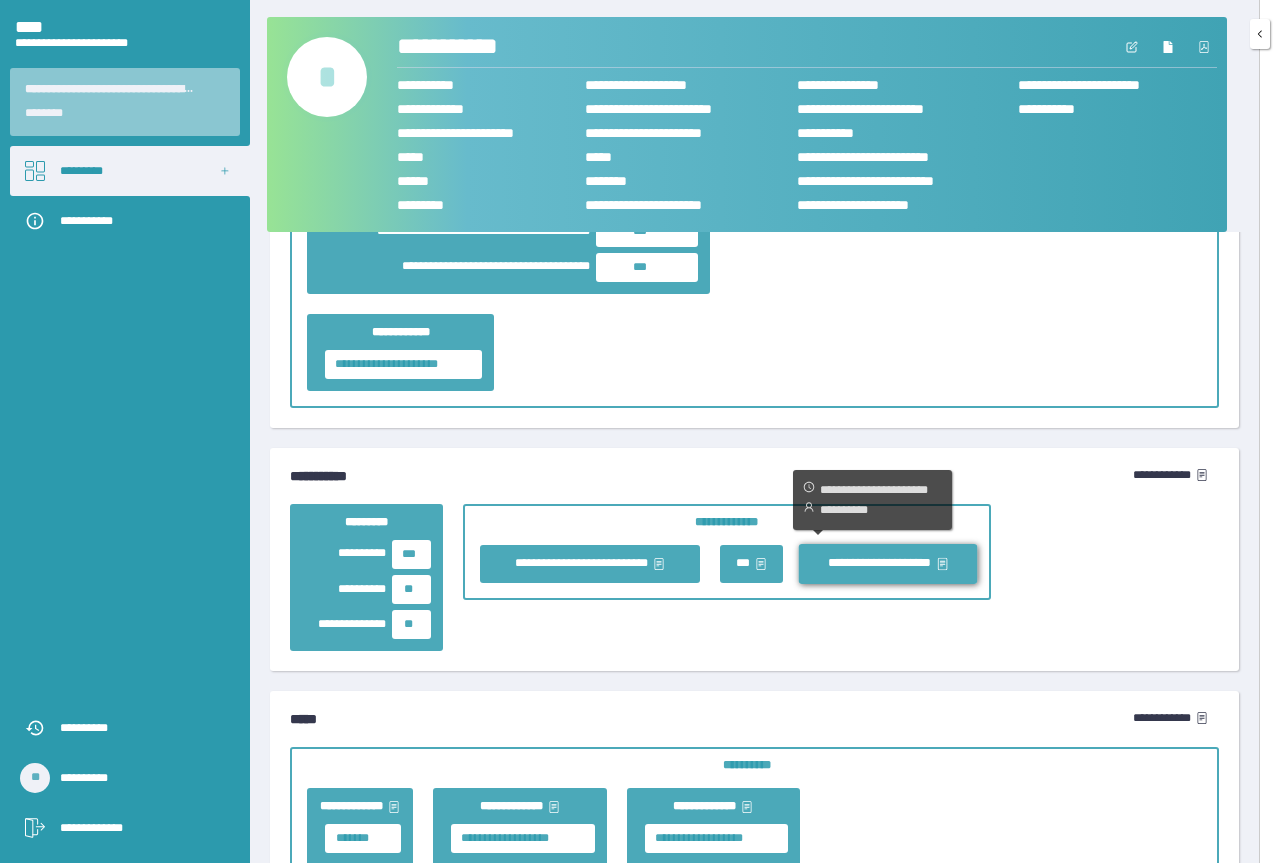 click on "**********" at bounding box center [888, 563] 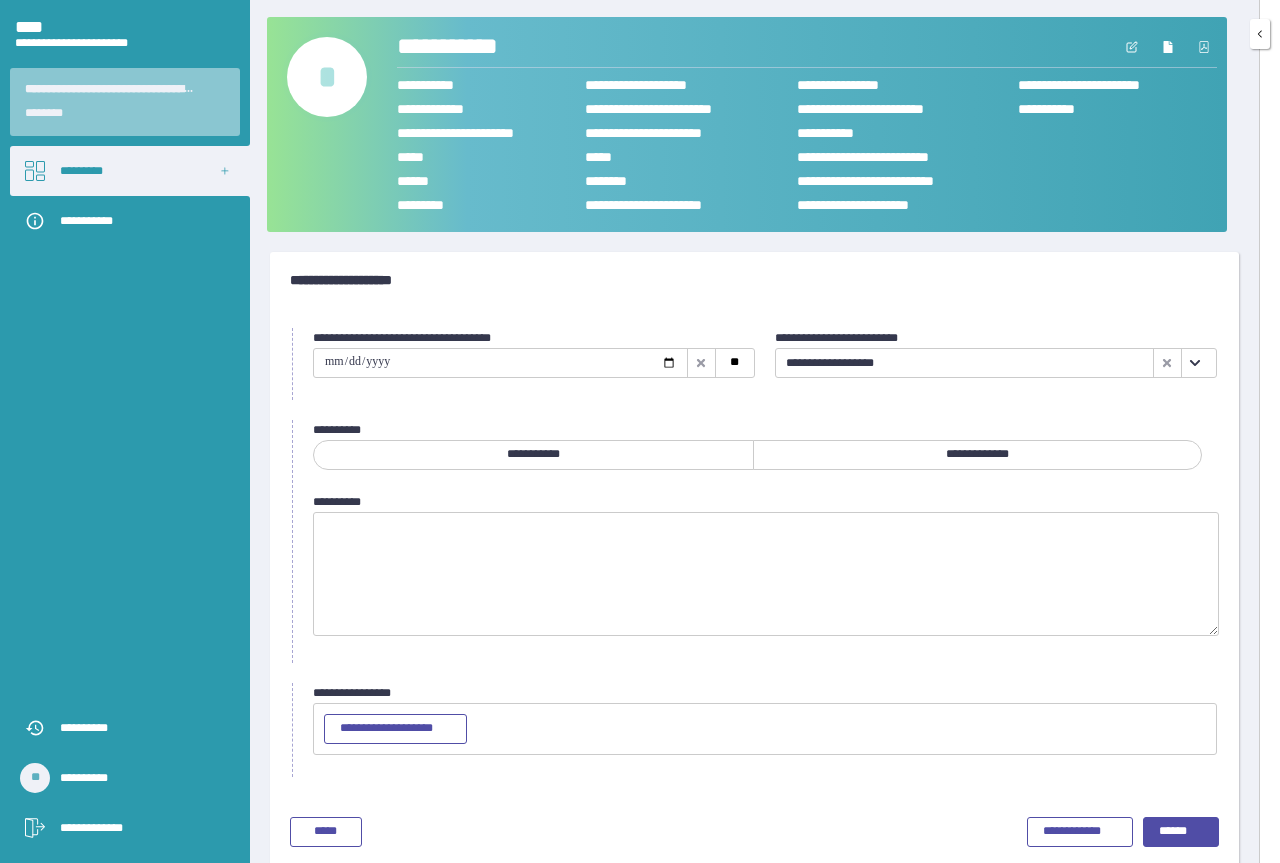 click at bounding box center [500, 363] 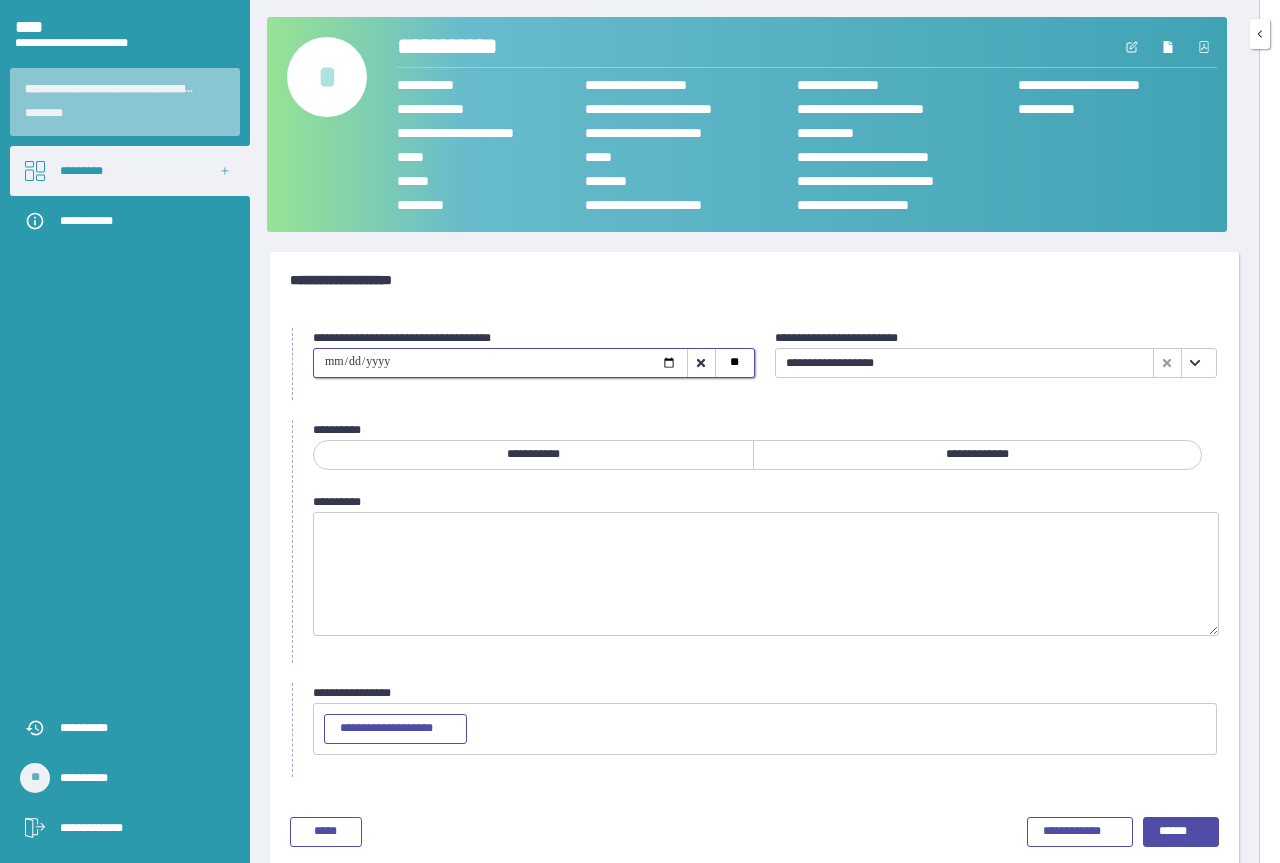 type on "**********" 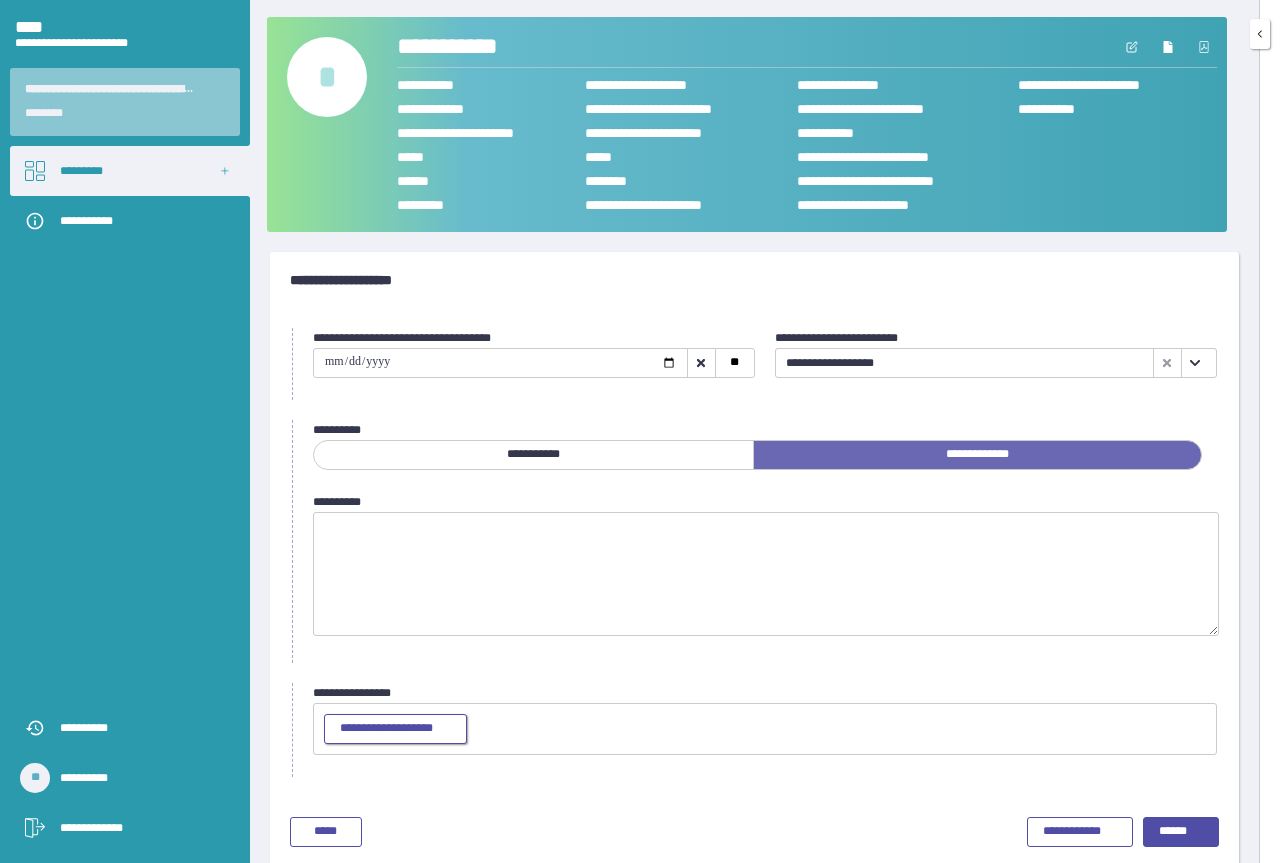 click on "**********" at bounding box center (395, 729) 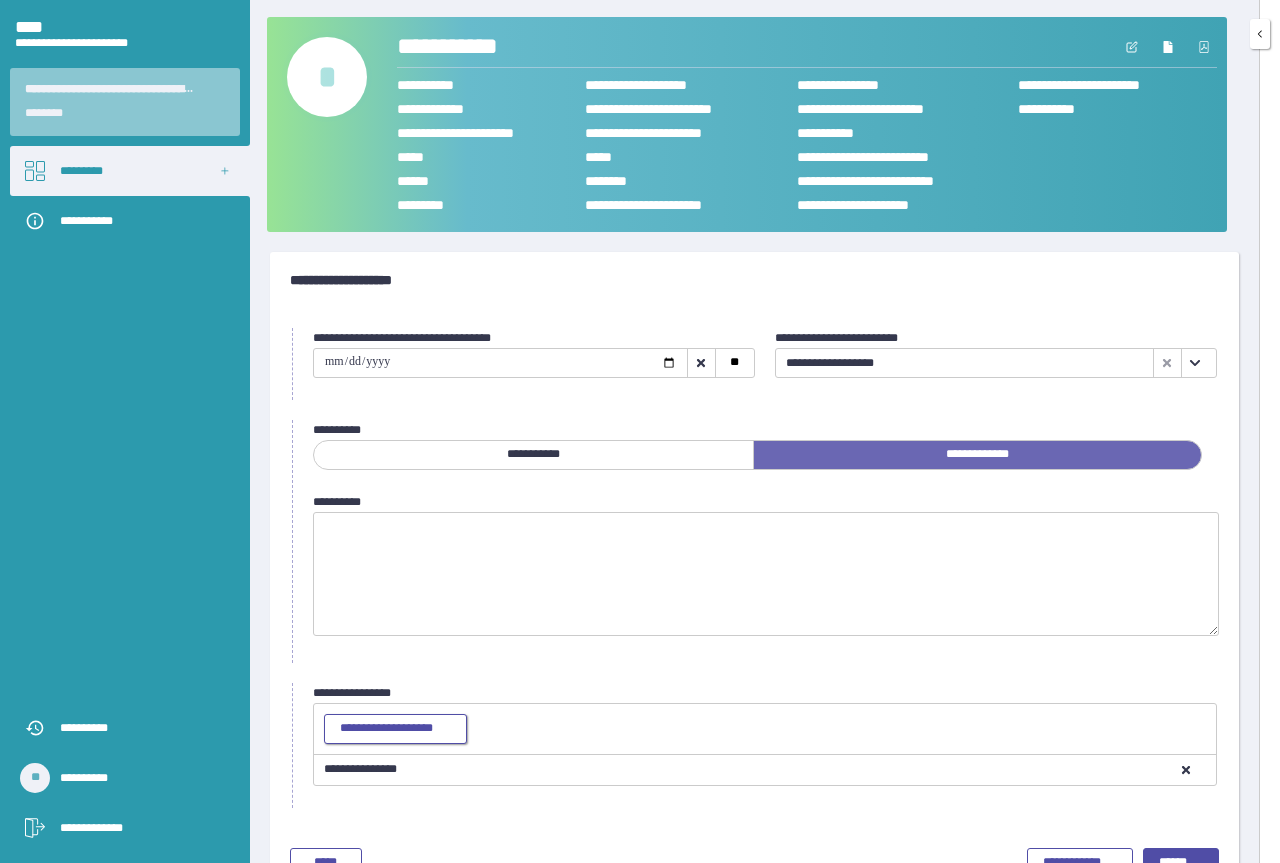 scroll, scrollTop: 53, scrollLeft: 0, axis: vertical 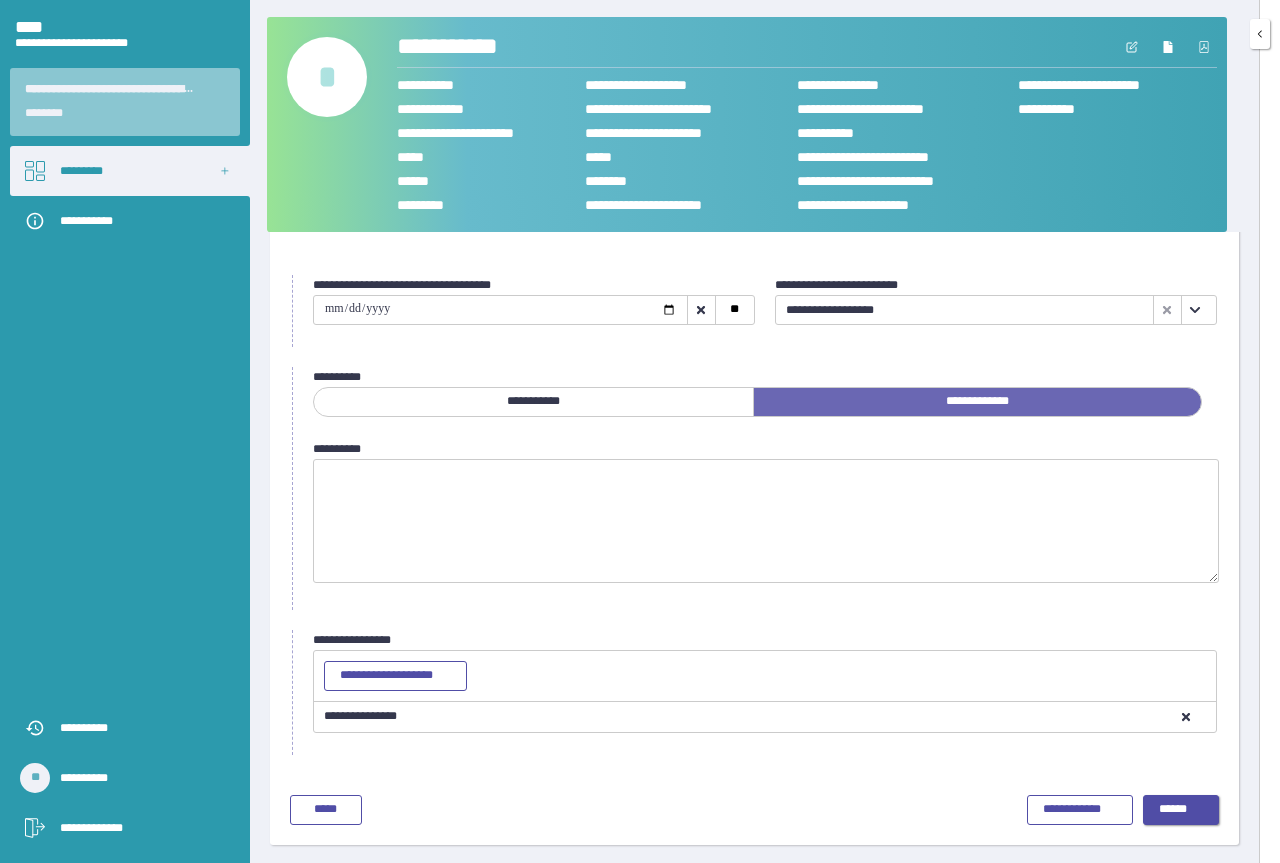 click on "******" at bounding box center (1181, 810) 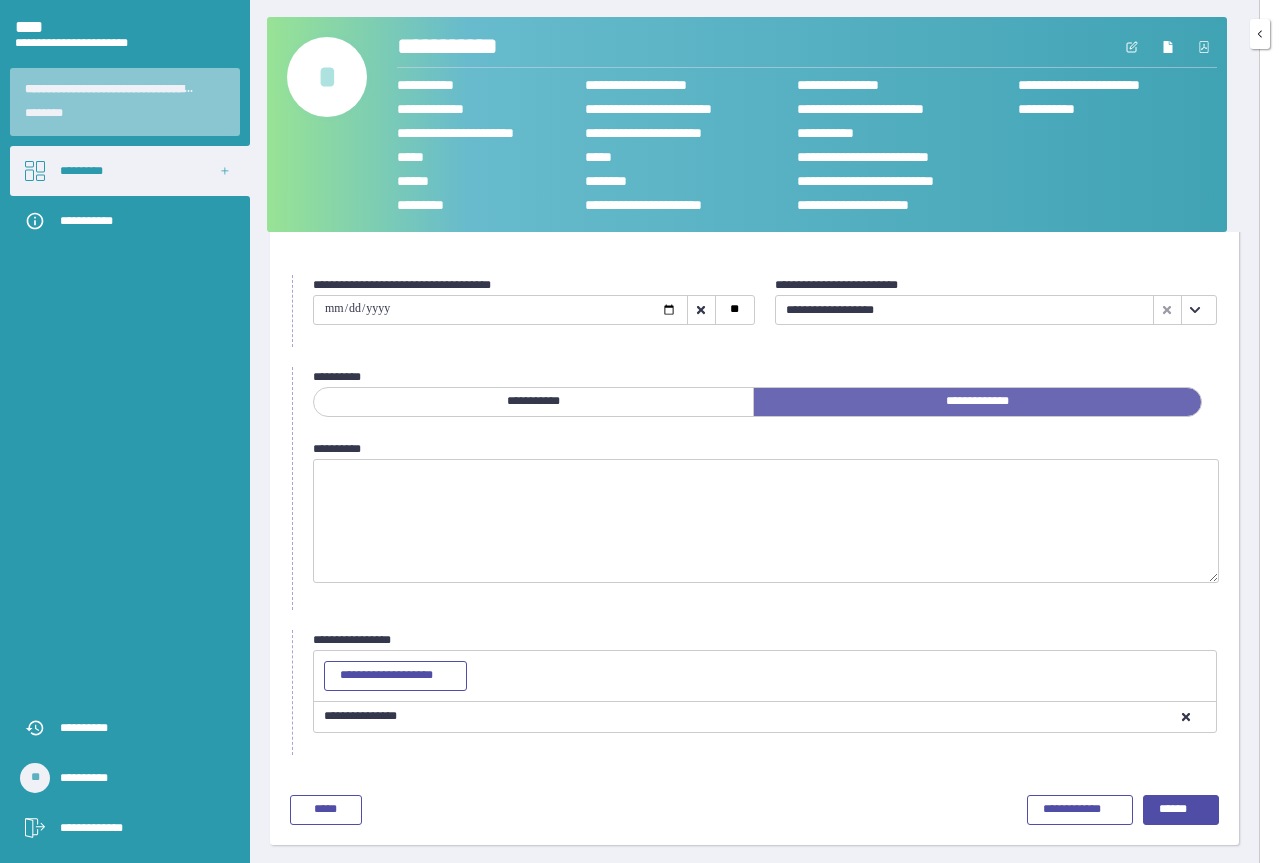 scroll, scrollTop: 0, scrollLeft: 0, axis: both 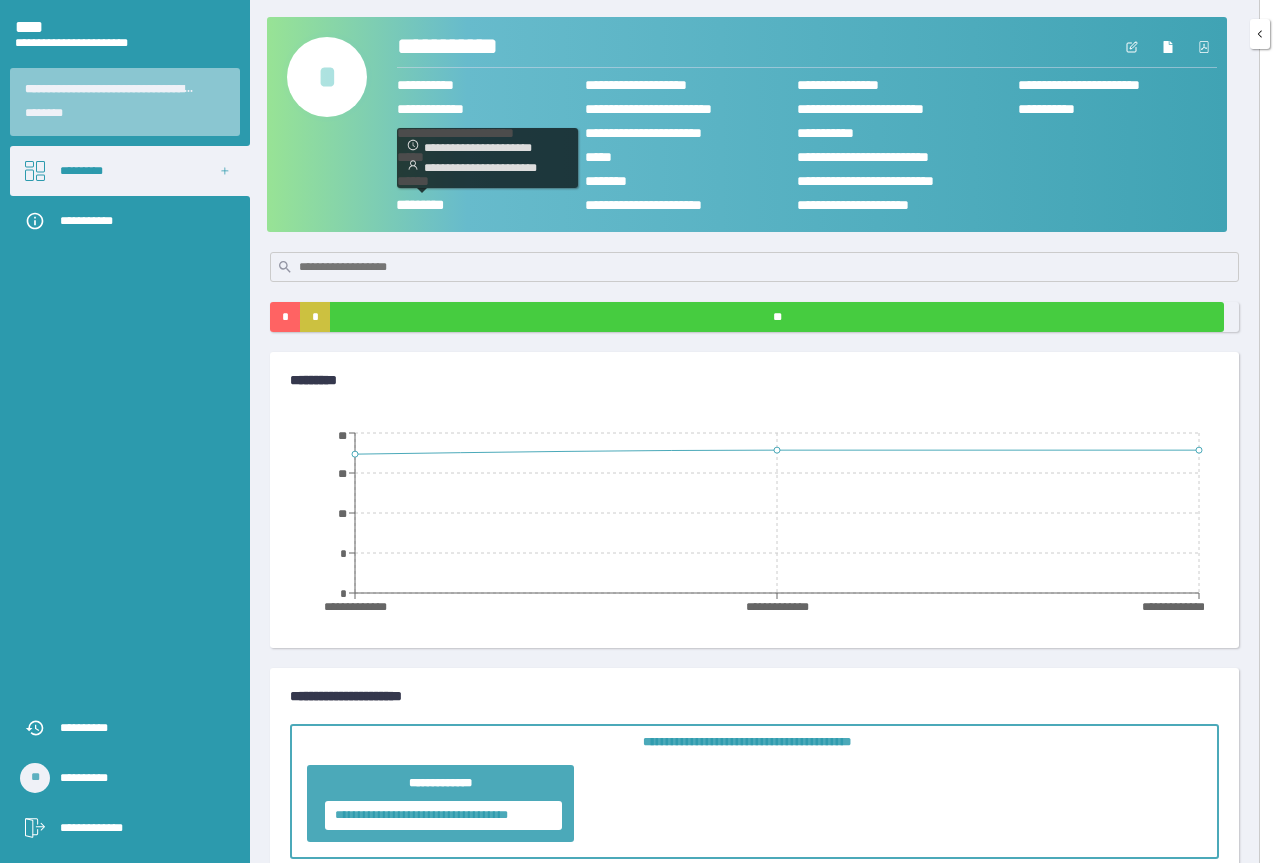 click on "*** * ****" at bounding box center (427, 204) 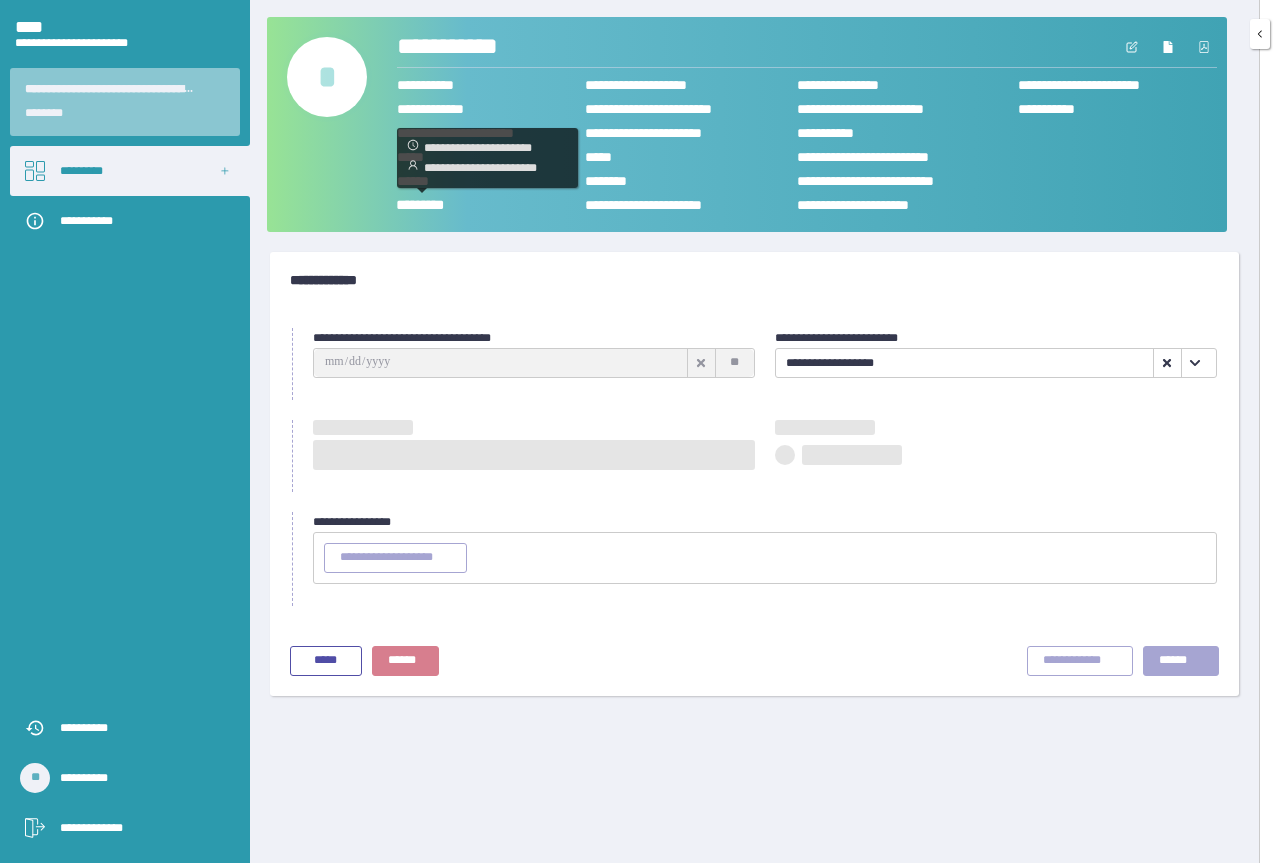 type on "**********" 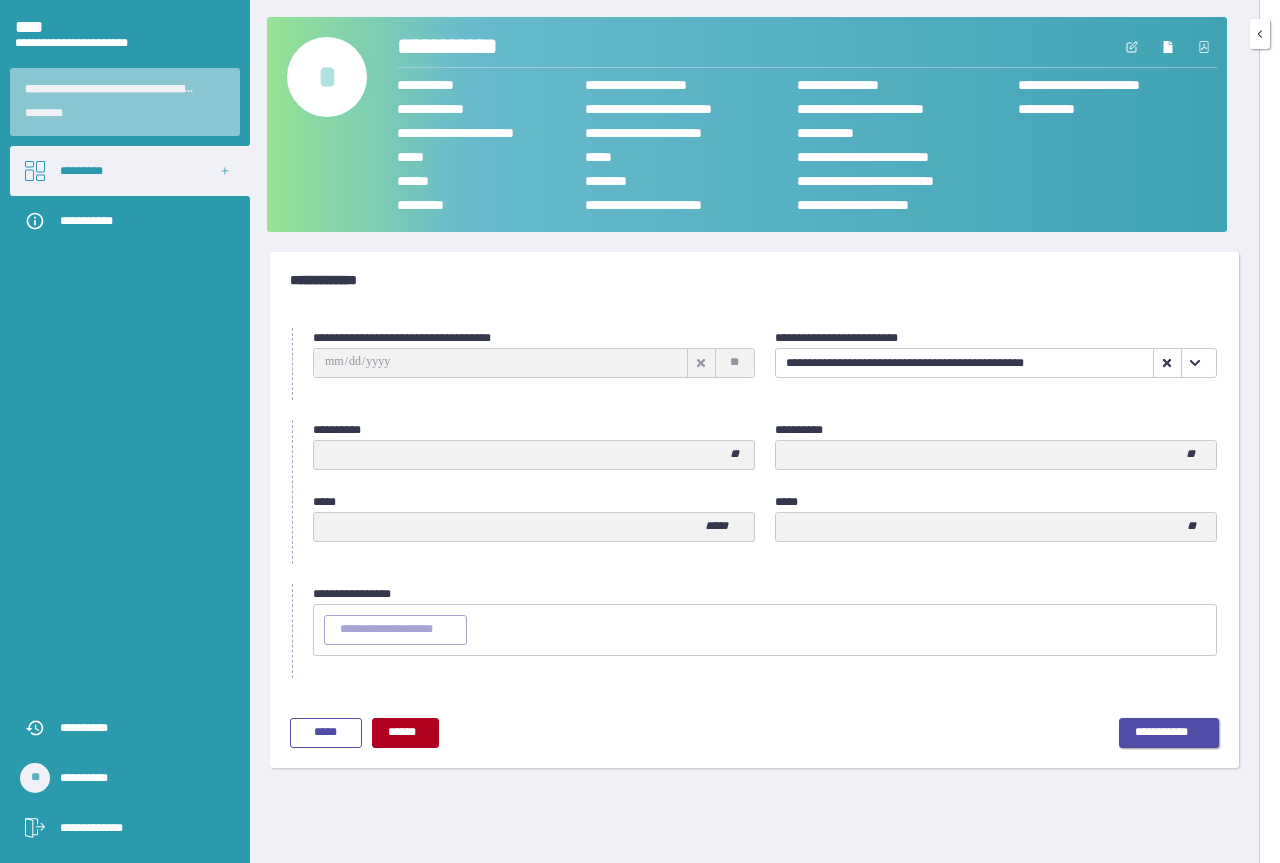 click on "**********" at bounding box center [1169, 733] 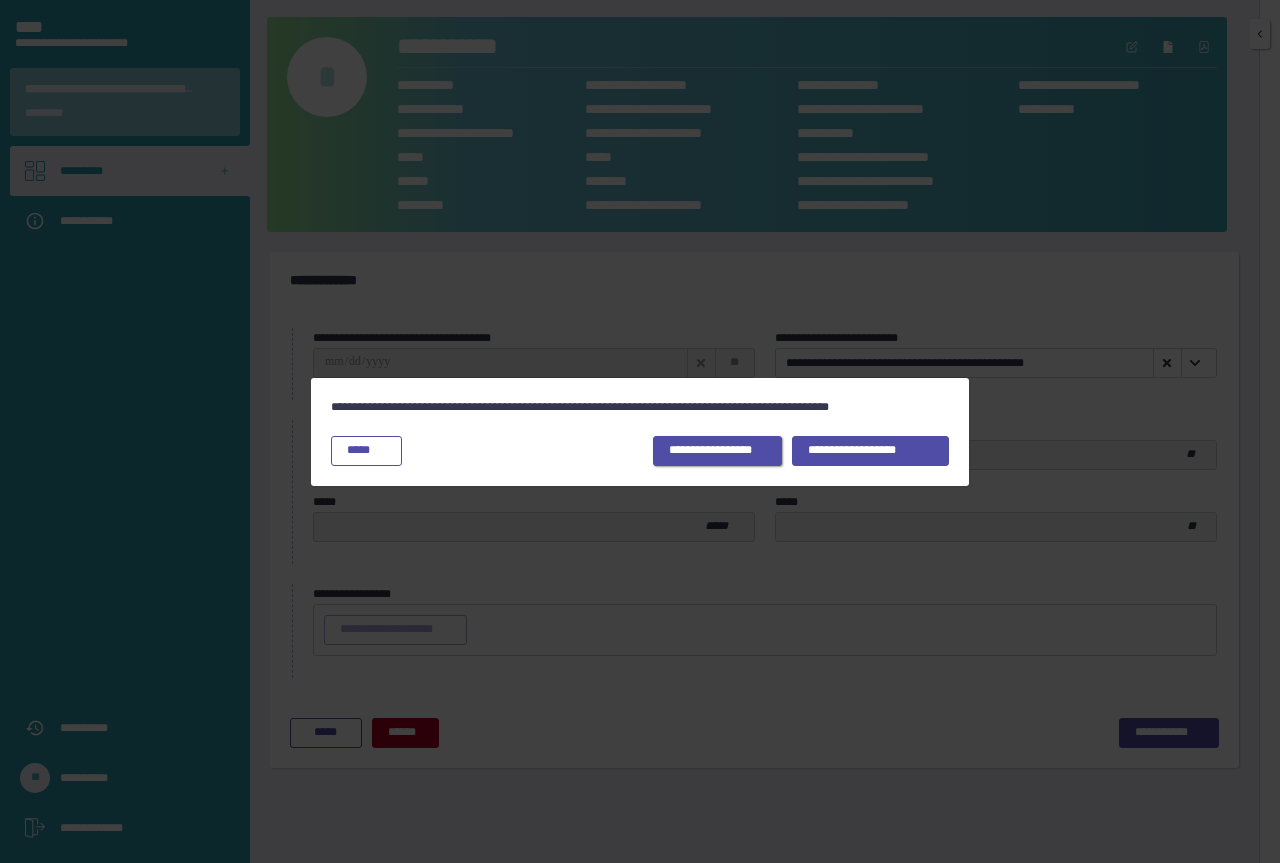 click on "**********" at bounding box center [717, 451] 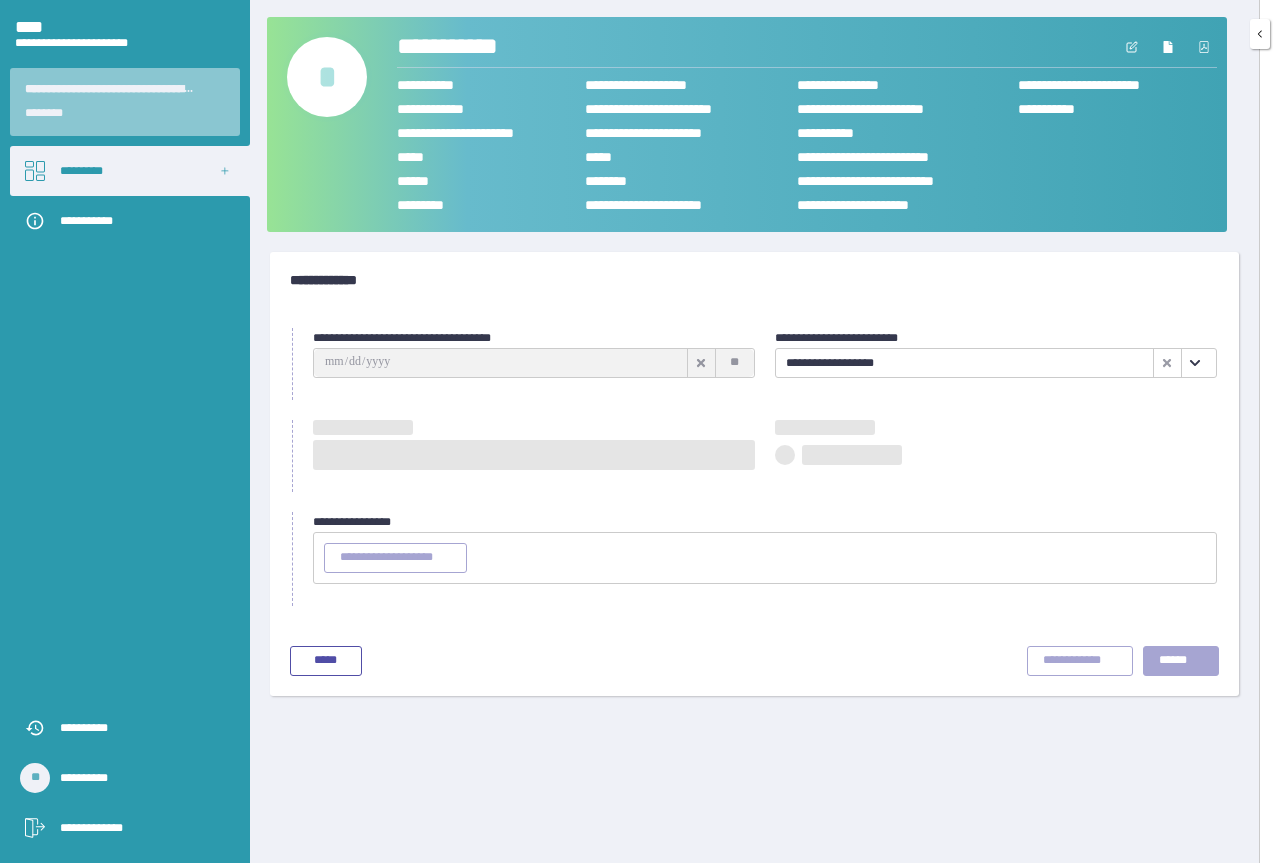 type on "**********" 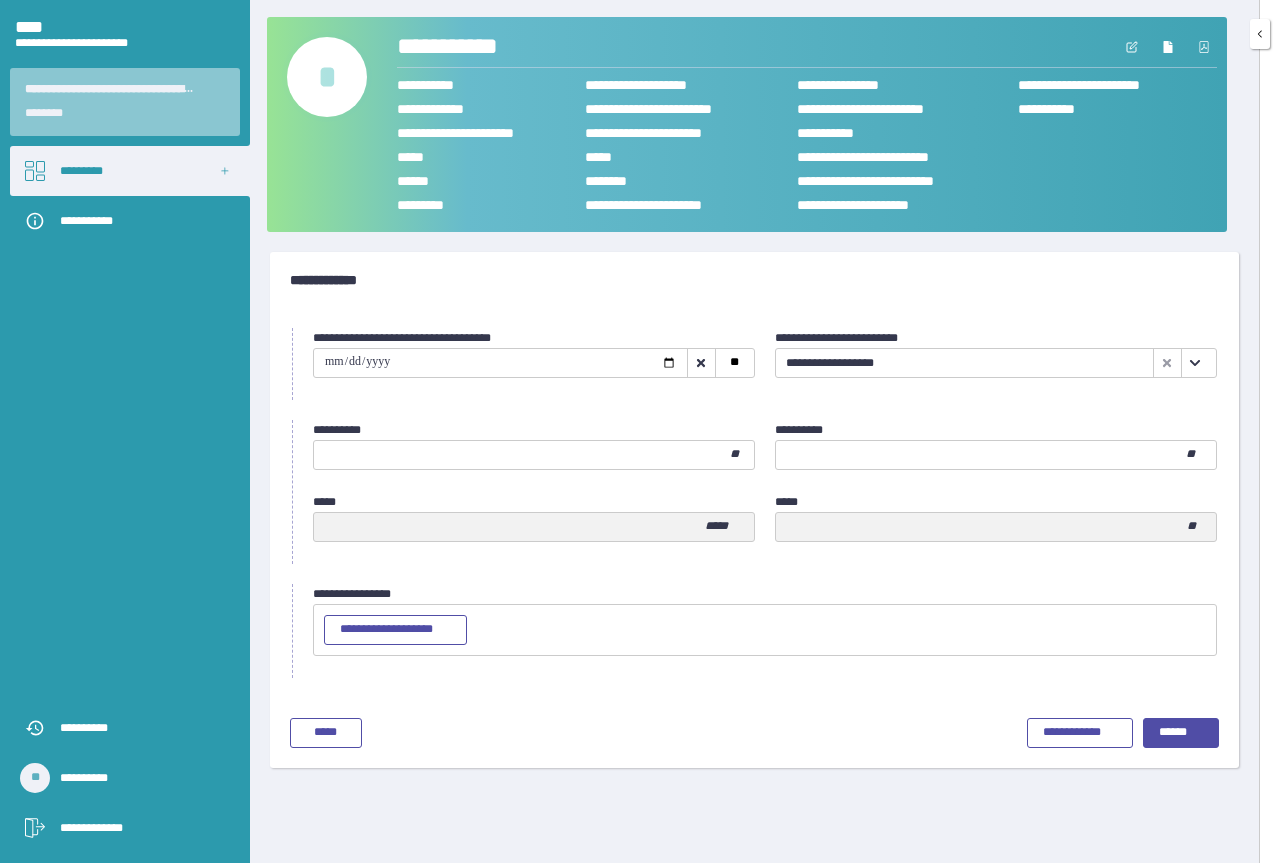 click at bounding box center [522, 455] 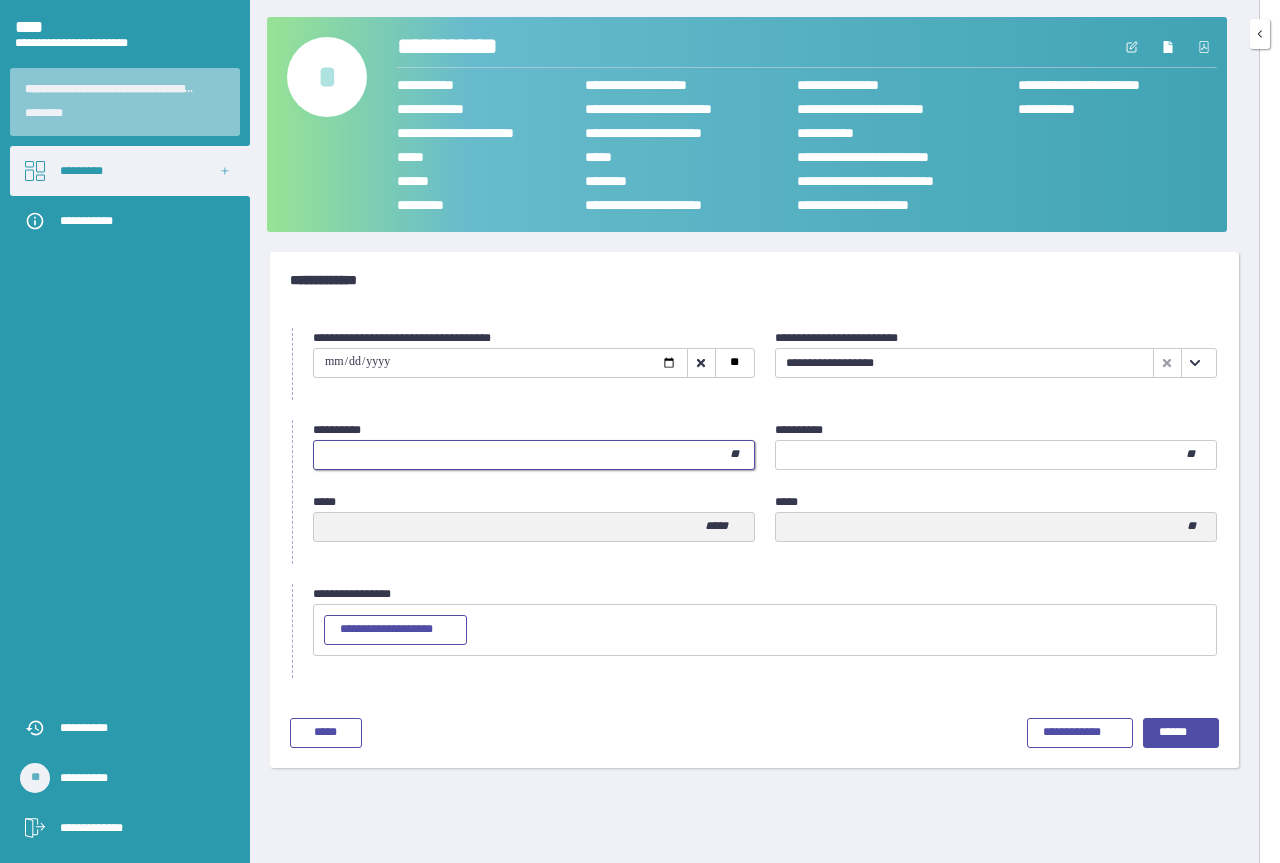 type on "**" 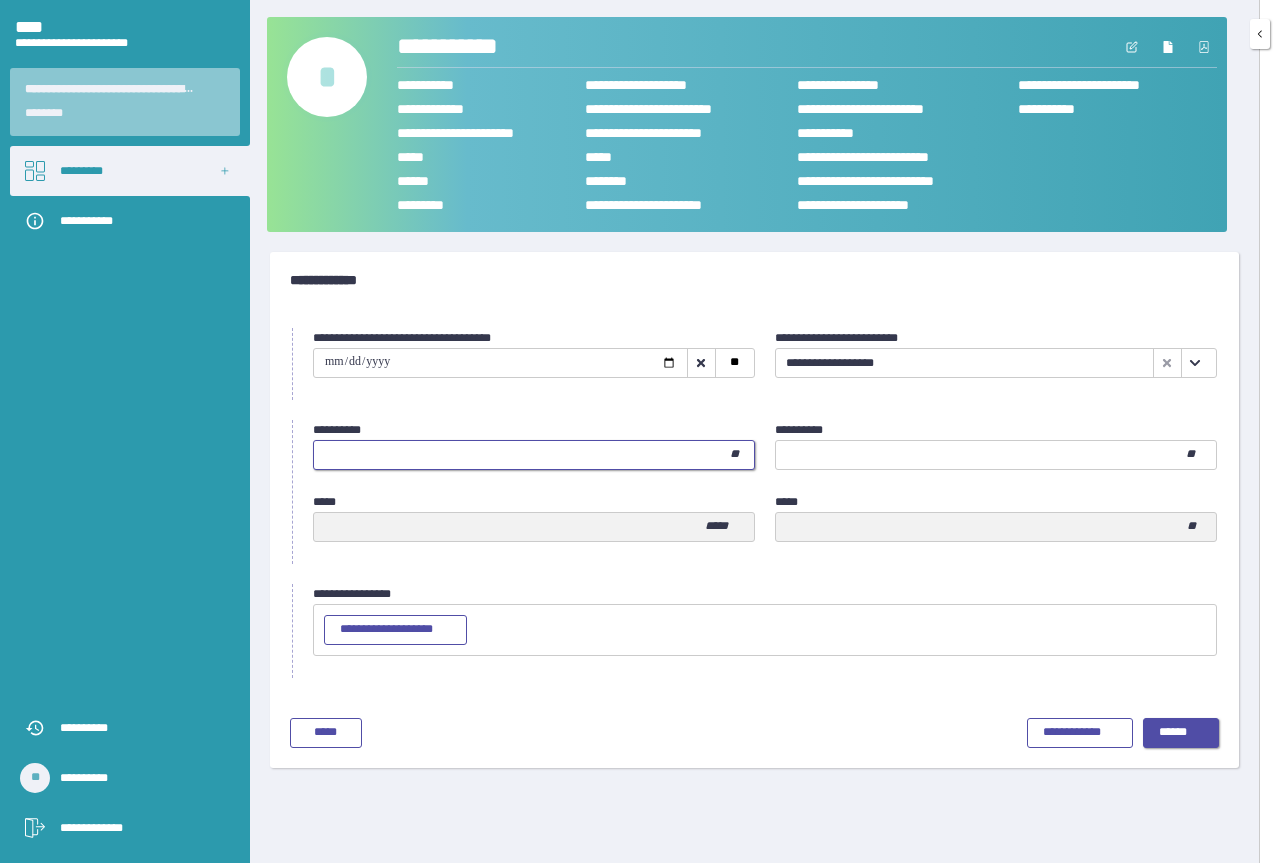 click on "******" at bounding box center (1181, 733) 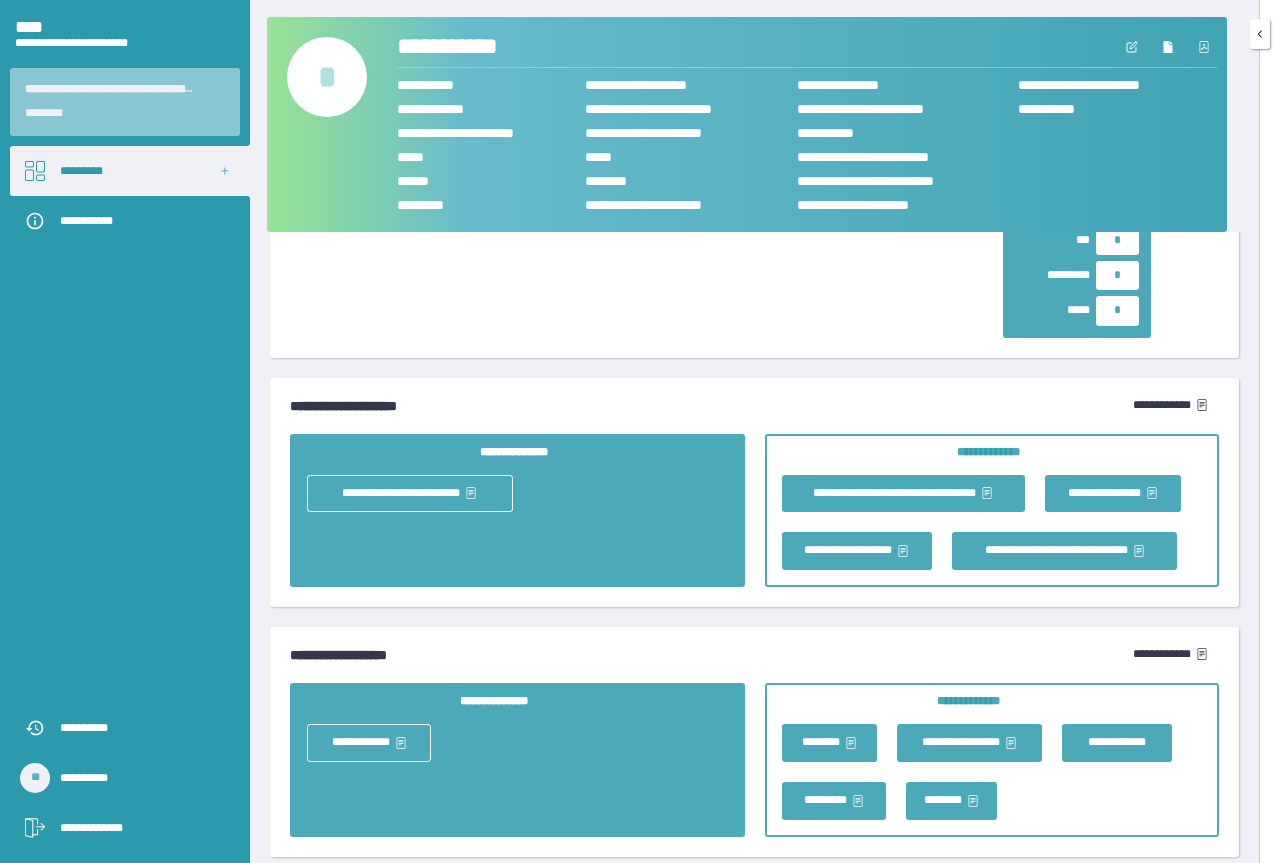 scroll, scrollTop: 5900, scrollLeft: 0, axis: vertical 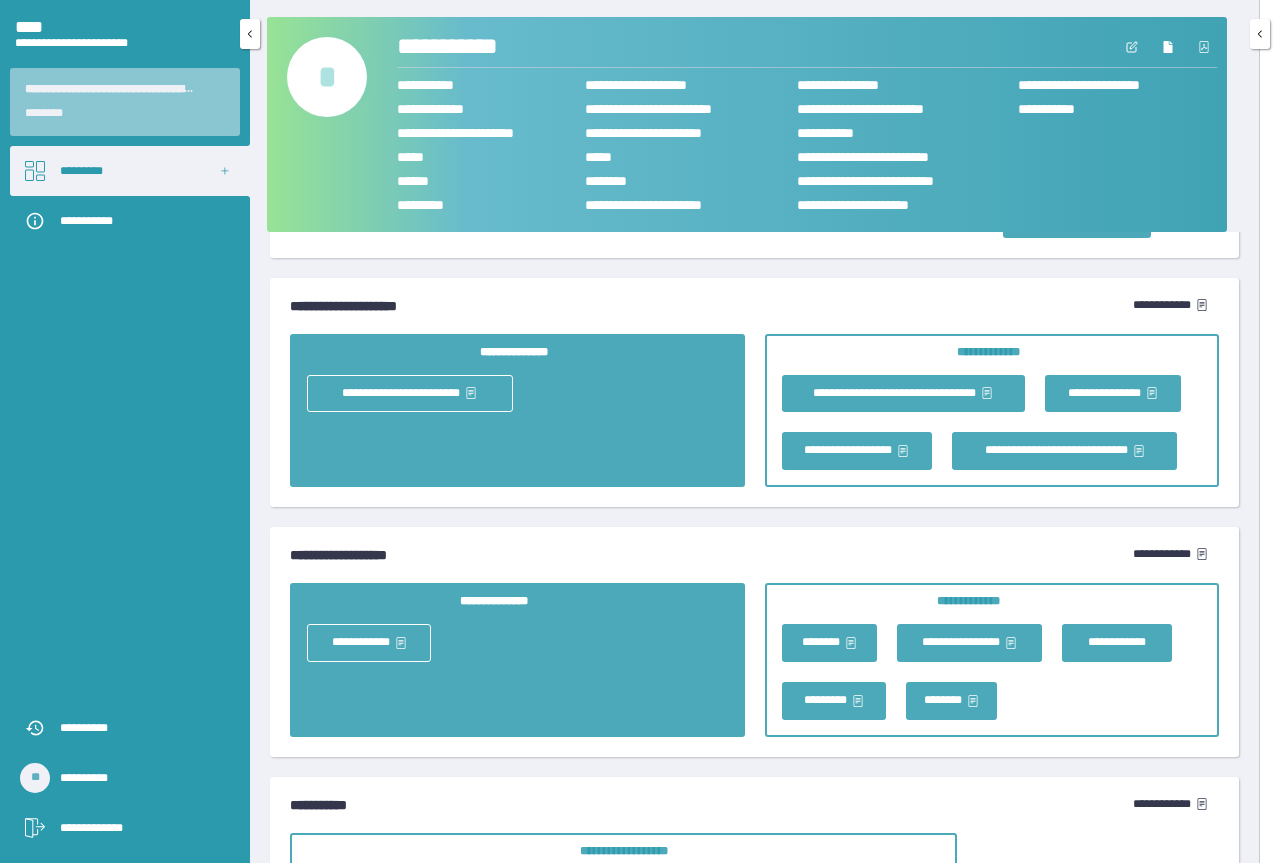 click on "*********" at bounding box center (130, 171) 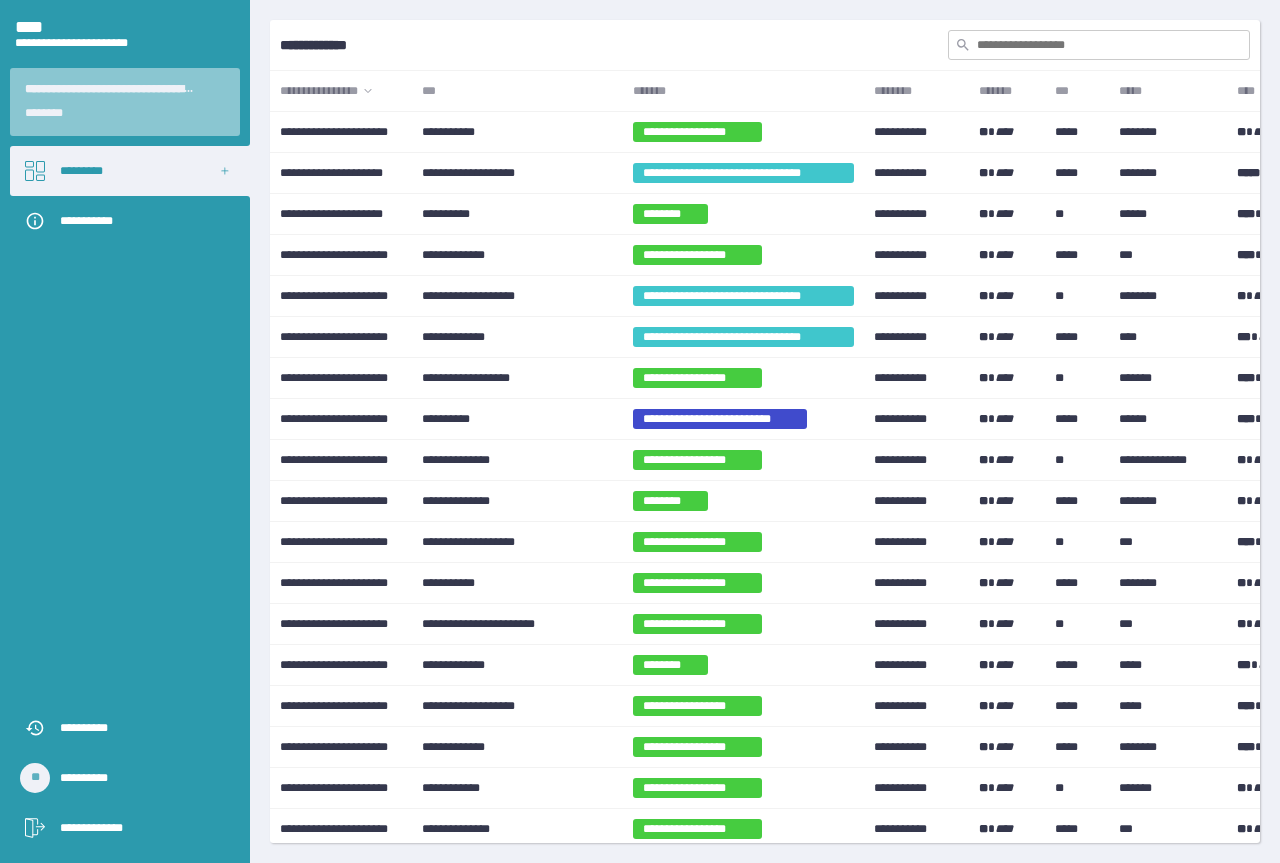 click at bounding box center (1099, 45) 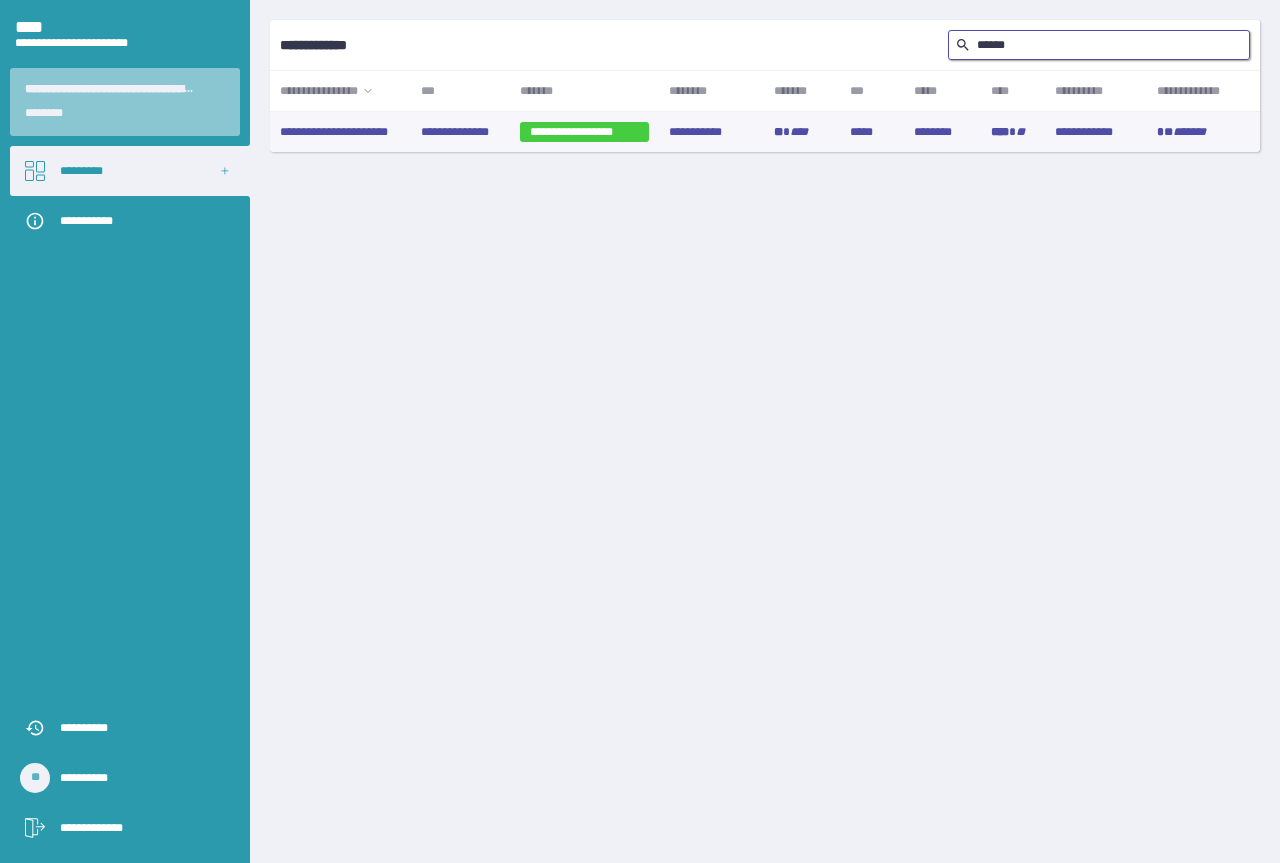 type on "******" 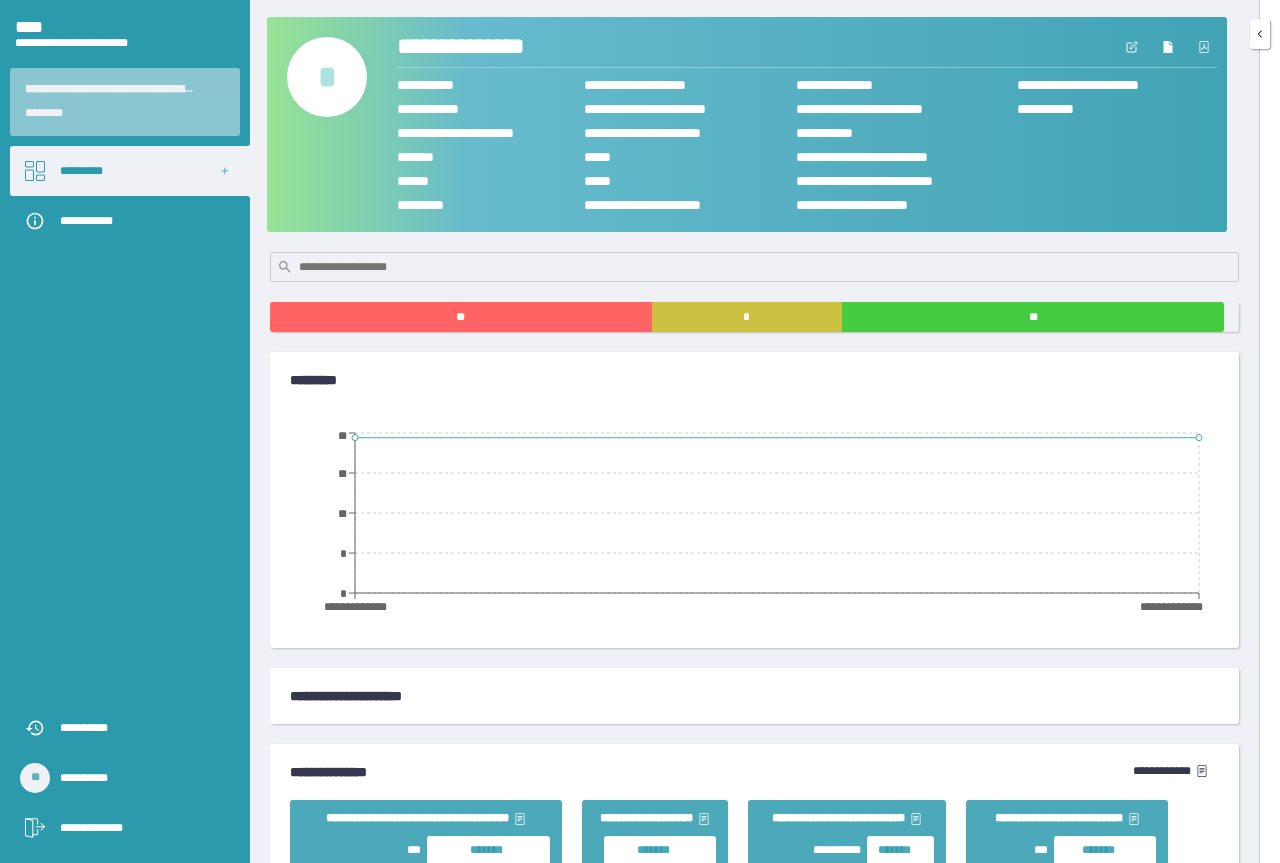 click 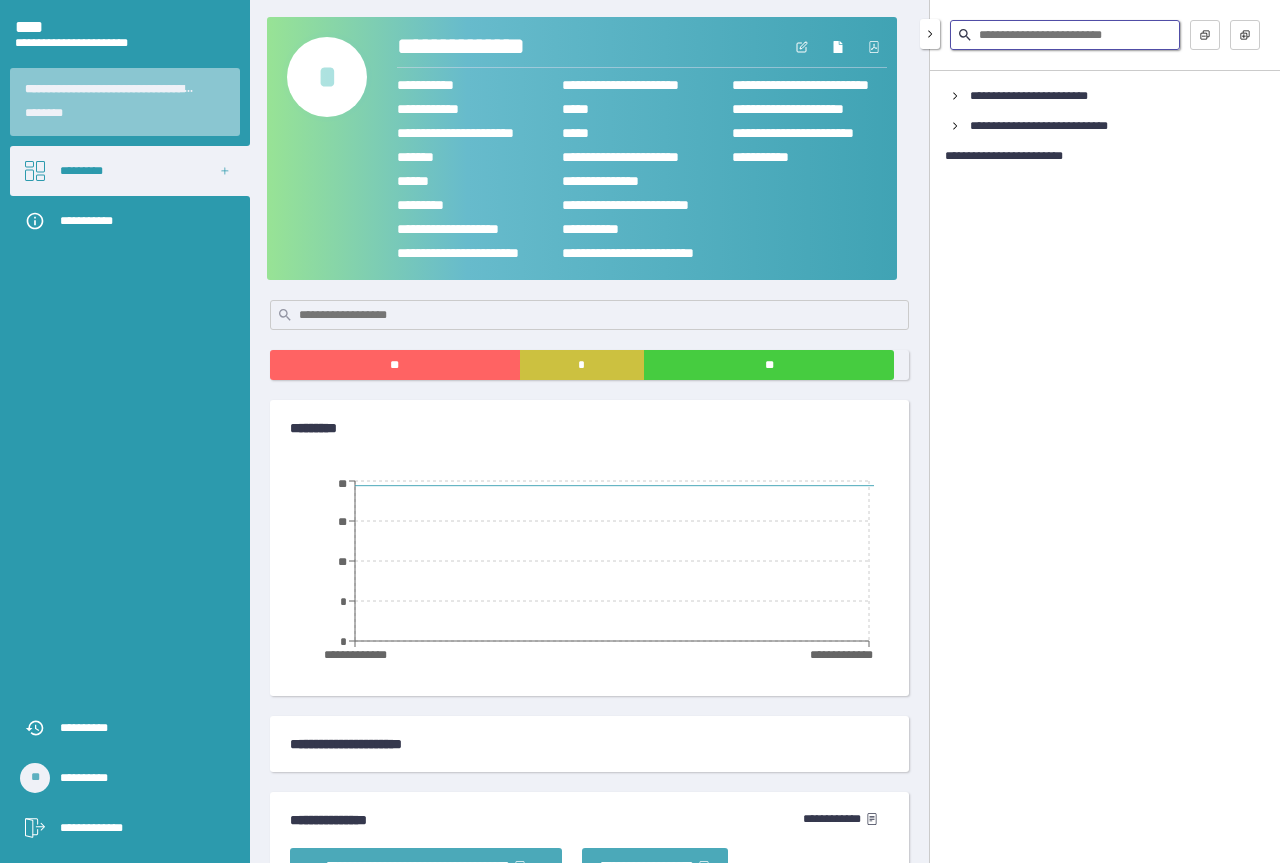 click at bounding box center [1065, 35] 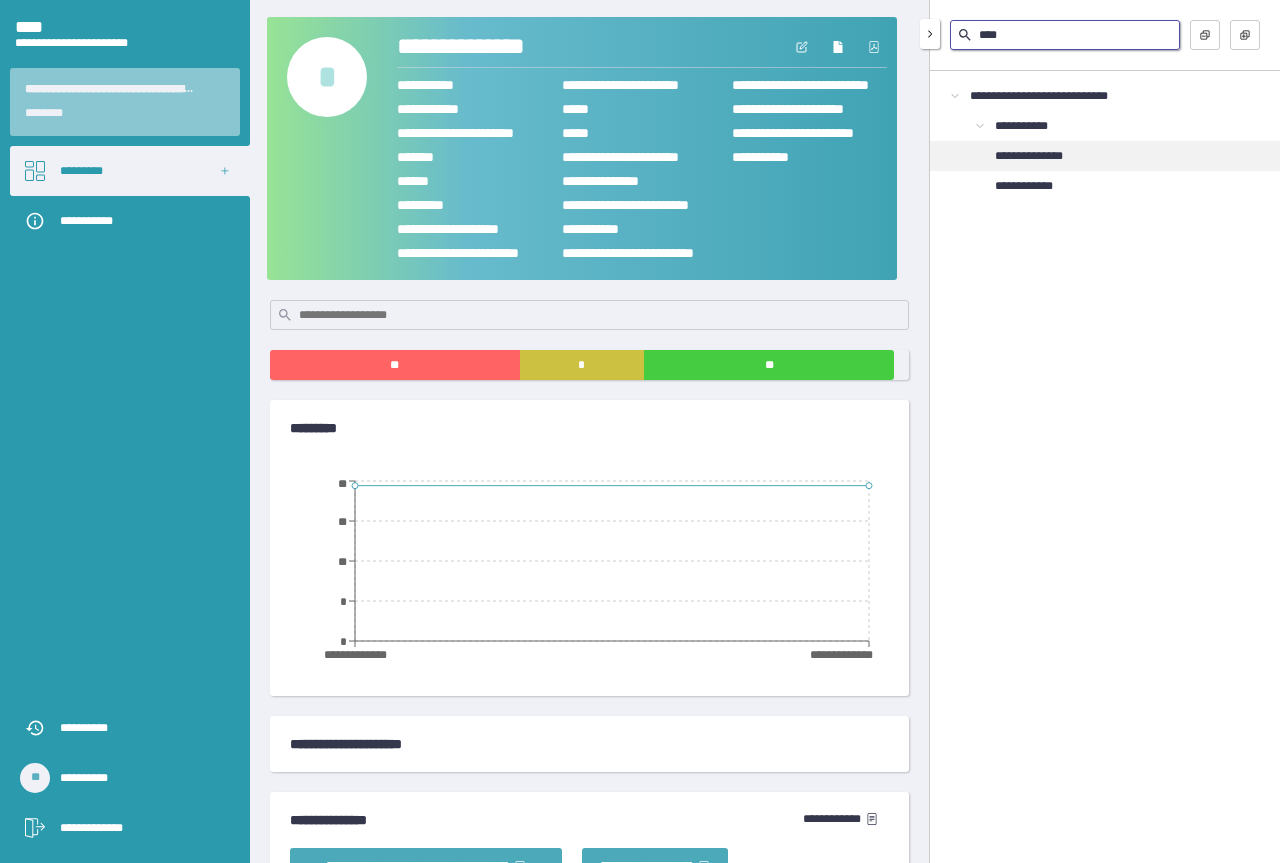 type on "****" 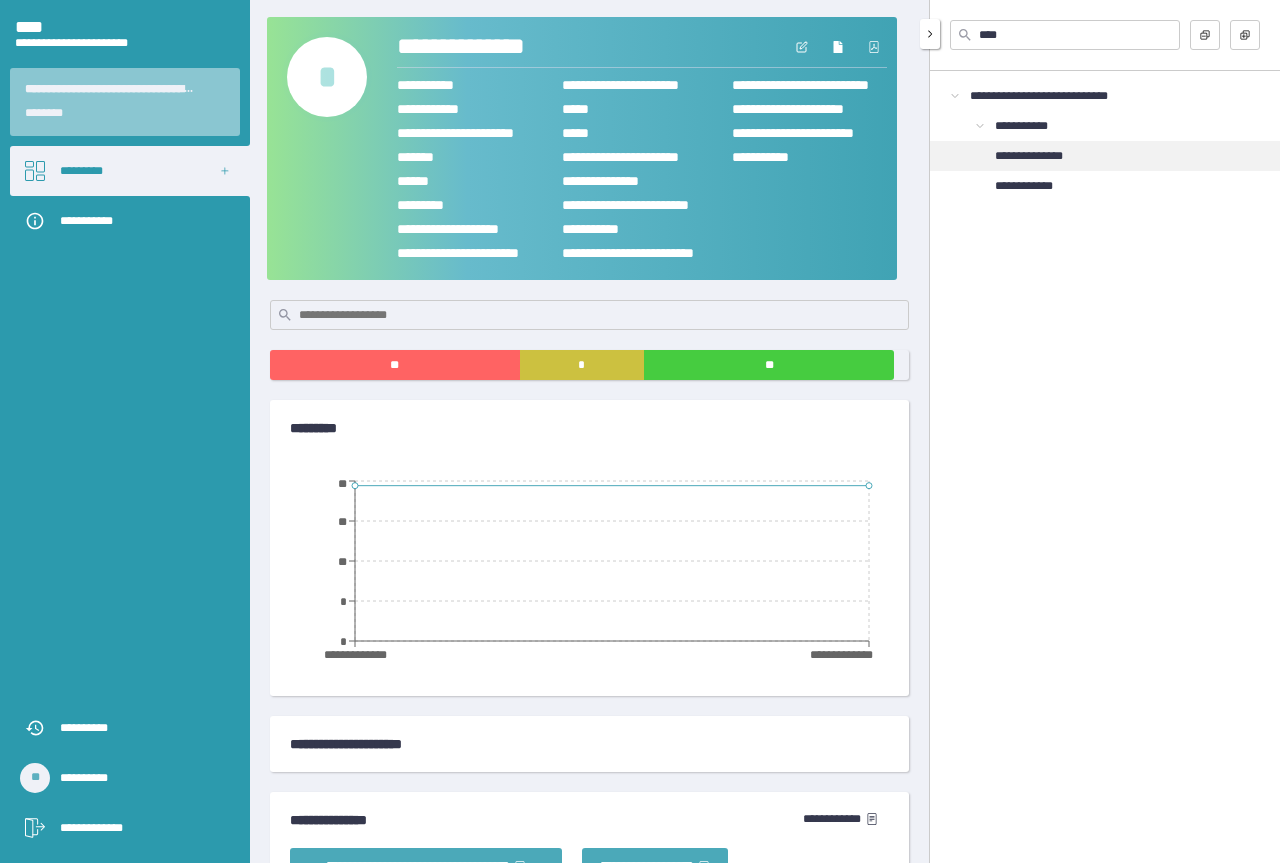 click on "**********" at bounding box center (1041, 156) 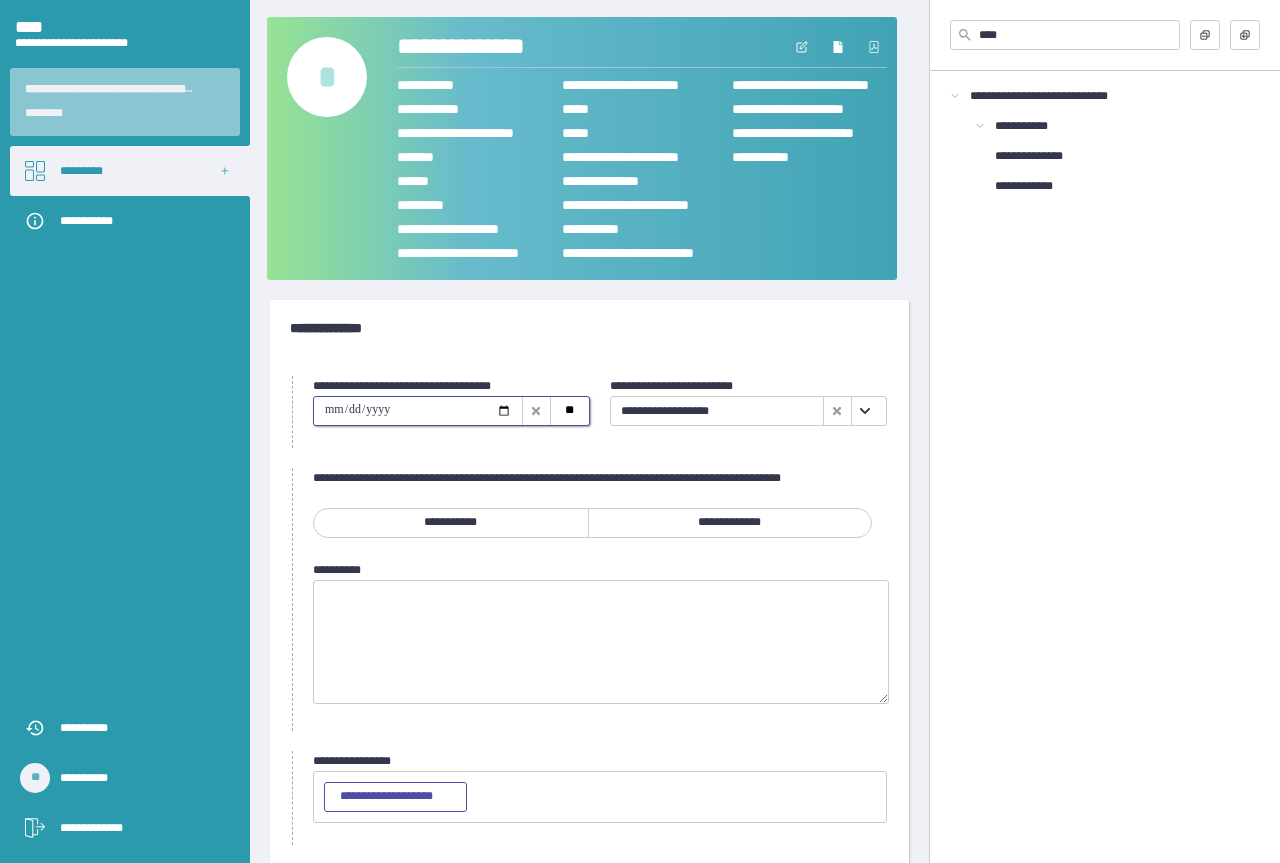 click at bounding box center (418, 411) 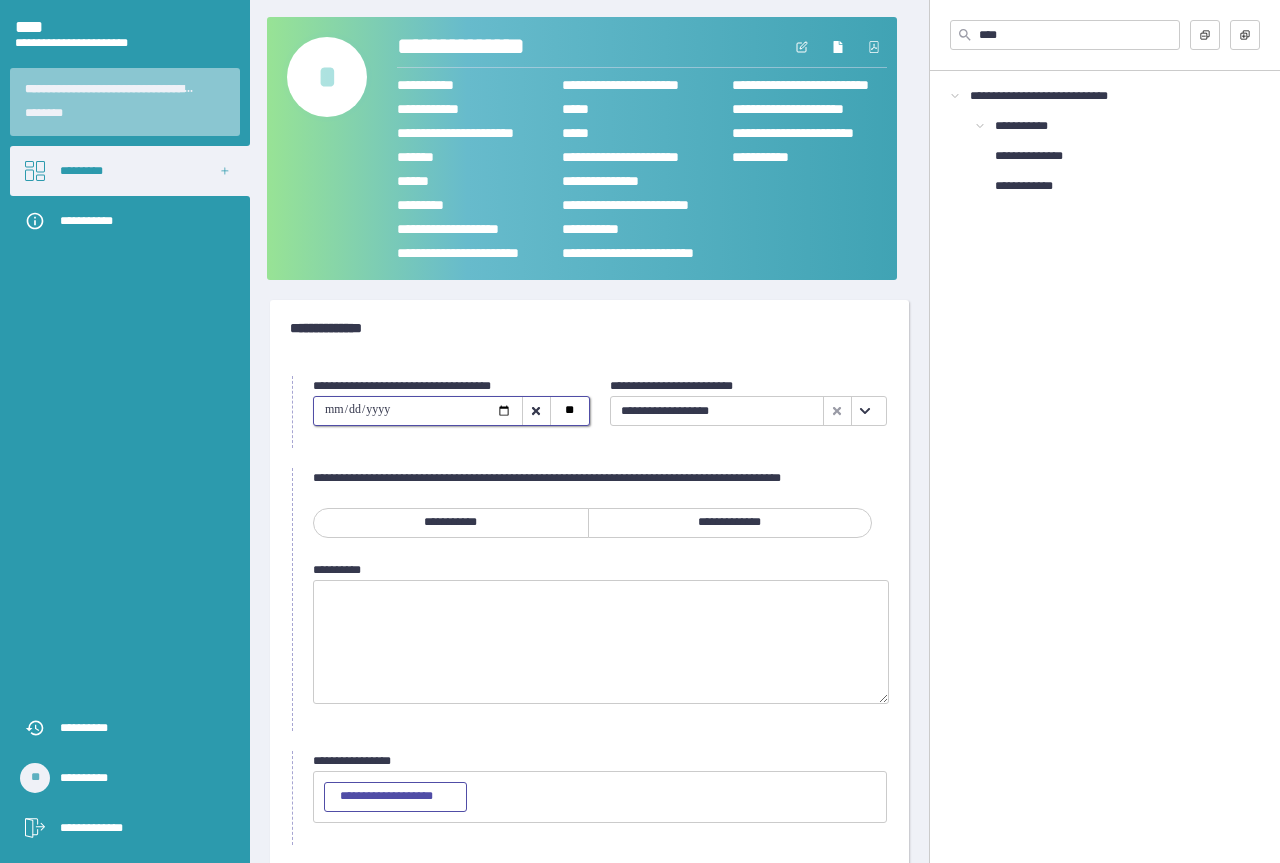 type on "**********" 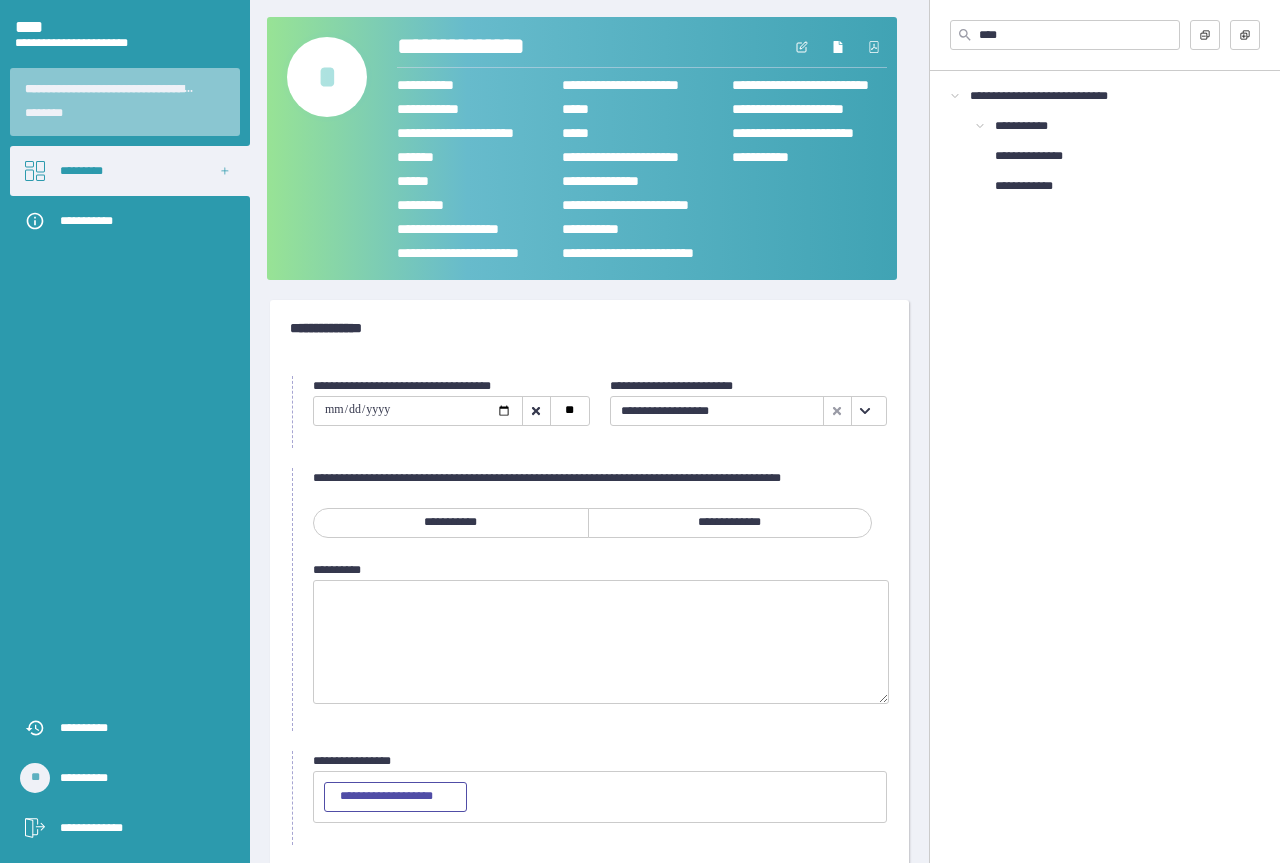 click on "**********" at bounding box center [730, 523] 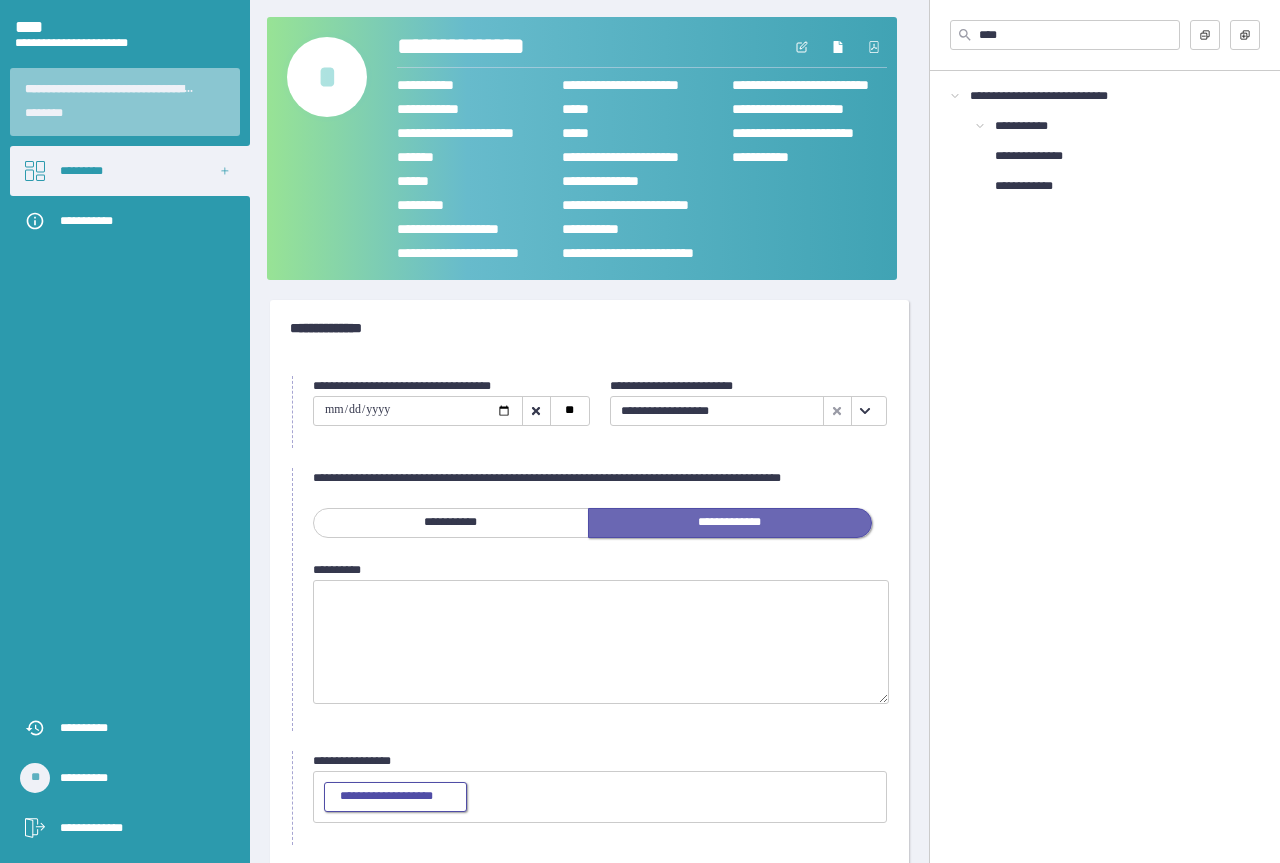 click on "**********" at bounding box center (395, 797) 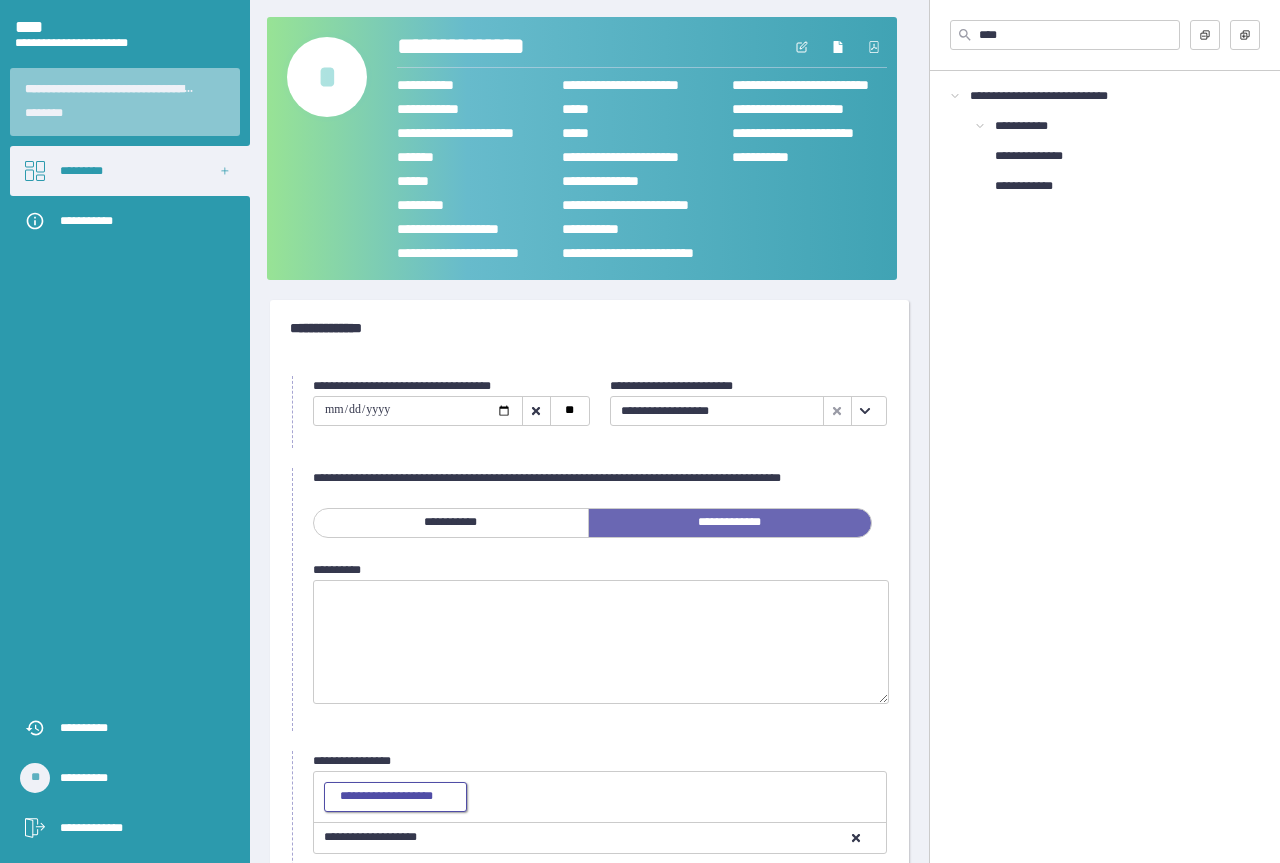 scroll, scrollTop: 121, scrollLeft: 0, axis: vertical 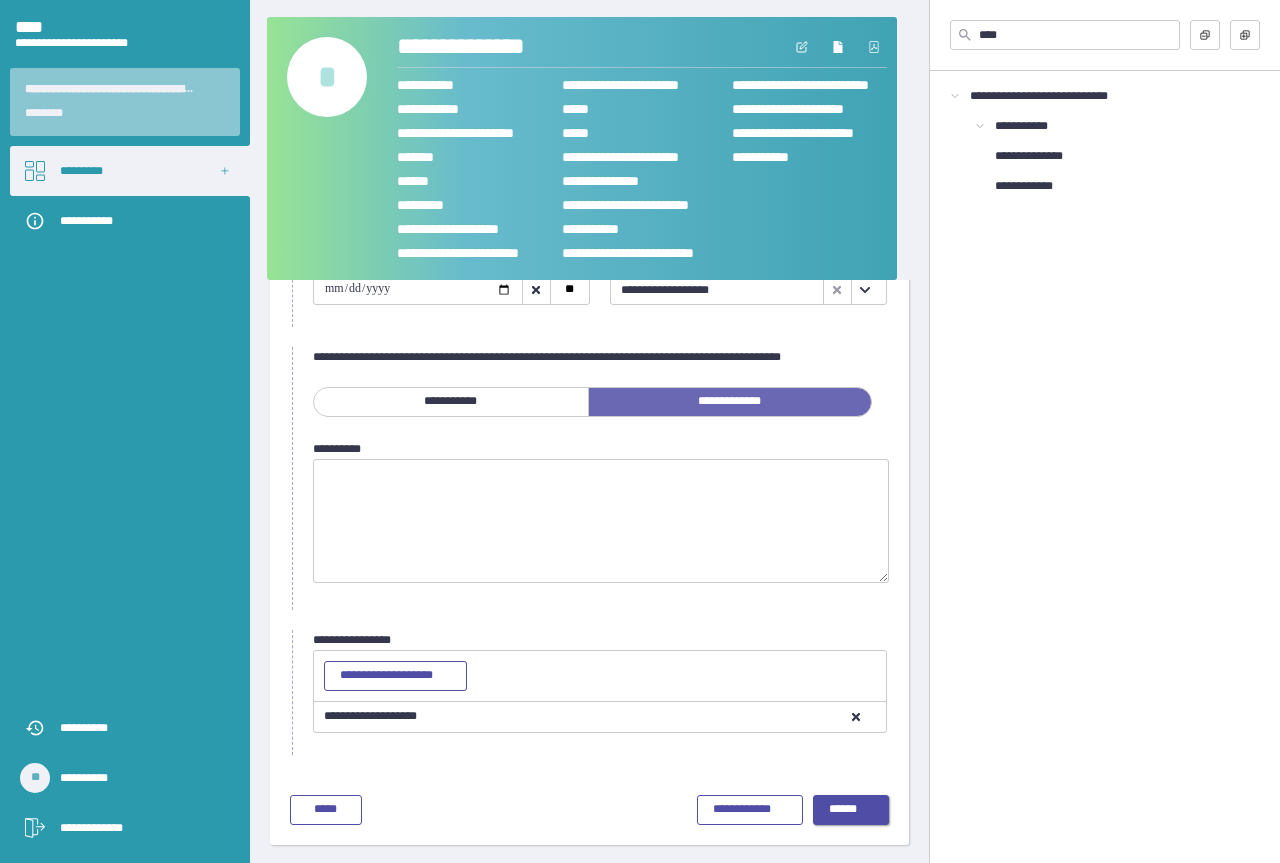 click on "******" at bounding box center (851, 810) 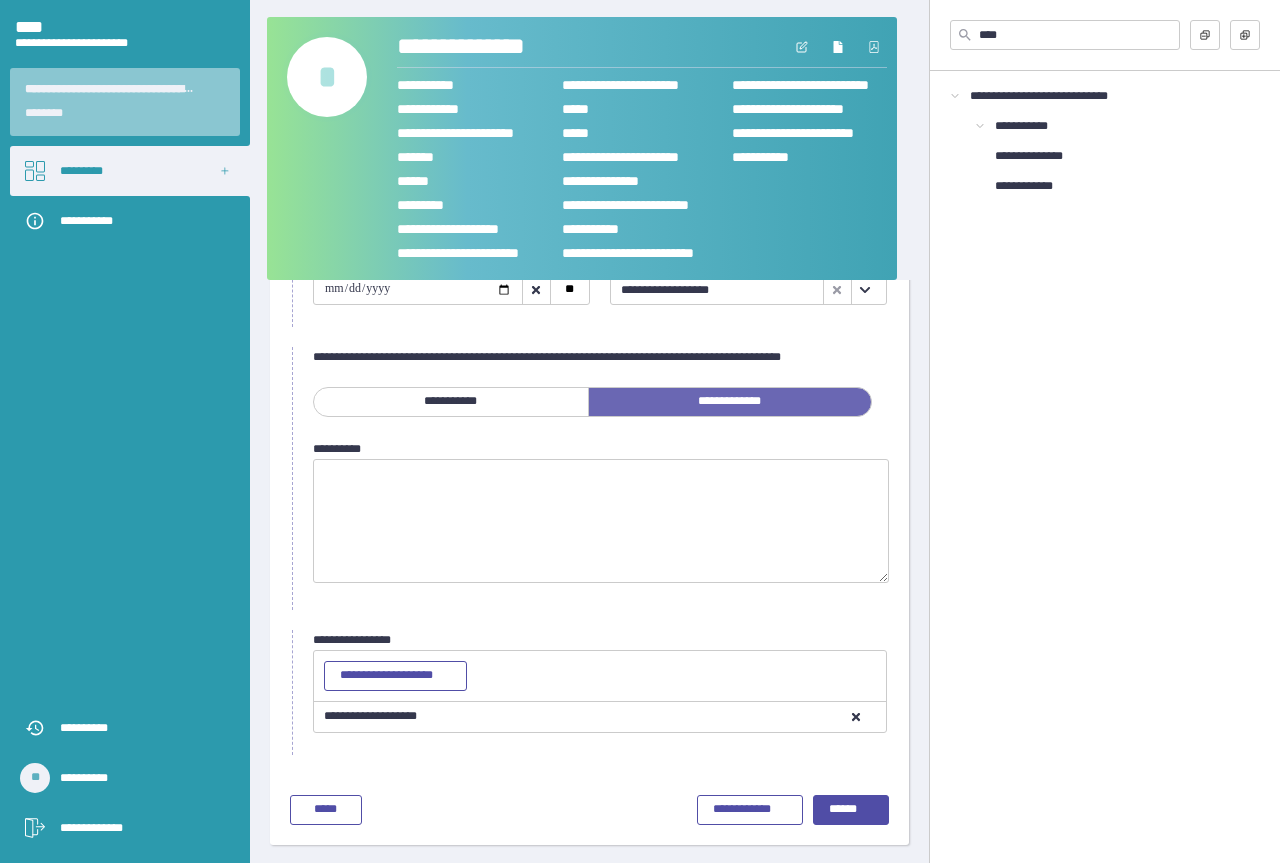 scroll, scrollTop: 0, scrollLeft: 0, axis: both 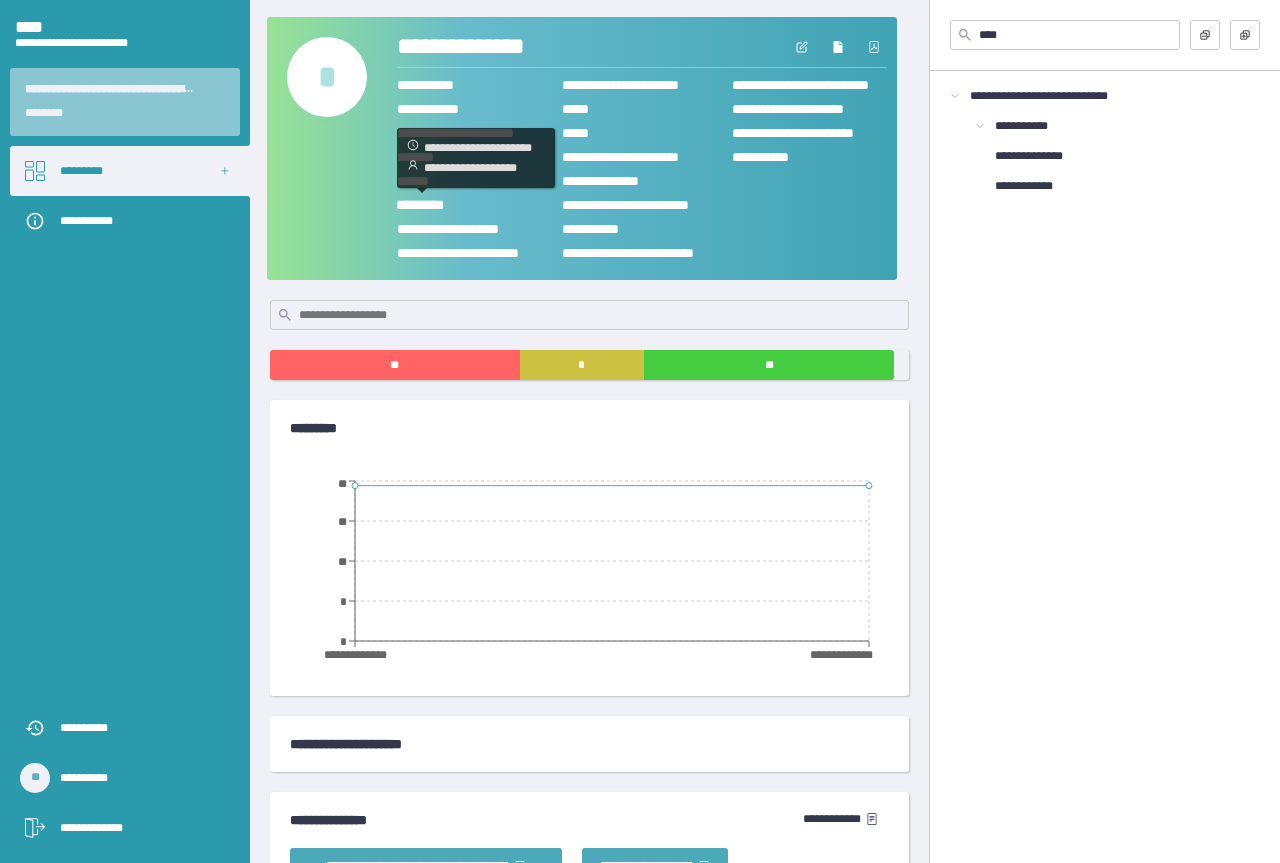 click on "*** * ****" at bounding box center [426, 204] 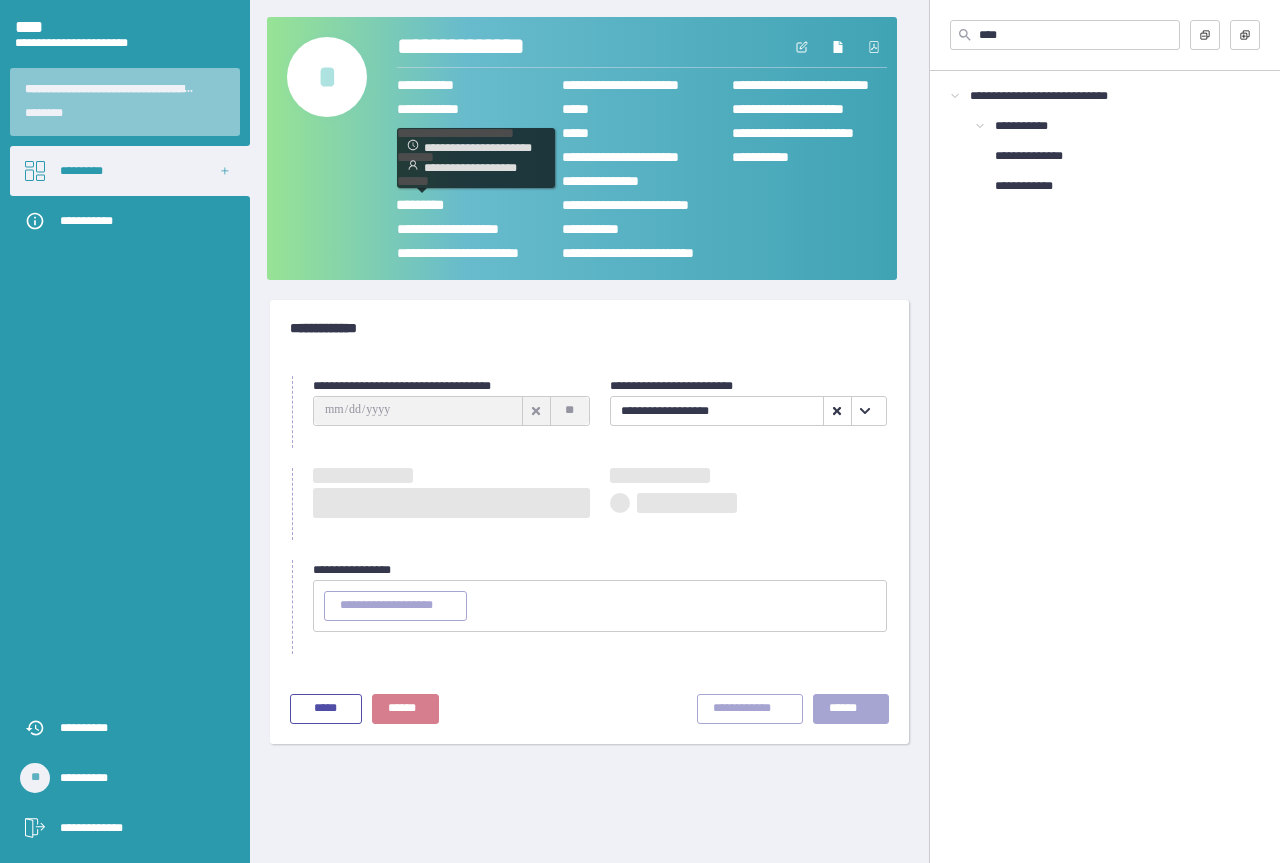 type on "**********" 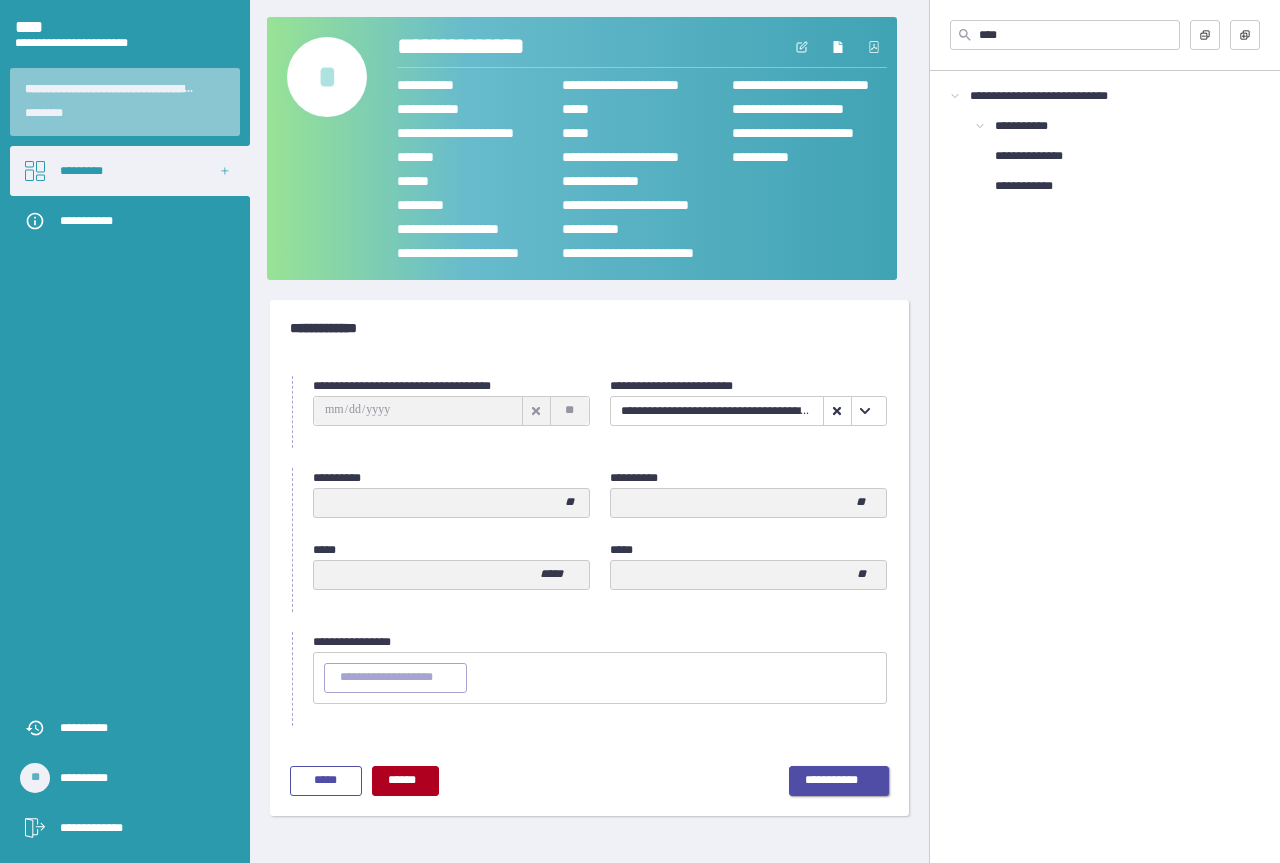 click on "**********" at bounding box center (839, 781) 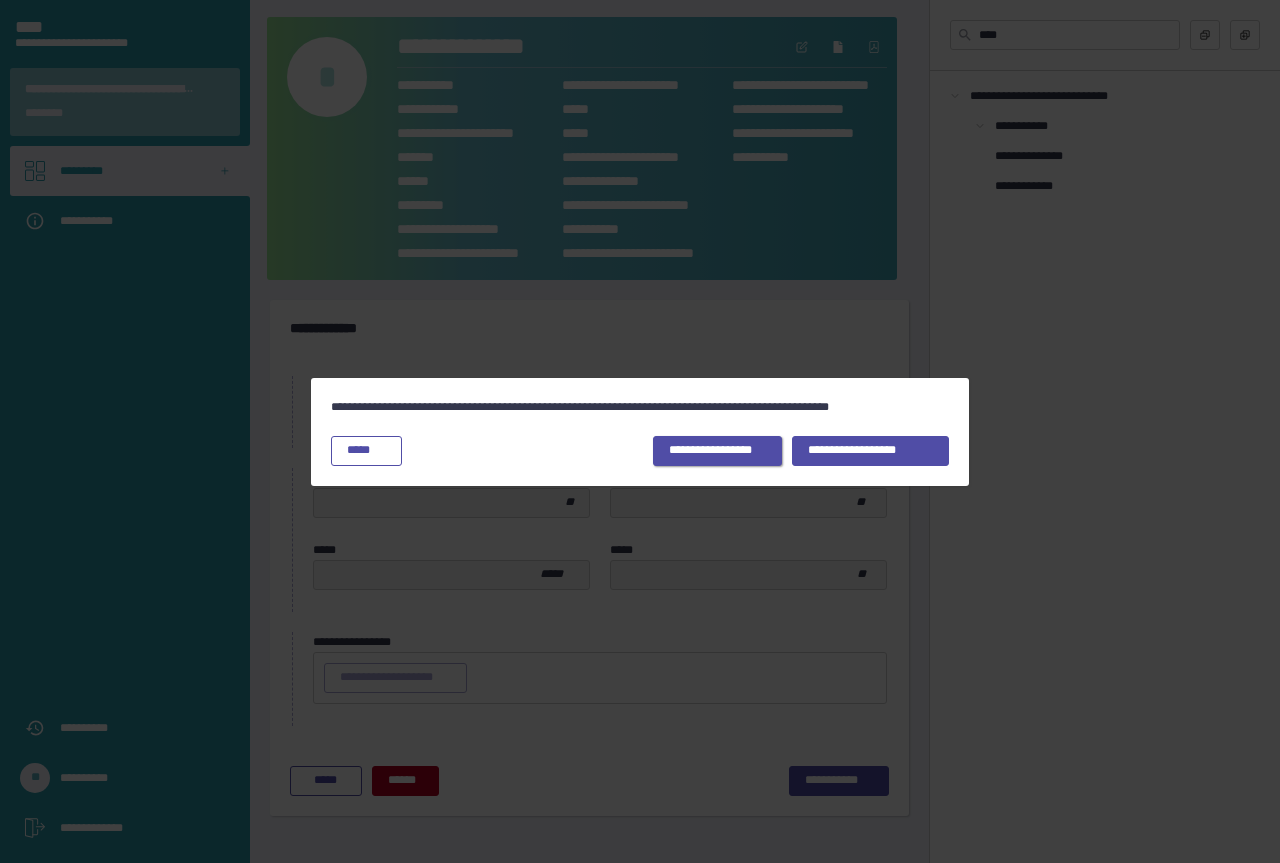 click on "**********" at bounding box center (717, 451) 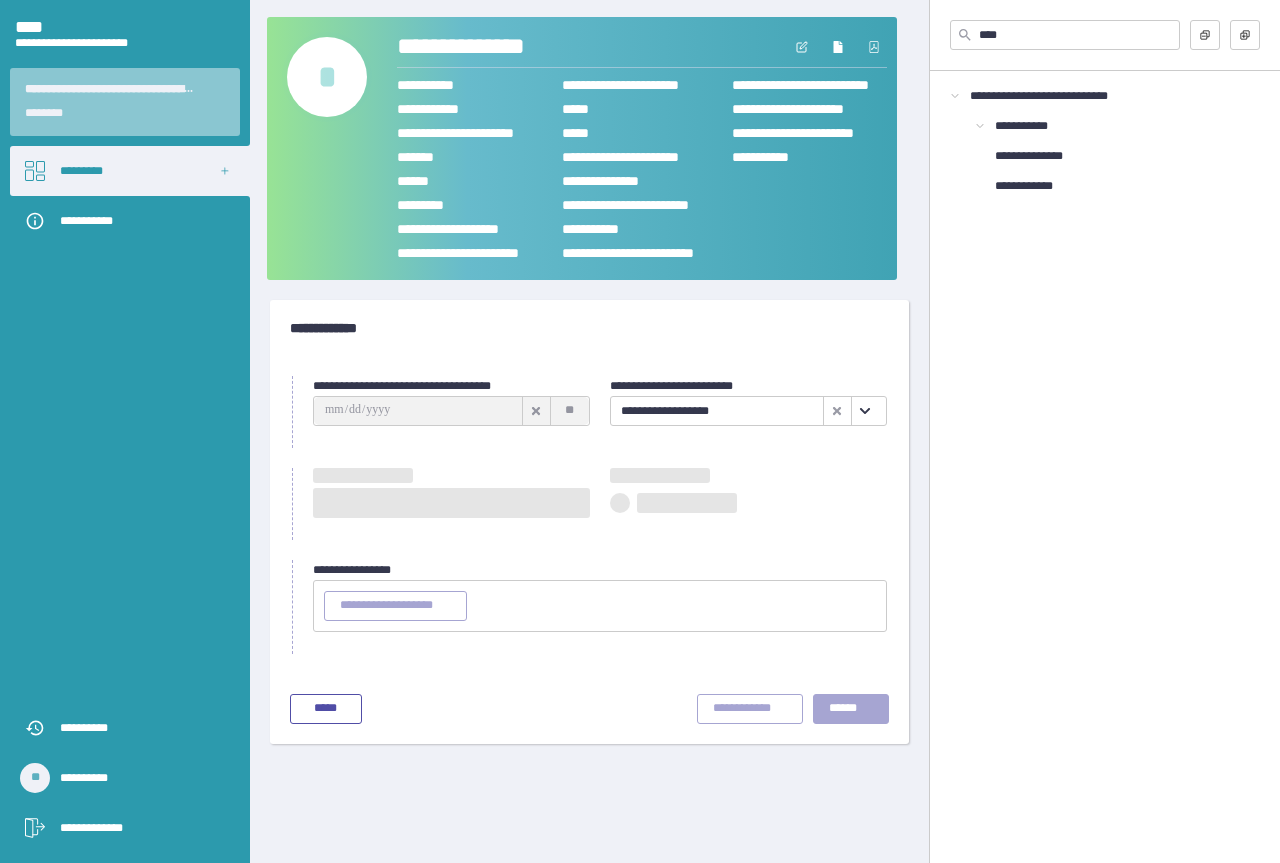 type on "**********" 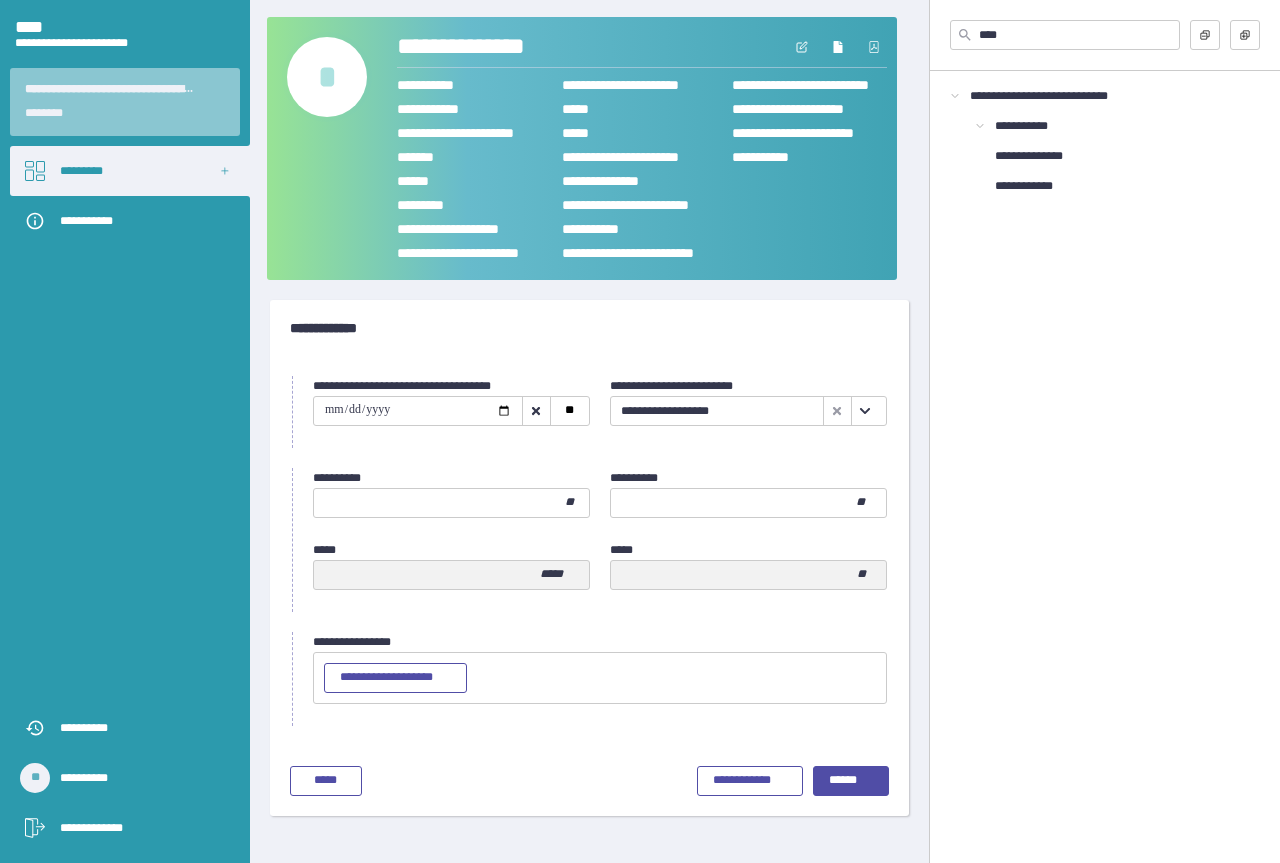 click at bounding box center (439, 503) 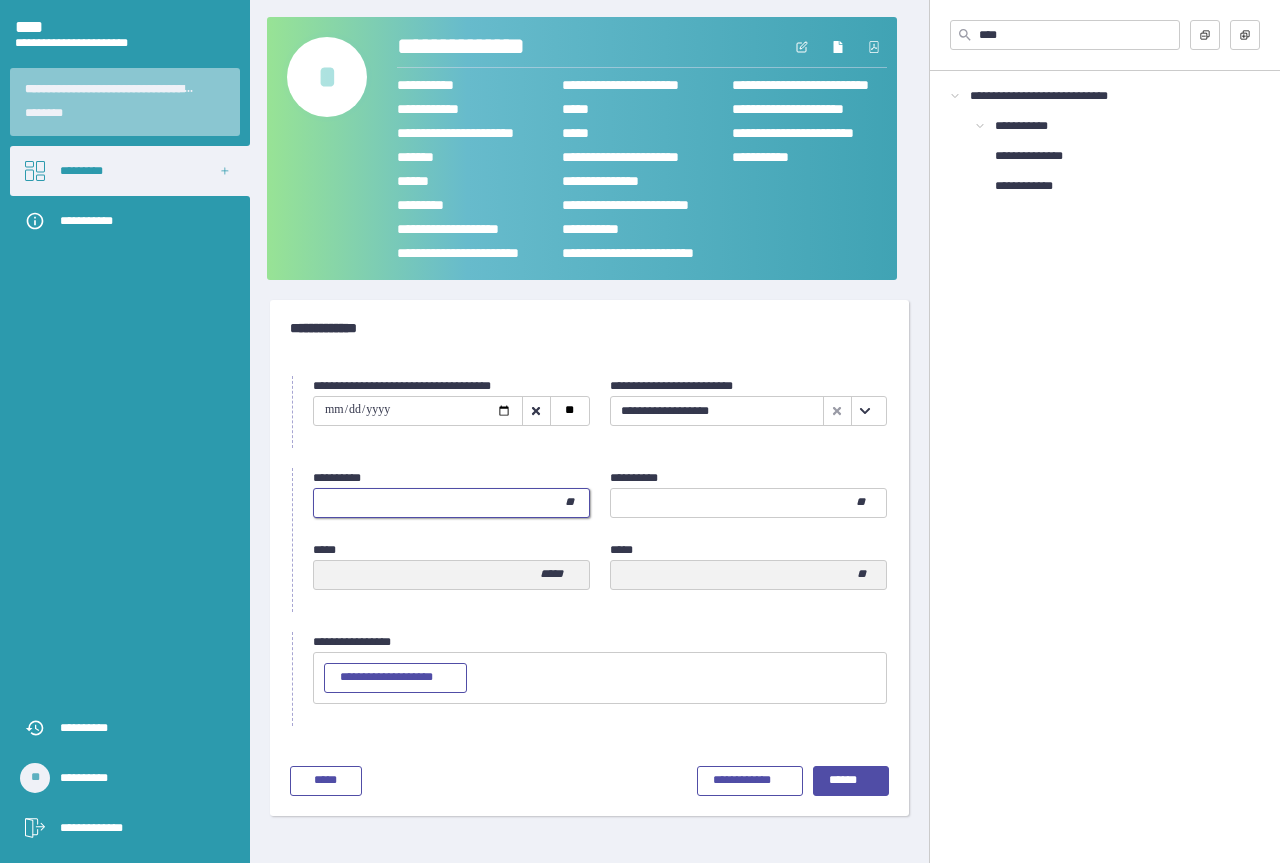 type on "**" 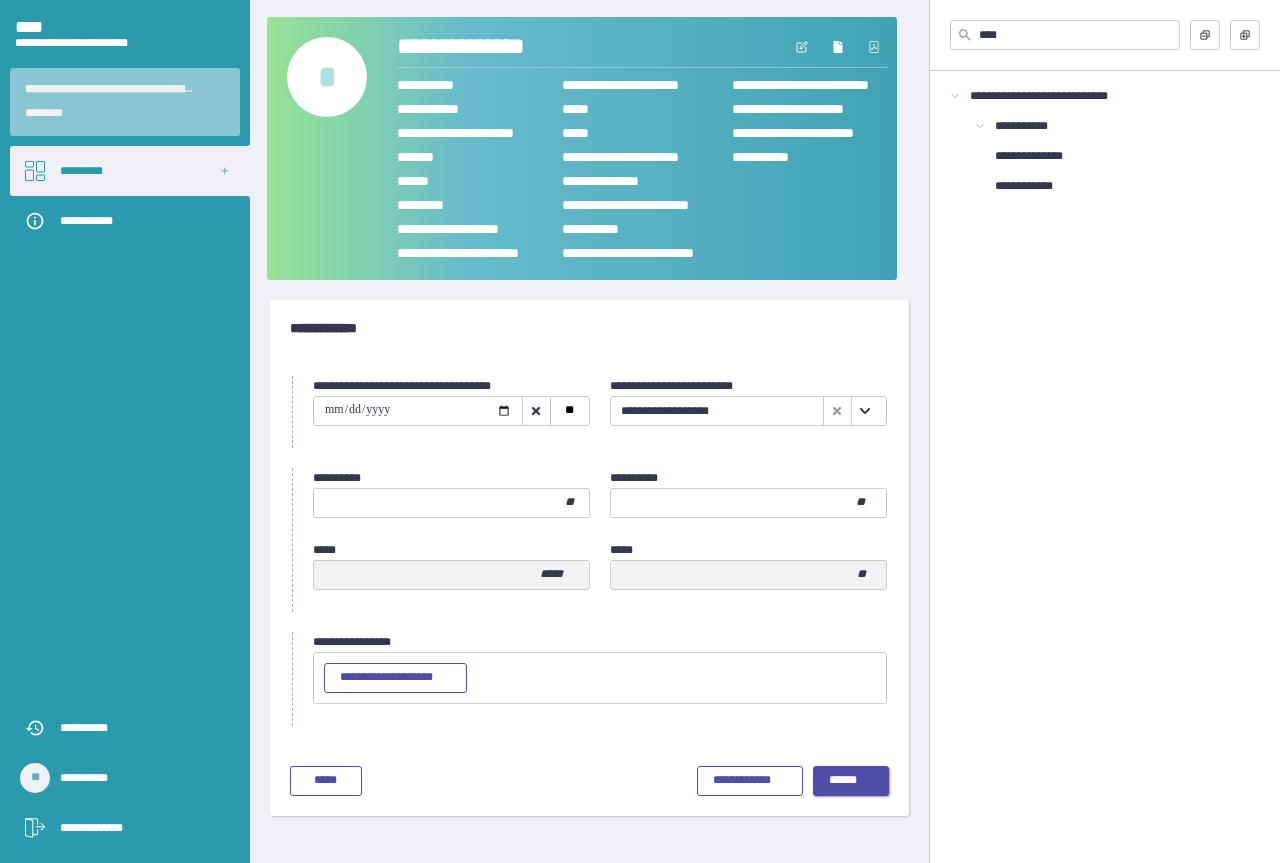 click on "******" at bounding box center (851, 781) 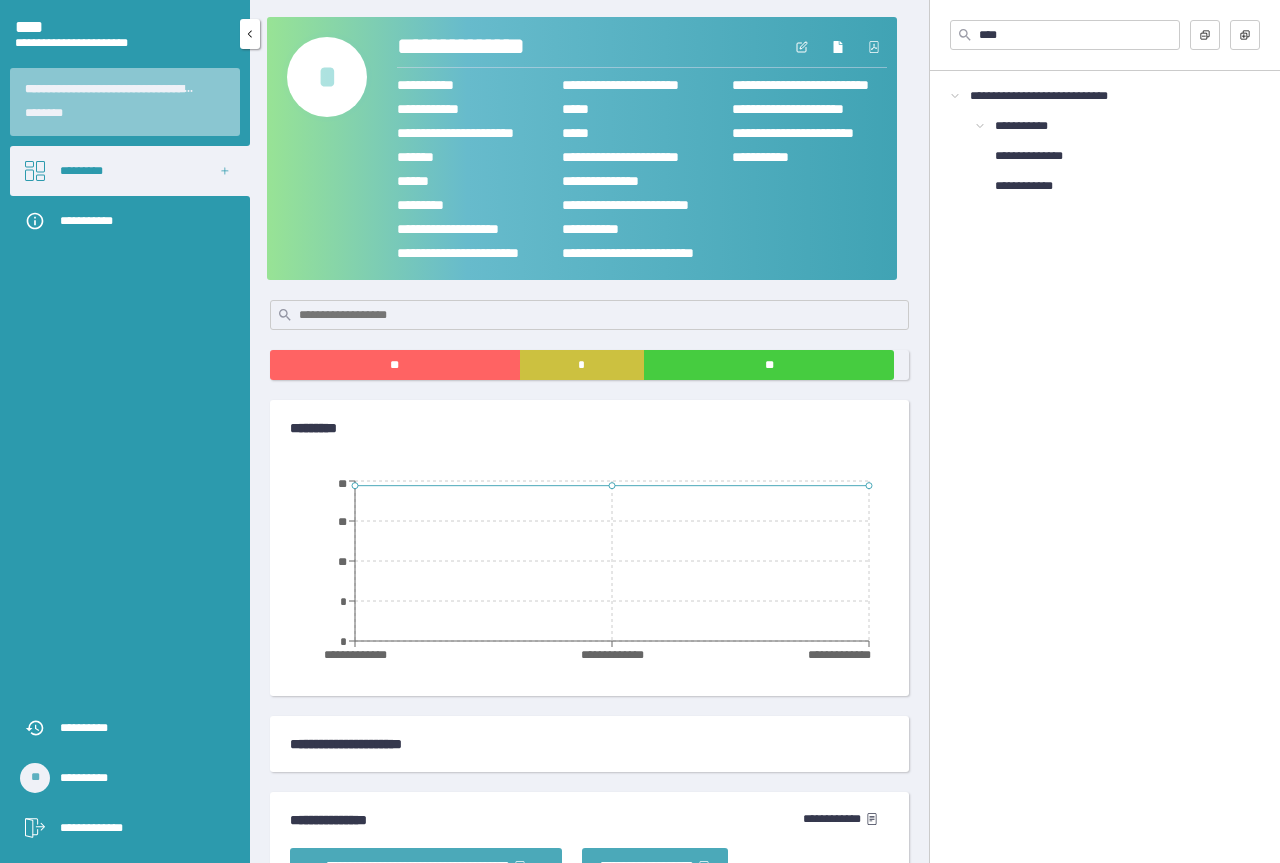 click on "*********" at bounding box center [130, 171] 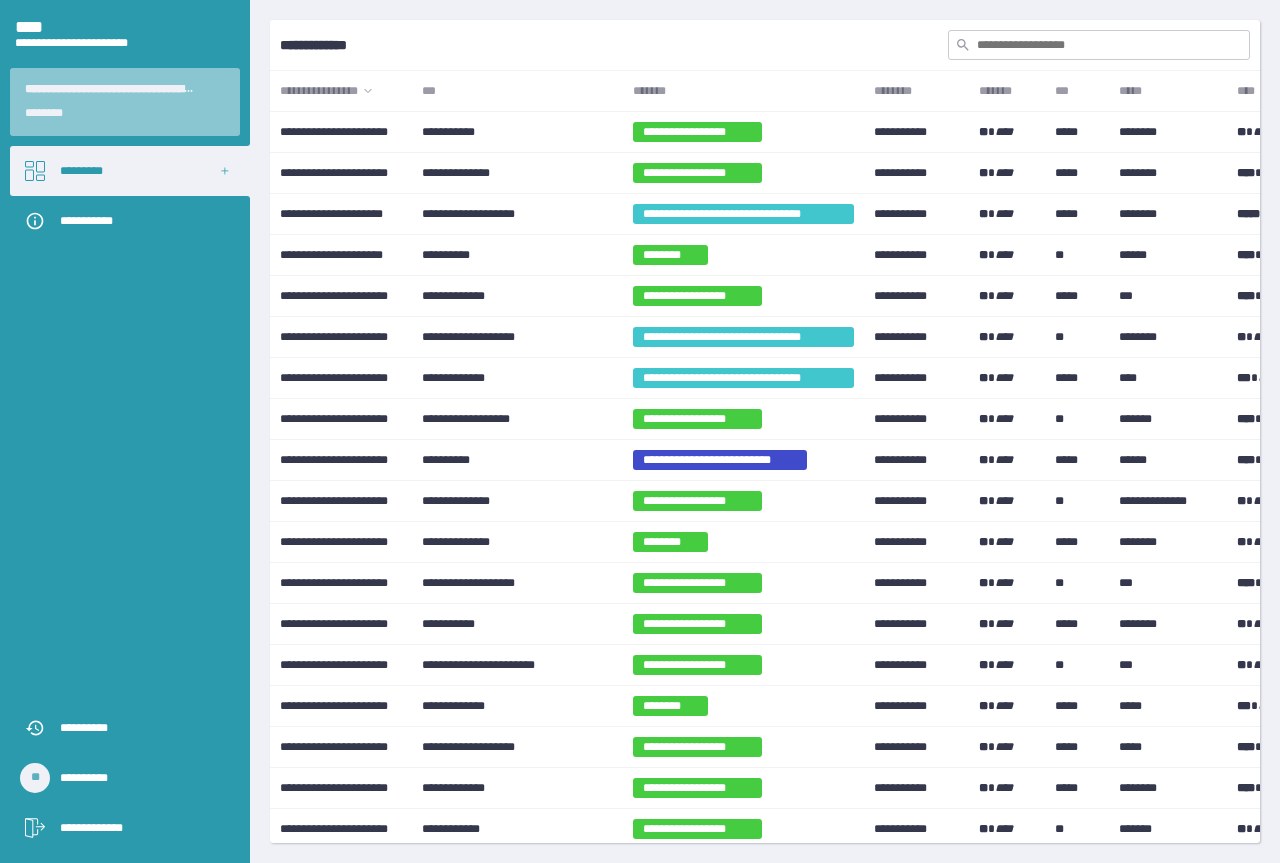 click at bounding box center (1099, 45) 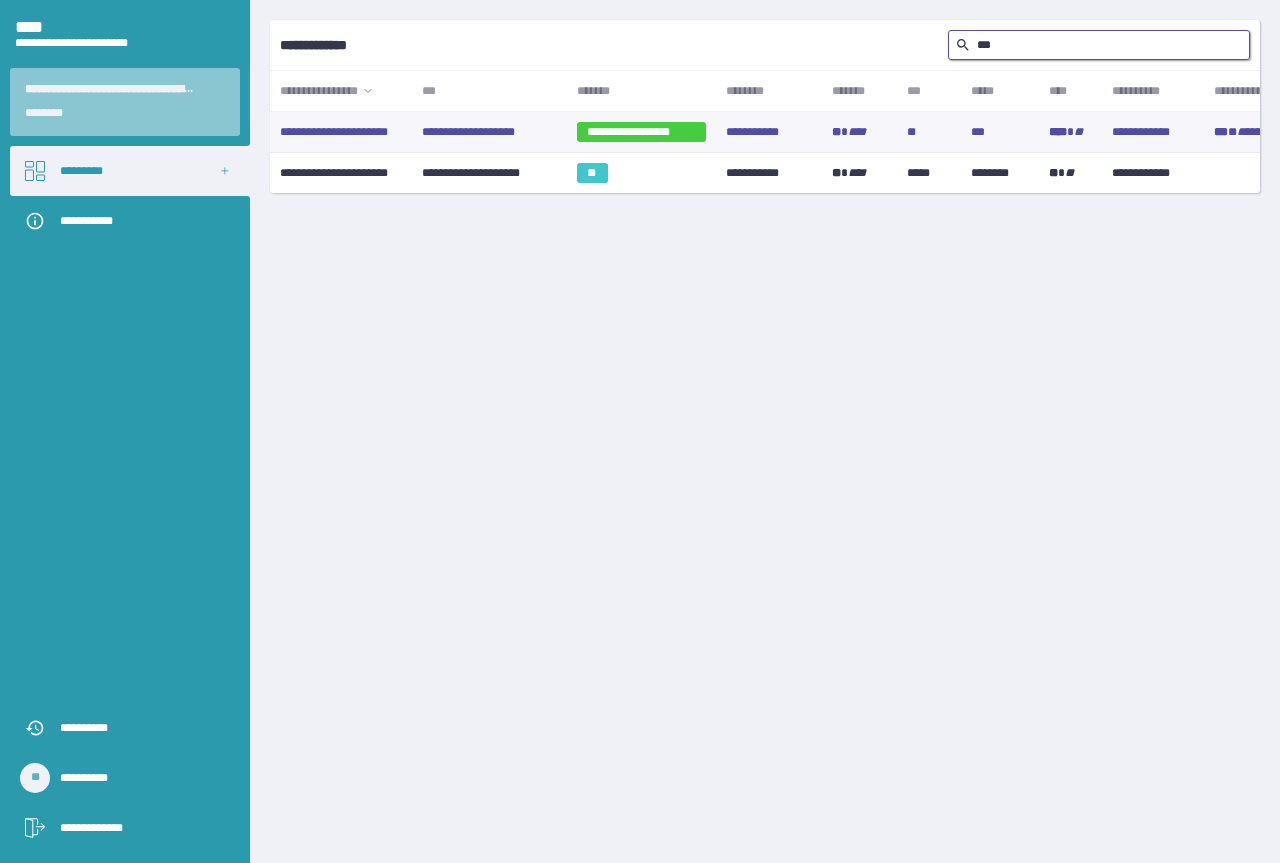 type on "***" 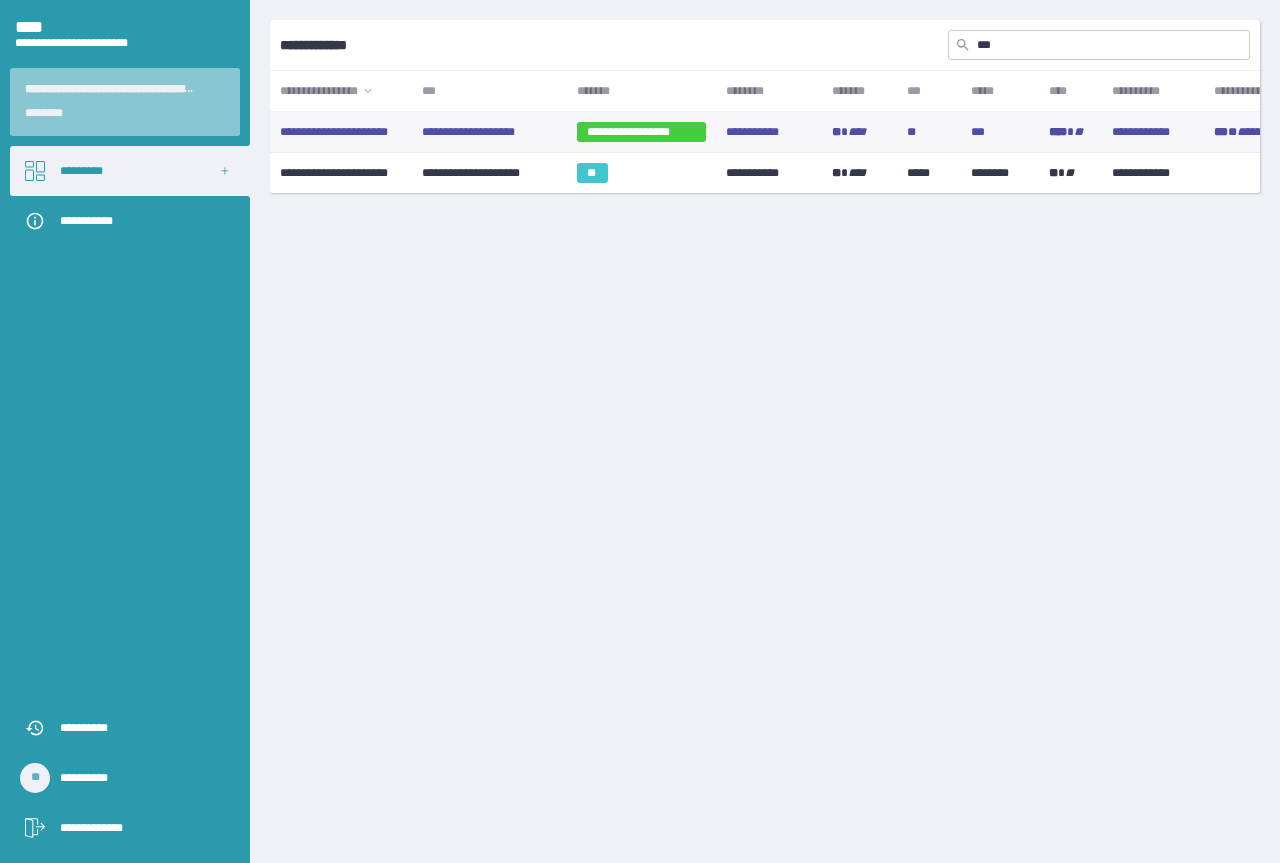 click on "**" at bounding box center [929, 132] 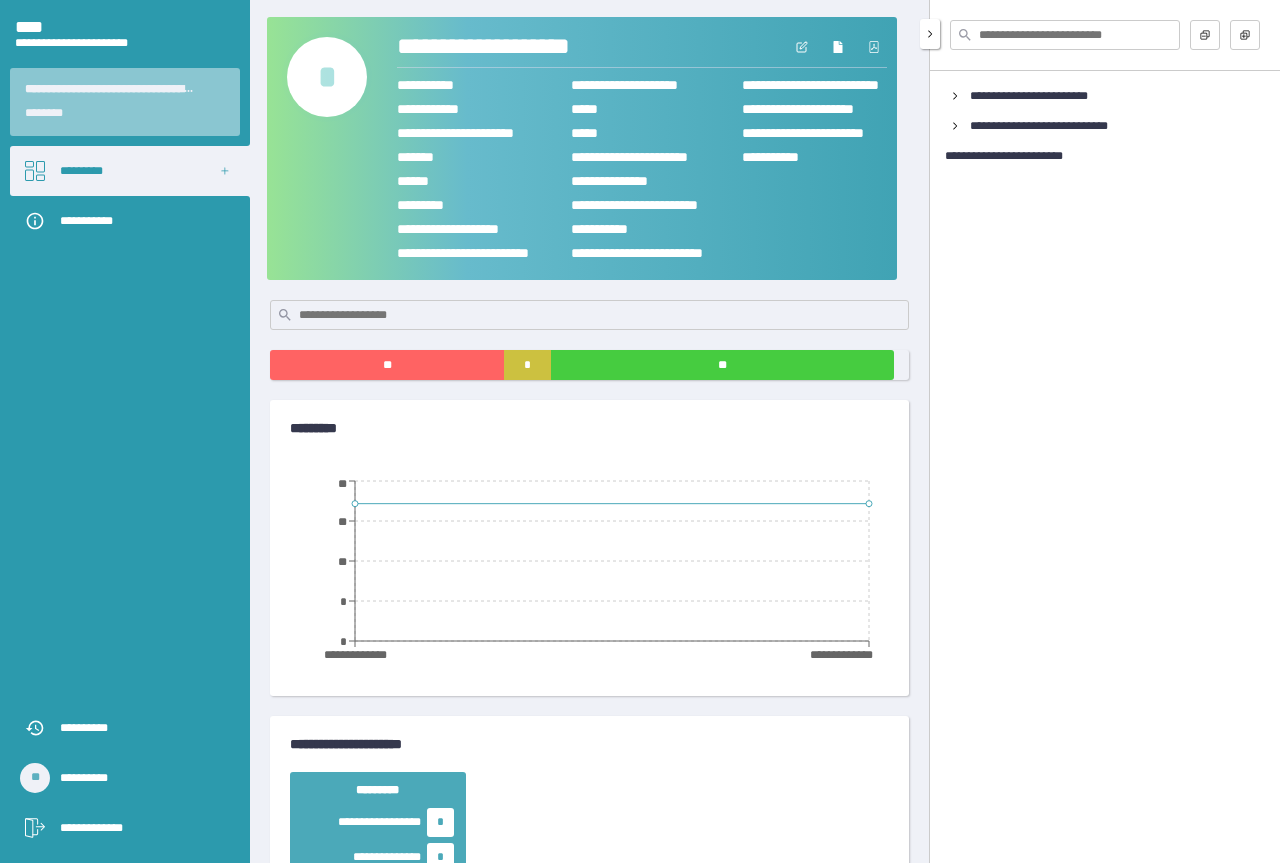 click 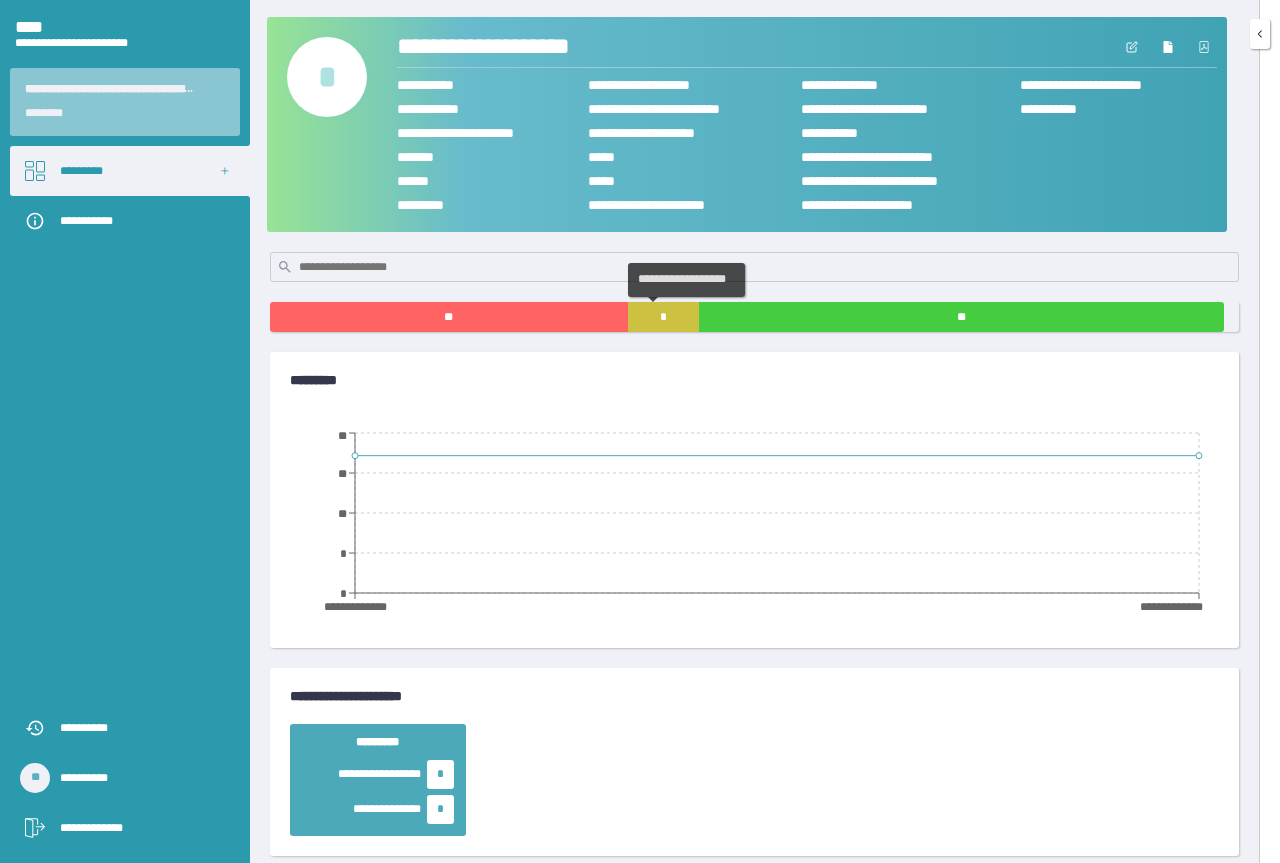 click on "*" at bounding box center (664, 317) 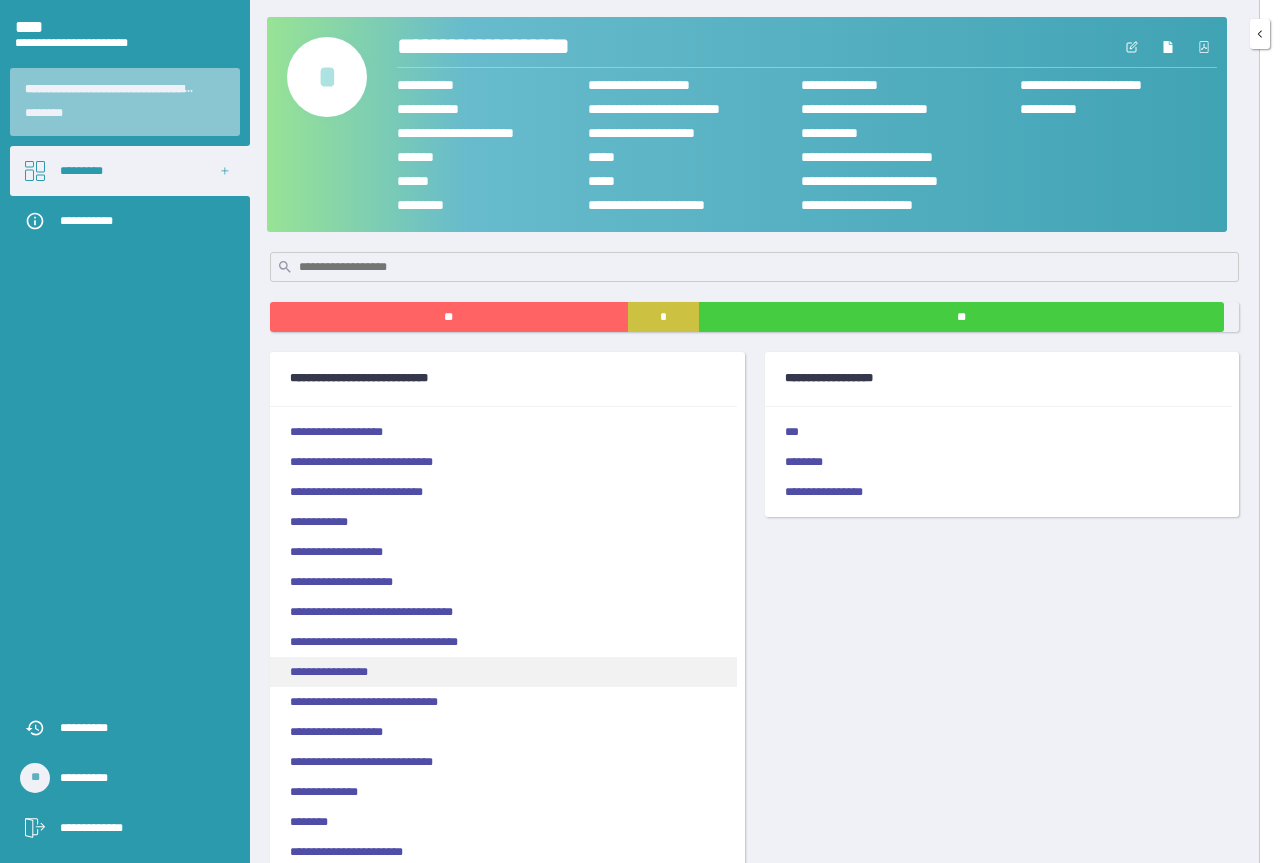 scroll, scrollTop: 200, scrollLeft: 0, axis: vertical 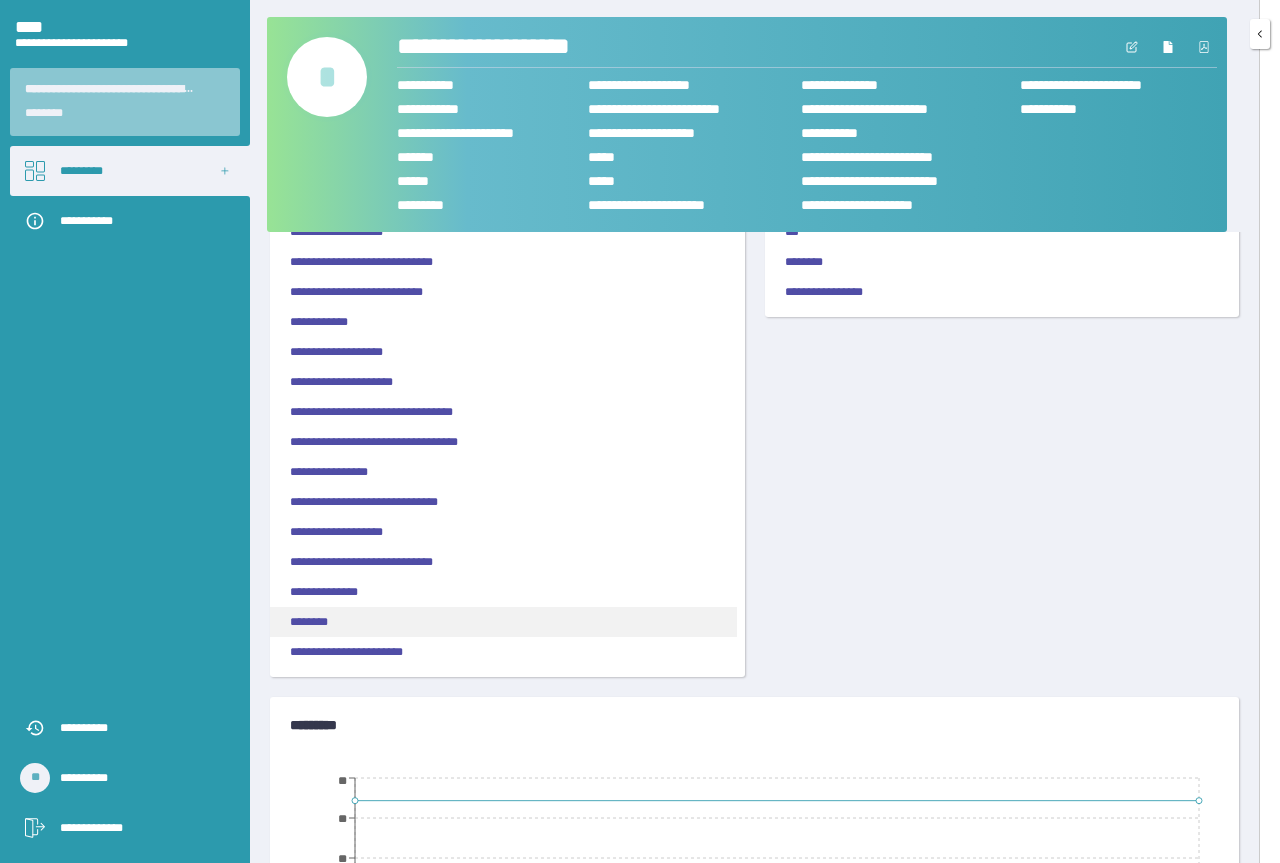 click on "********" at bounding box center [503, 622] 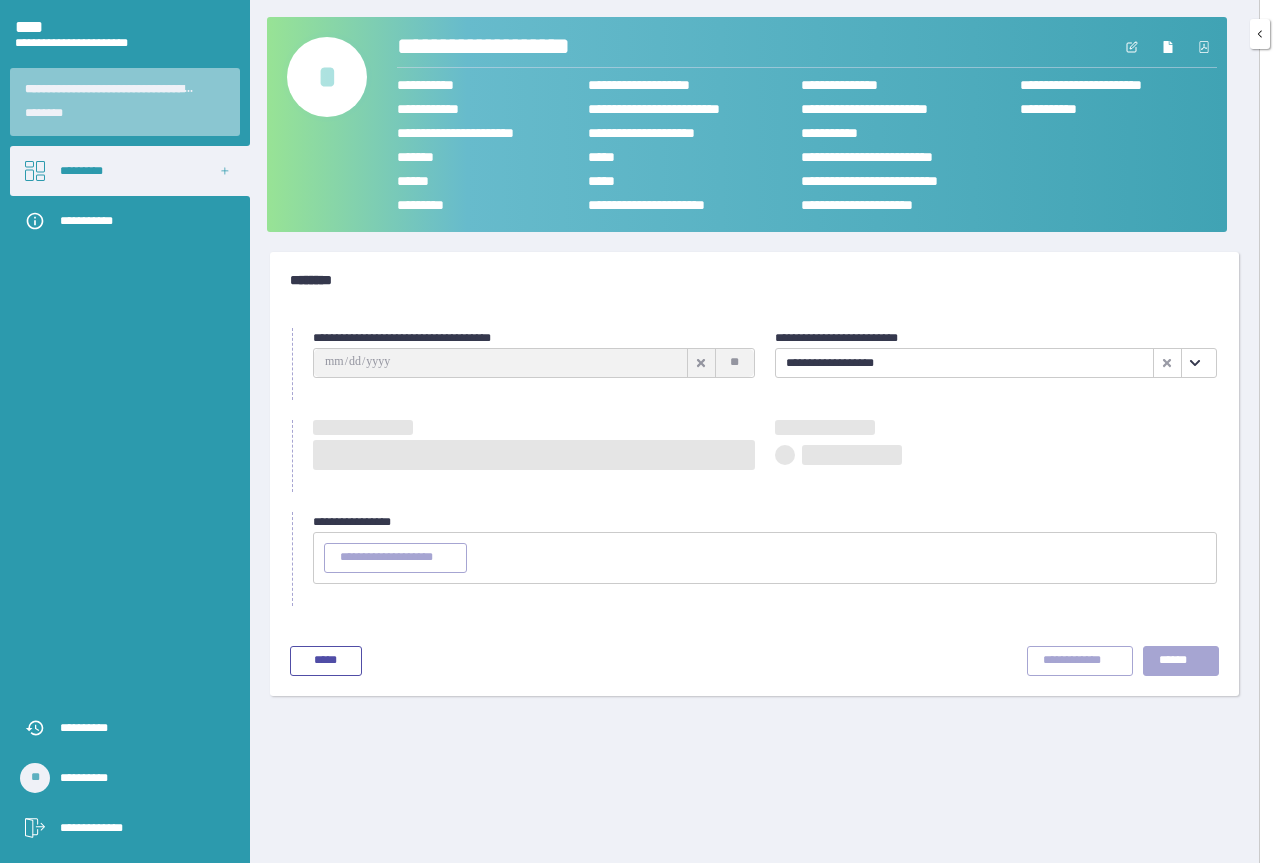scroll, scrollTop: 0, scrollLeft: 0, axis: both 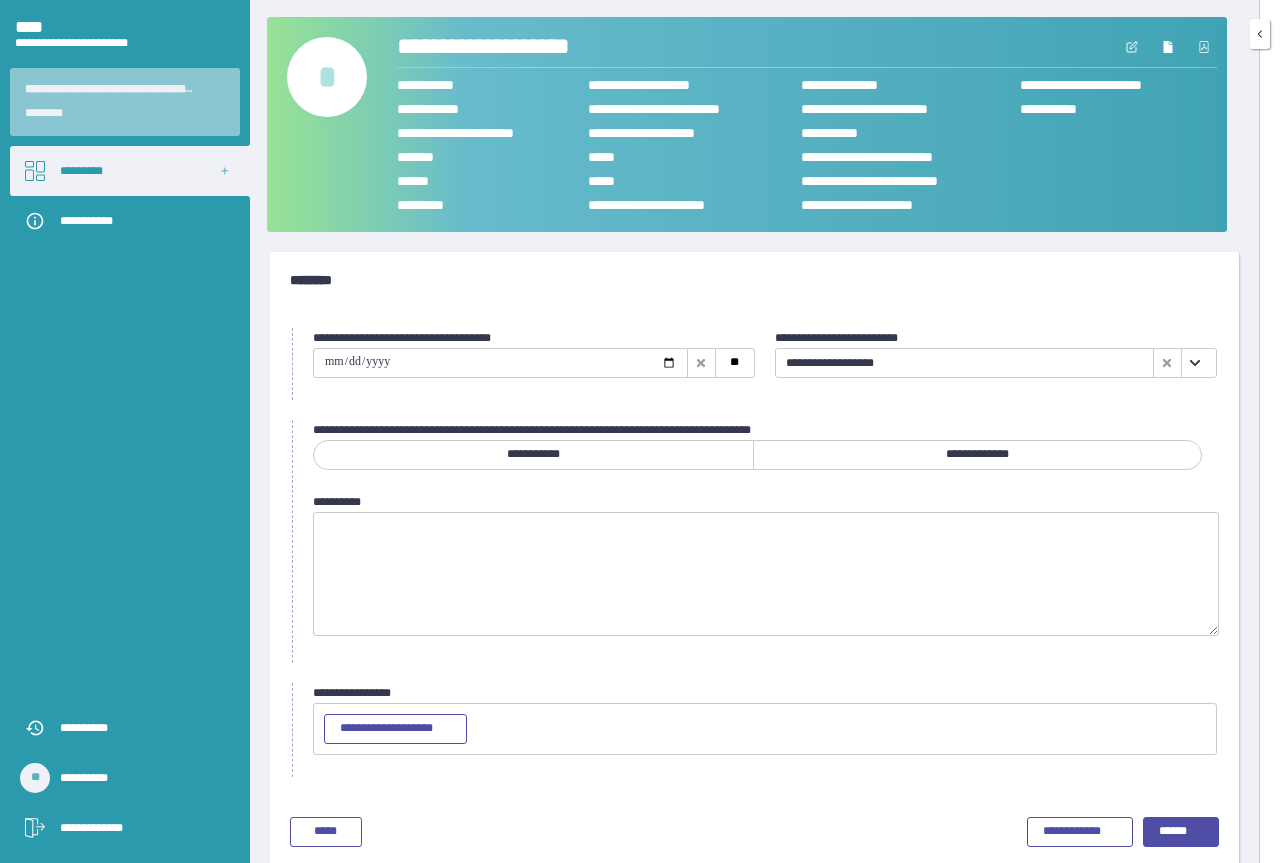 click at bounding box center (500, 363) 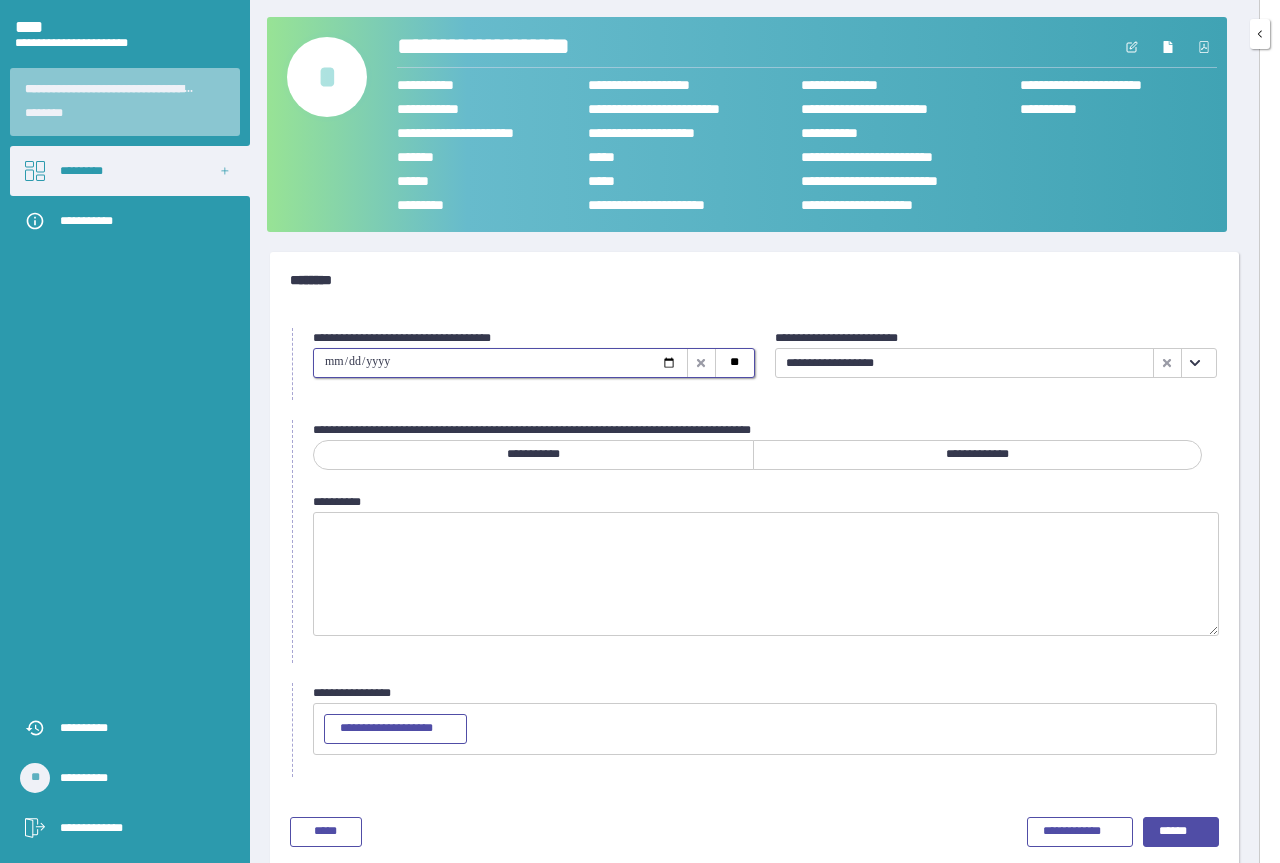 click on "**********" at bounding box center (977, 455) 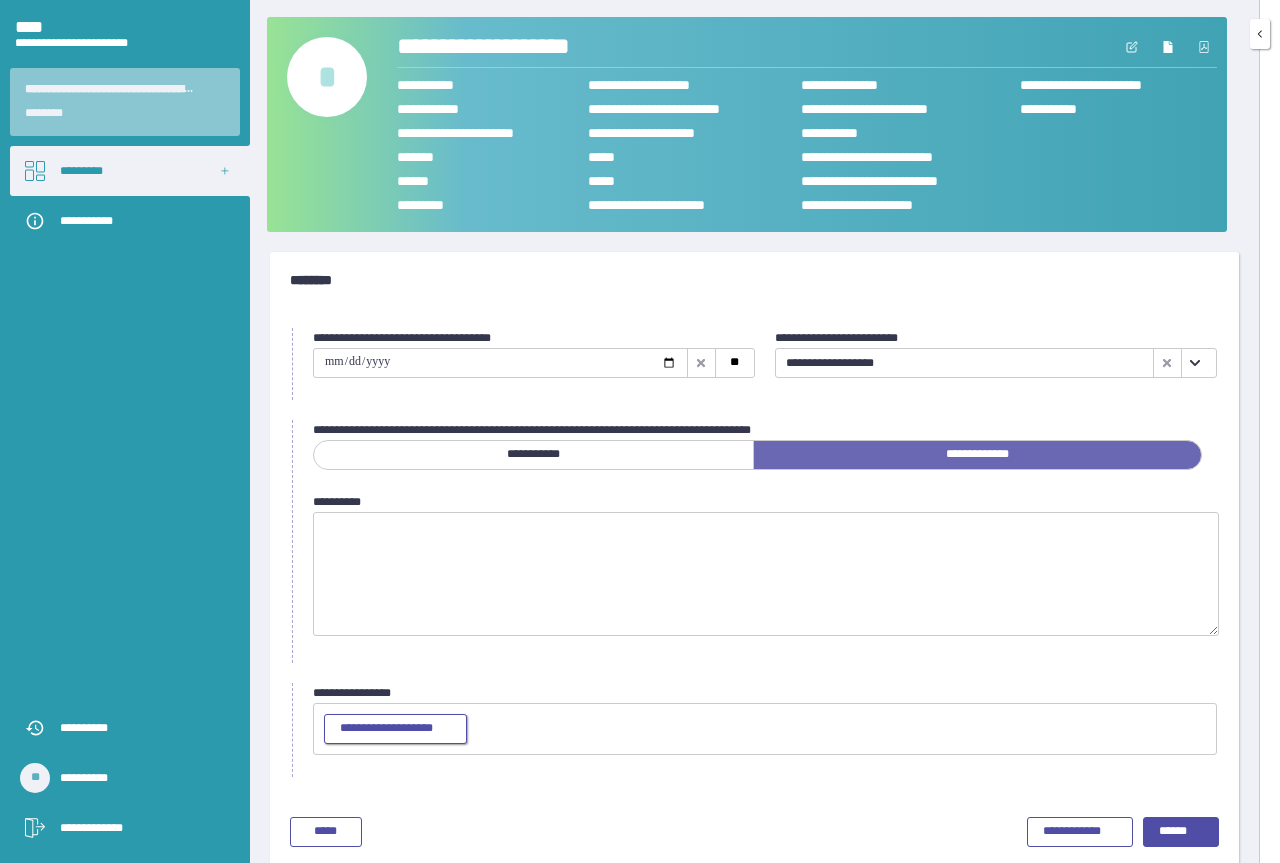 click on "**********" at bounding box center [395, 729] 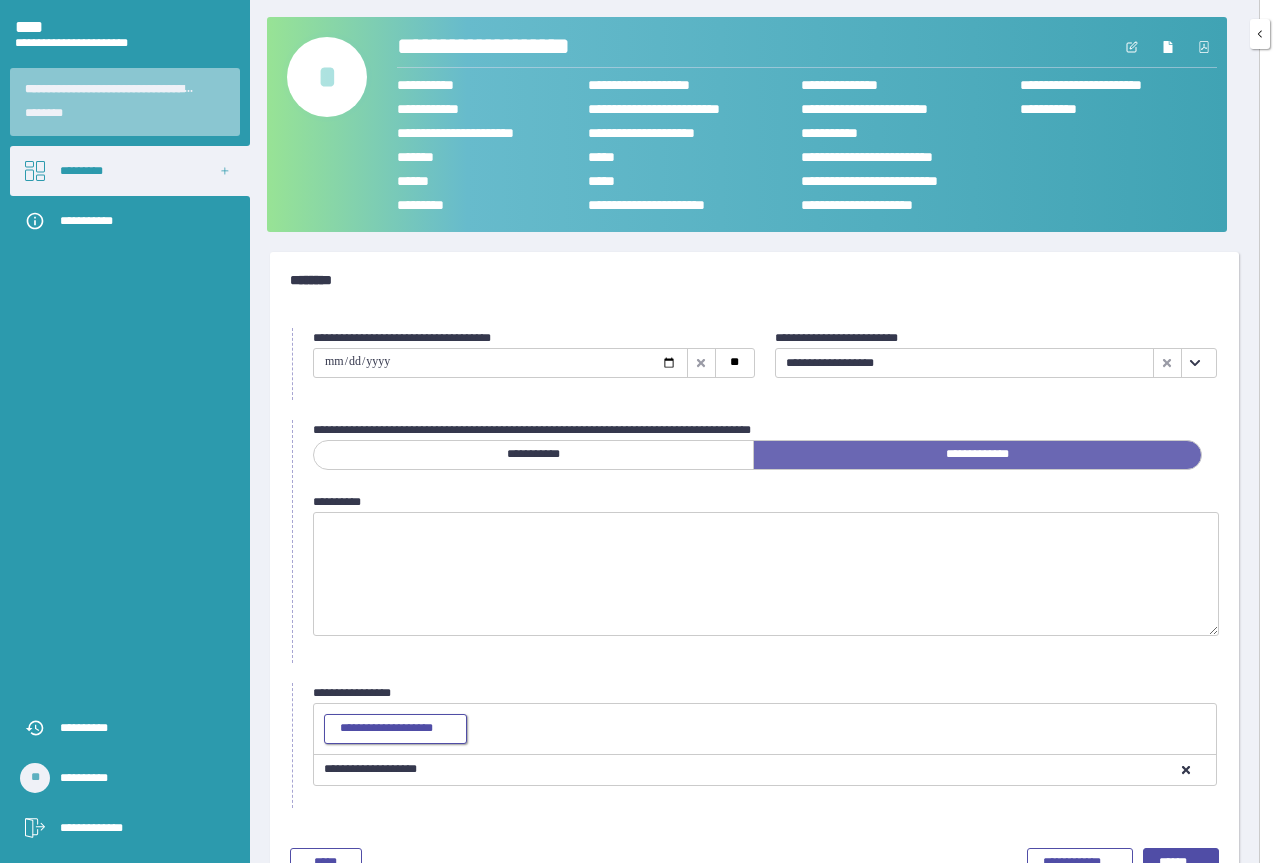 scroll, scrollTop: 53, scrollLeft: 0, axis: vertical 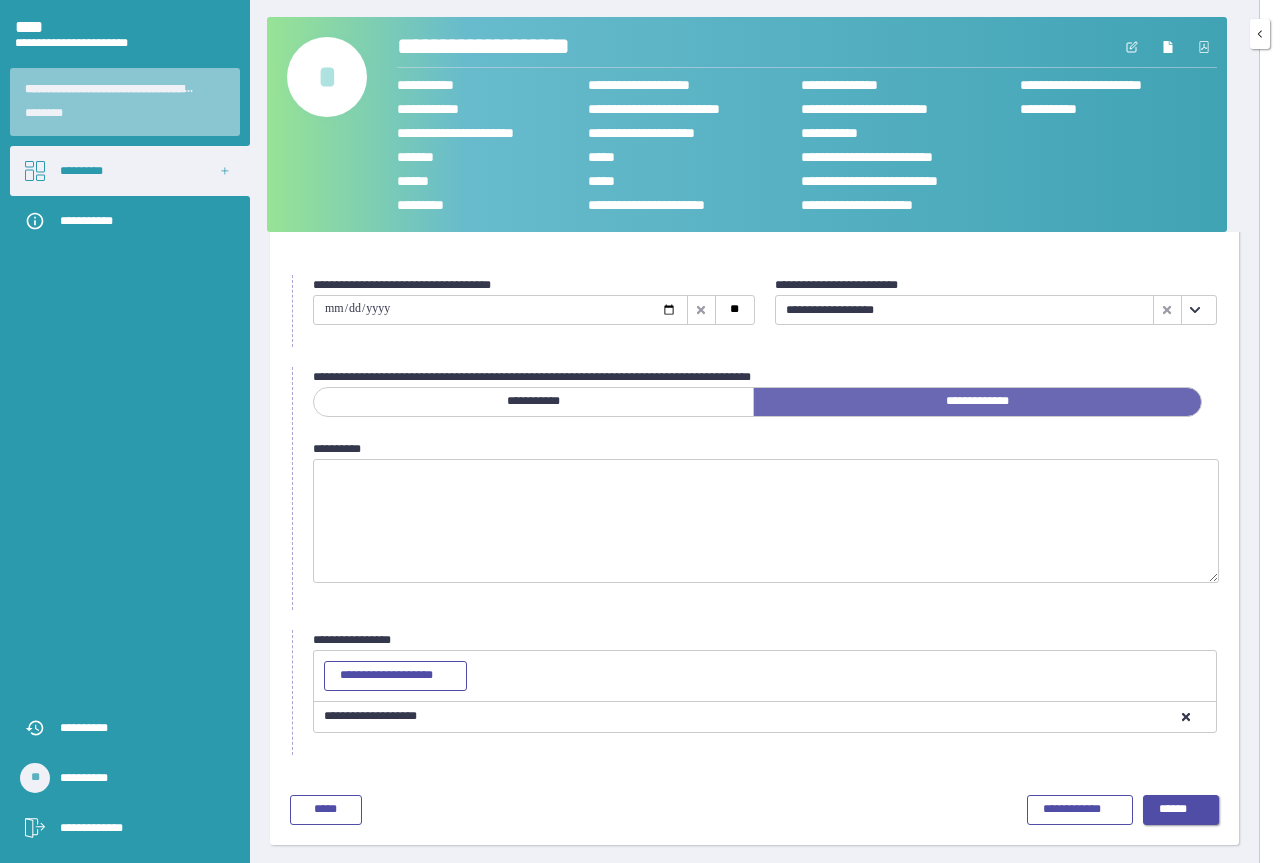 click on "******" at bounding box center [1181, 810] 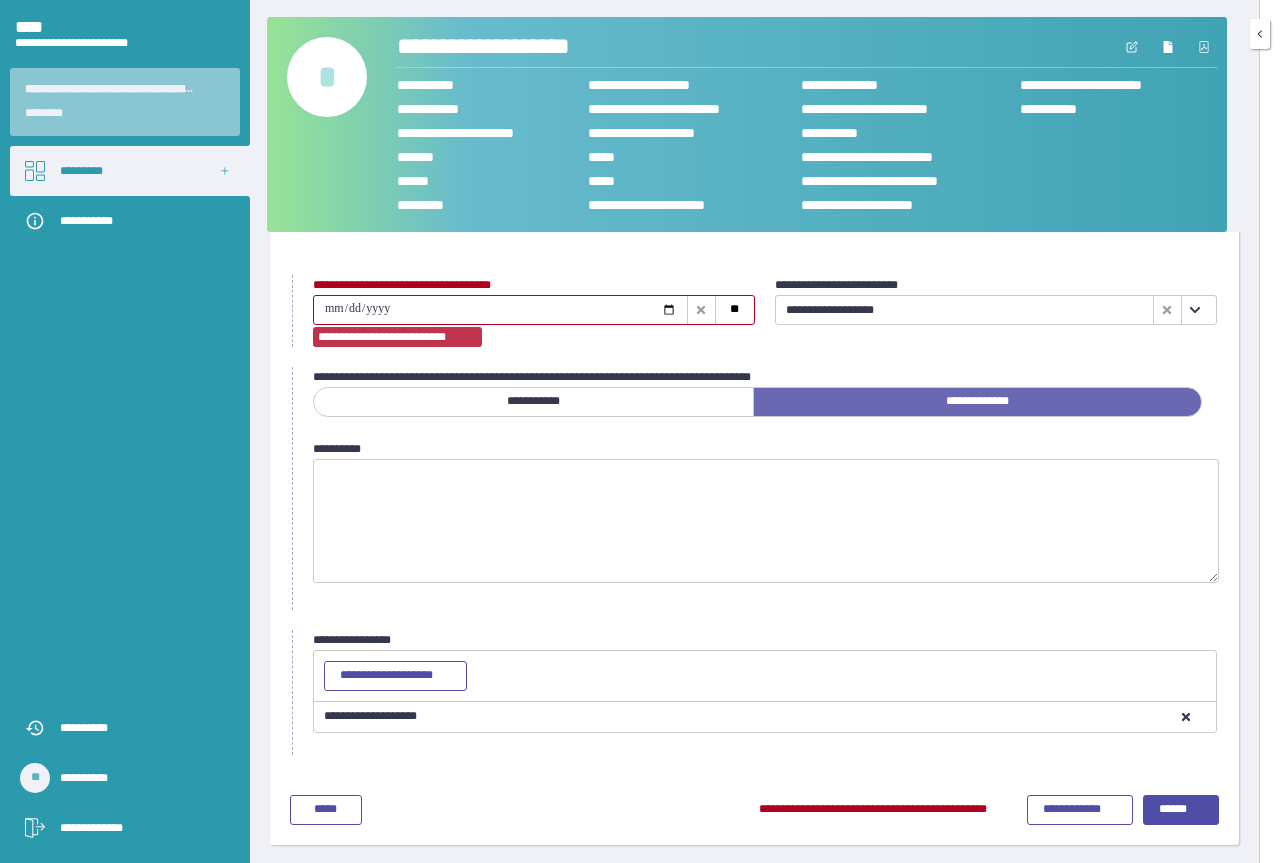 click at bounding box center [500, 310] 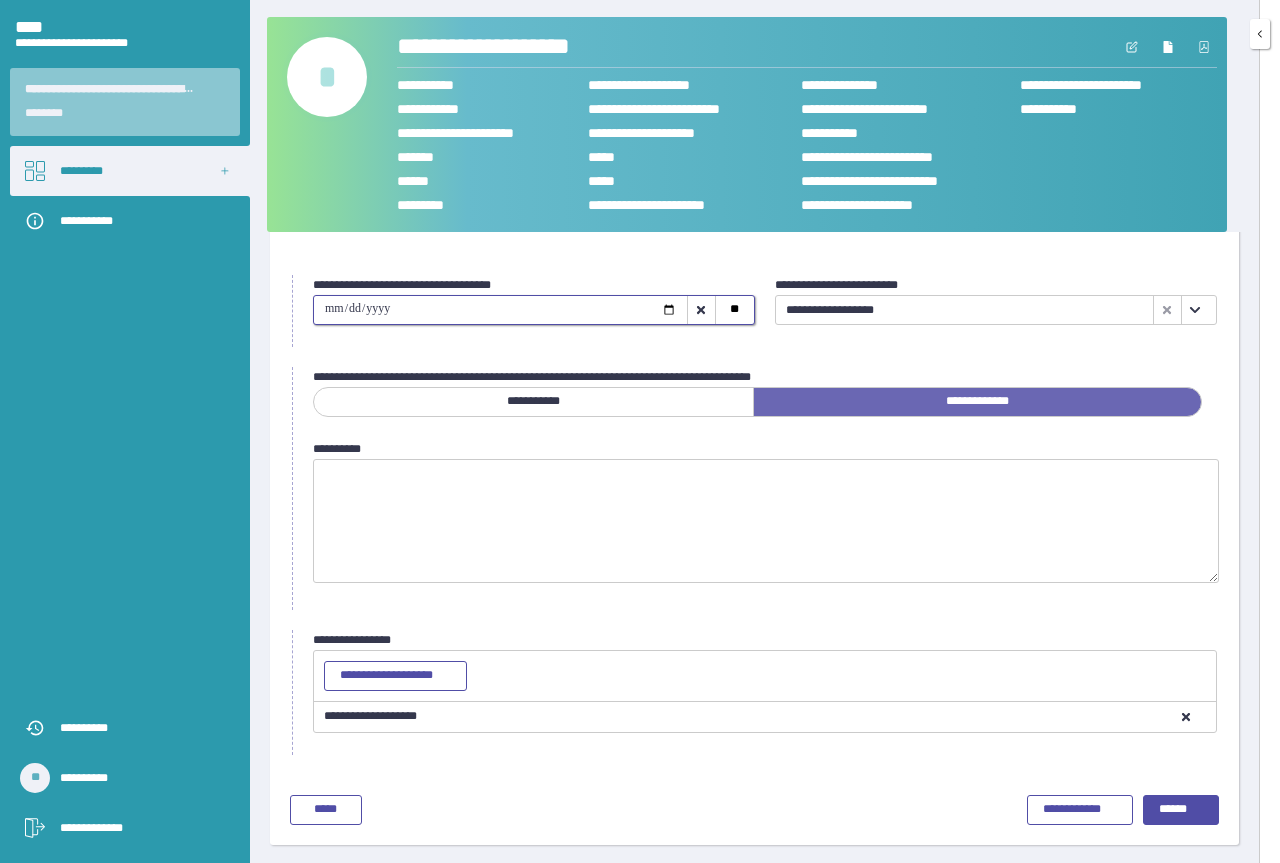 type on "**********" 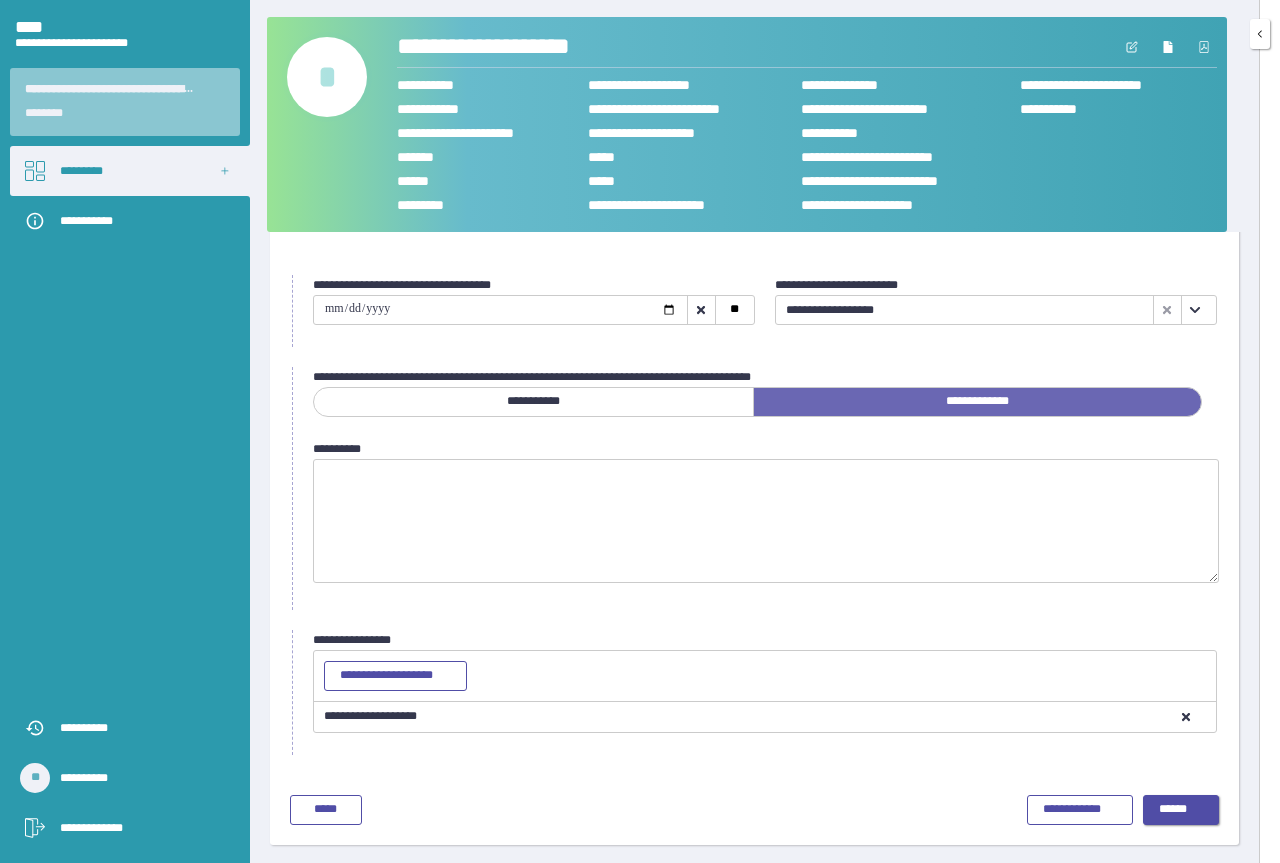 click on "******" at bounding box center [1181, 810] 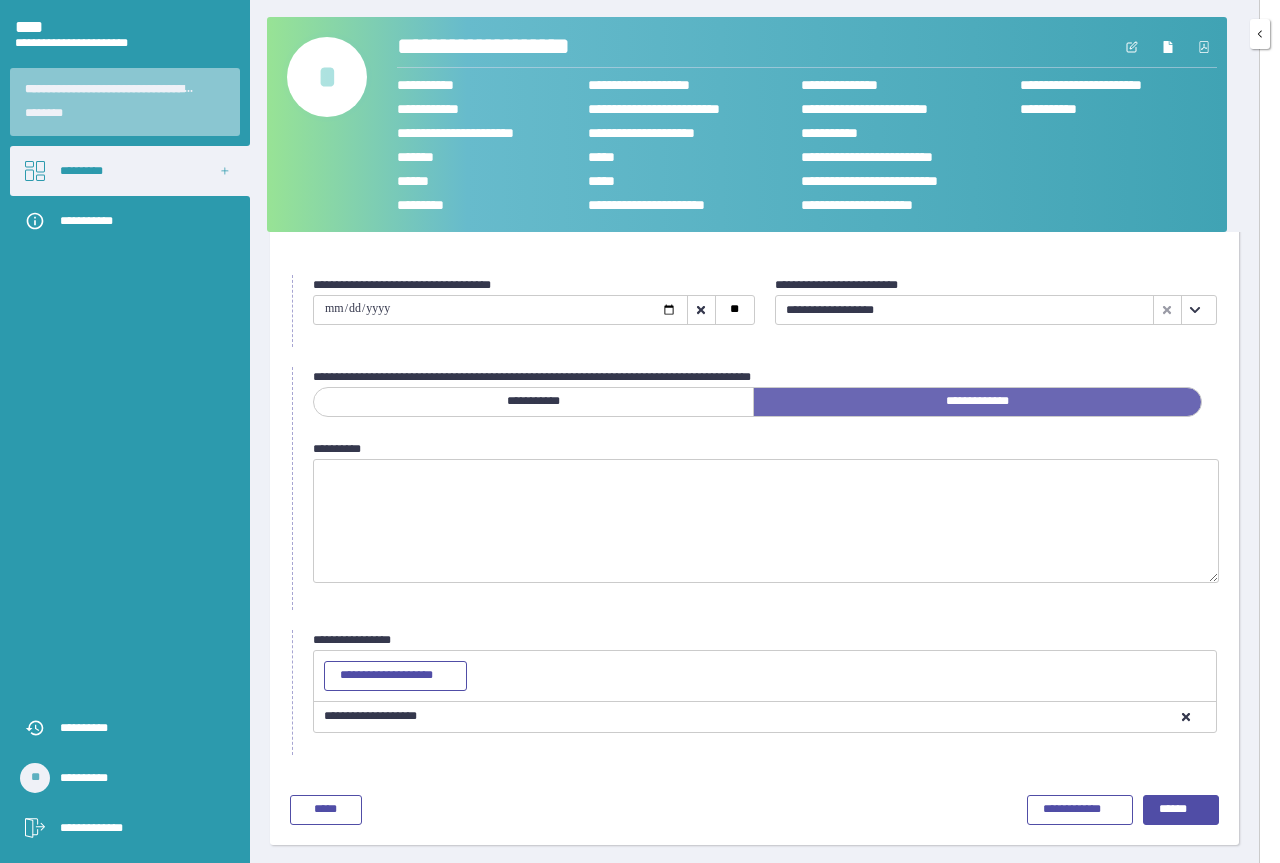 scroll, scrollTop: 0, scrollLeft: 0, axis: both 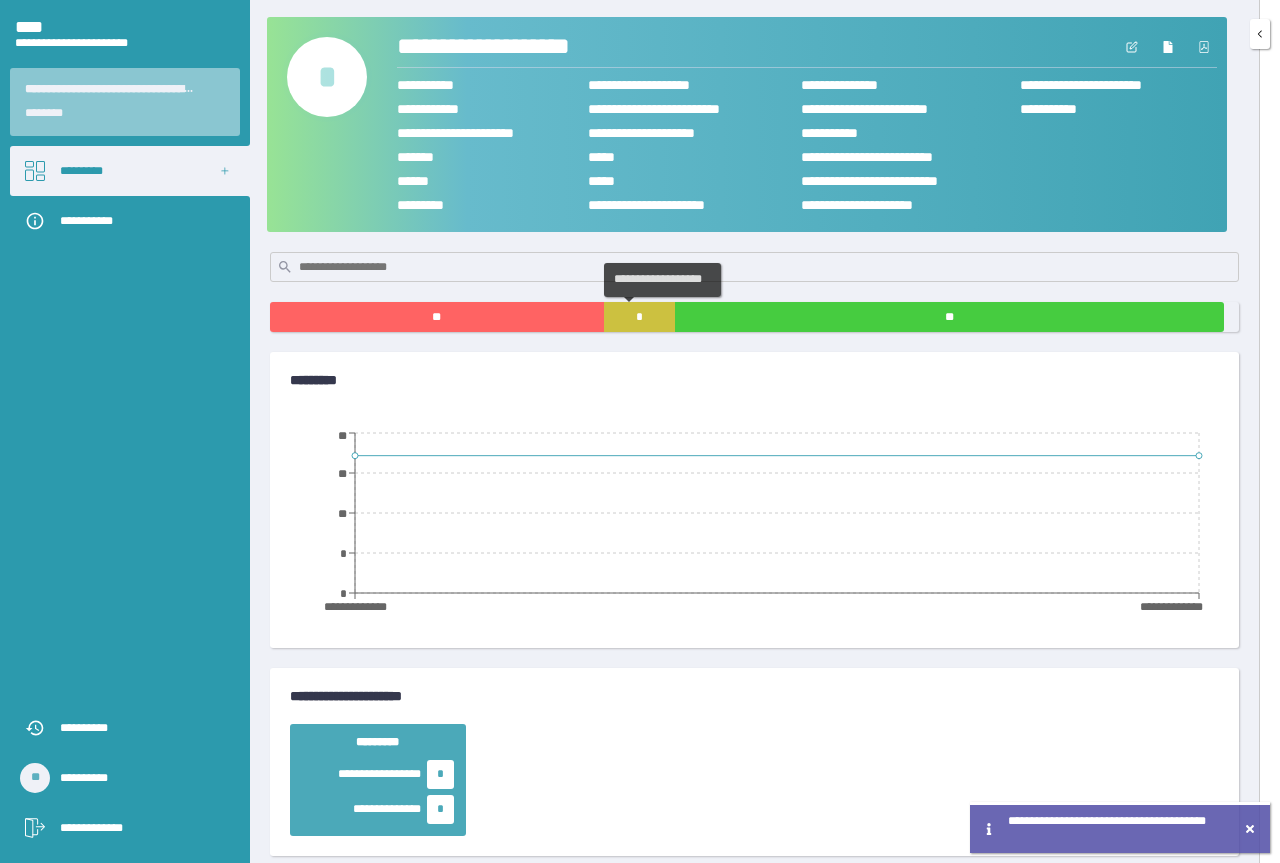 click on "*" at bounding box center [640, 317] 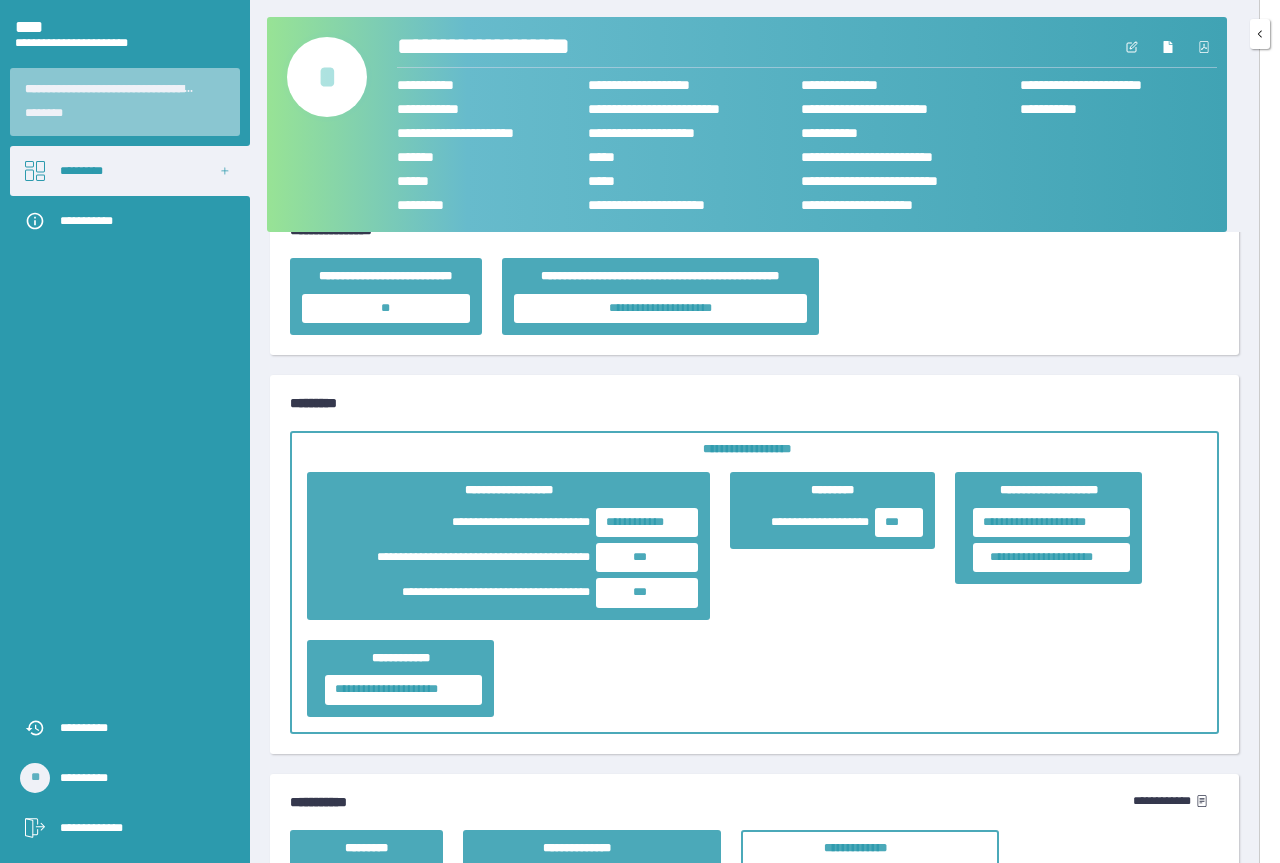 scroll, scrollTop: 1637, scrollLeft: 0, axis: vertical 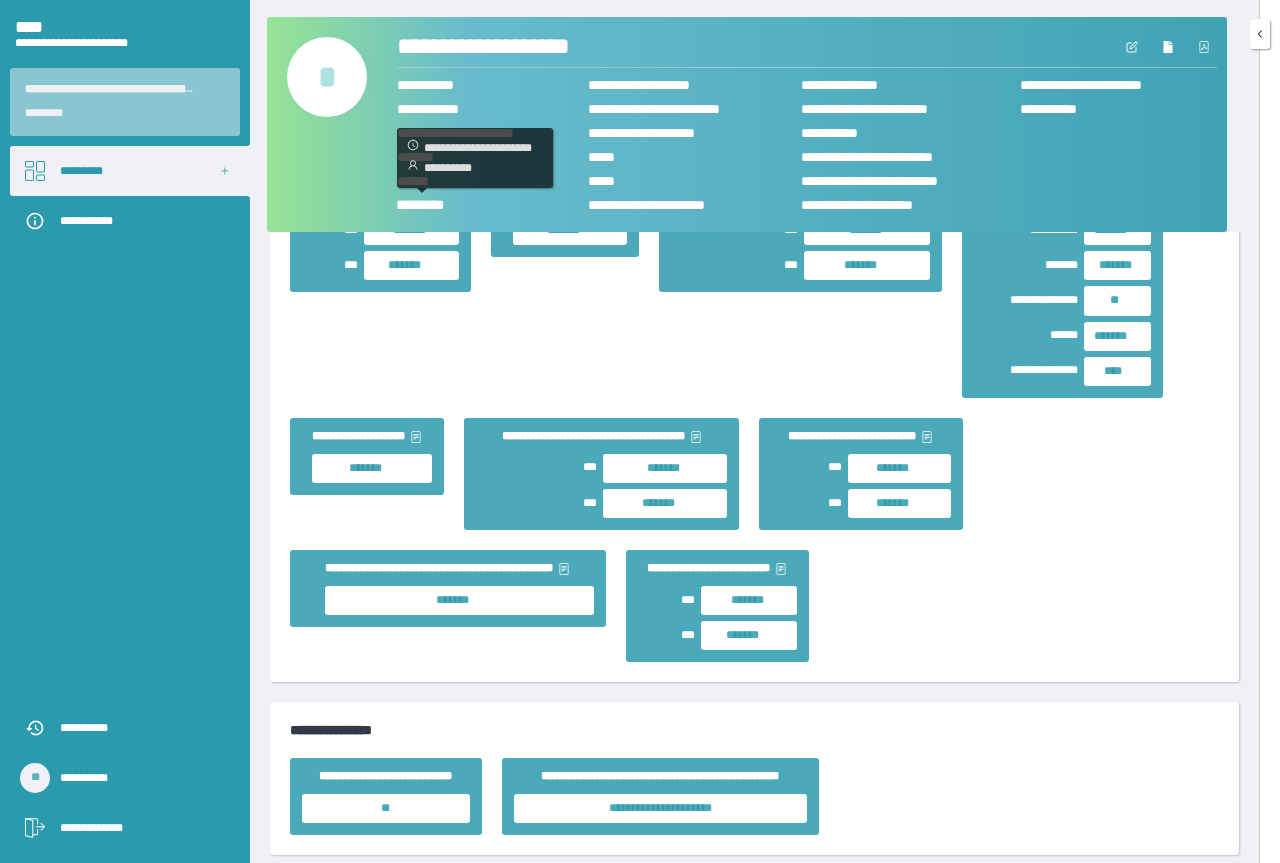 click on "*** * ****" at bounding box center [427, 204] 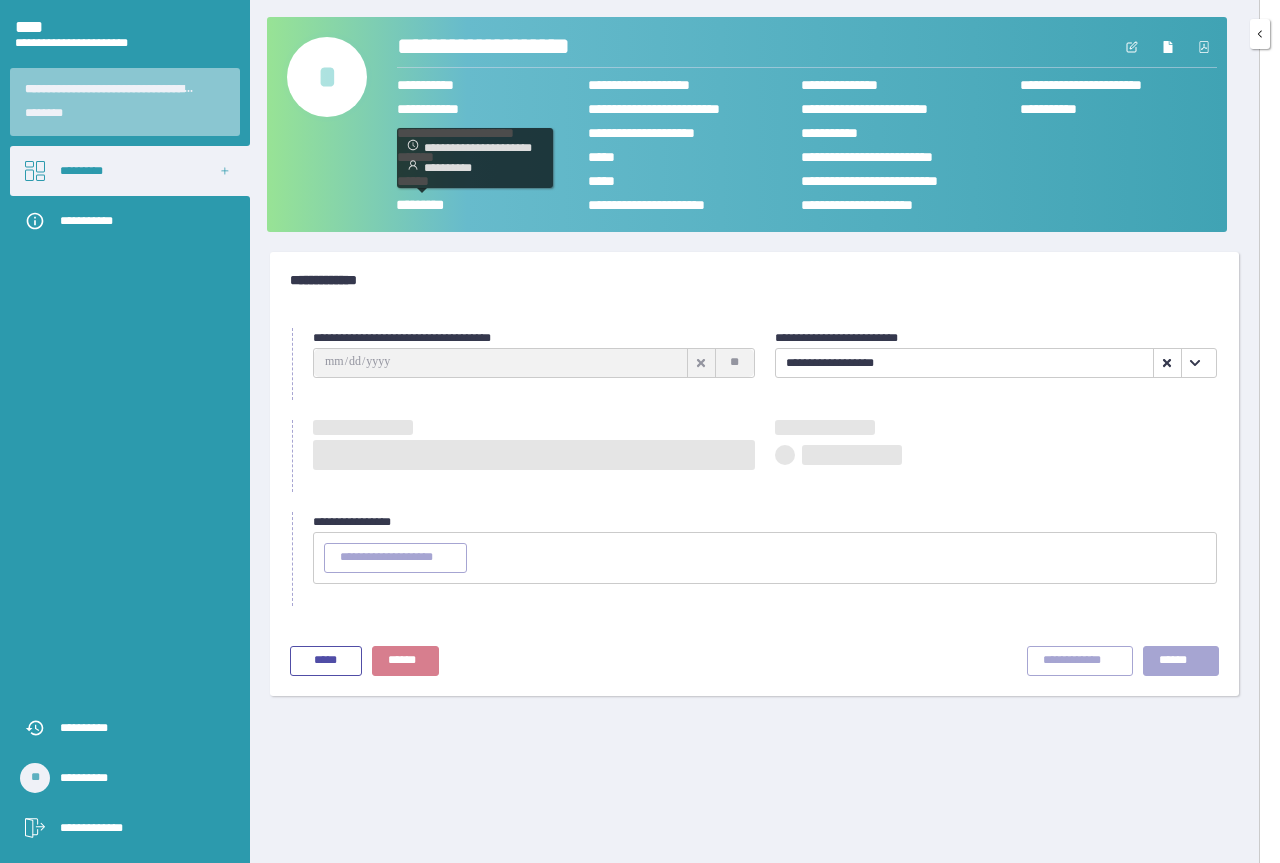 scroll, scrollTop: 0, scrollLeft: 0, axis: both 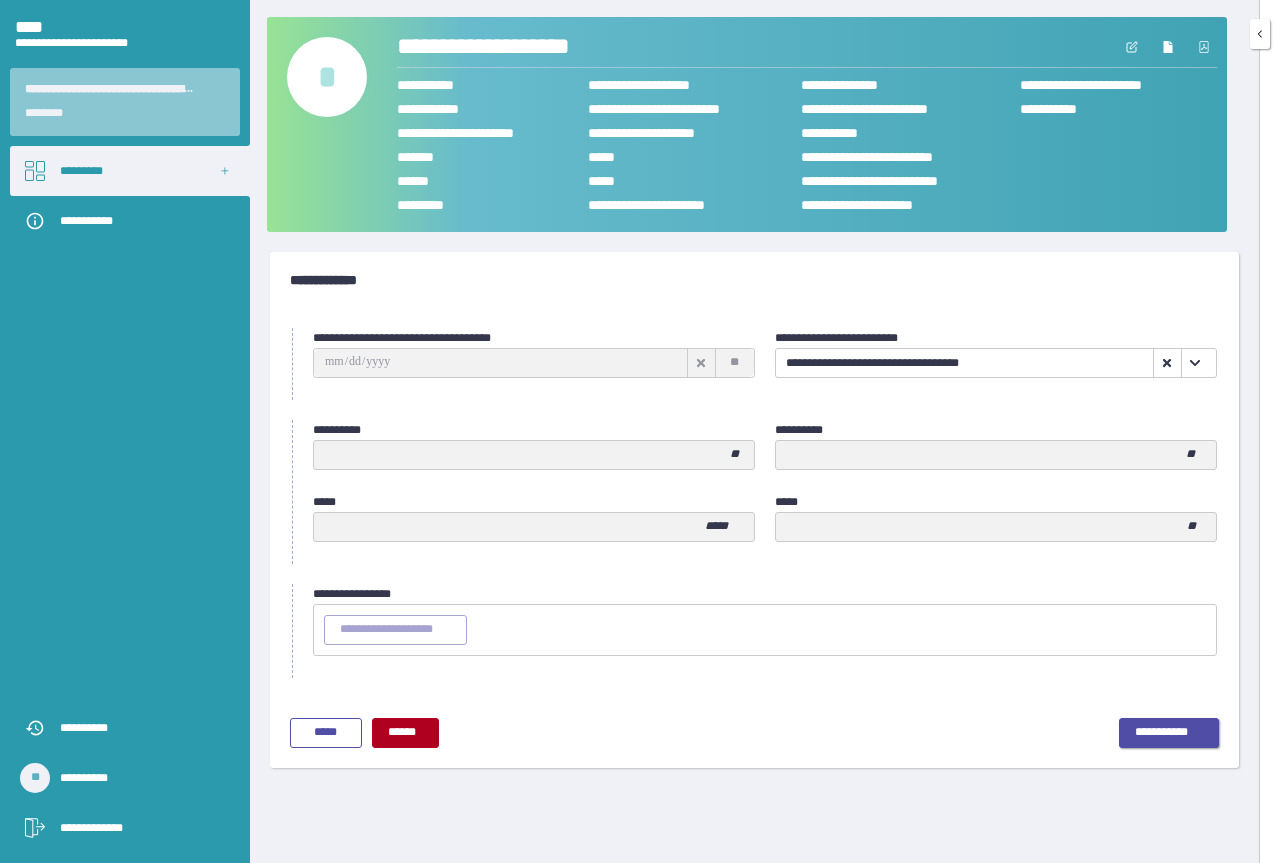 click on "**********" at bounding box center (1169, 733) 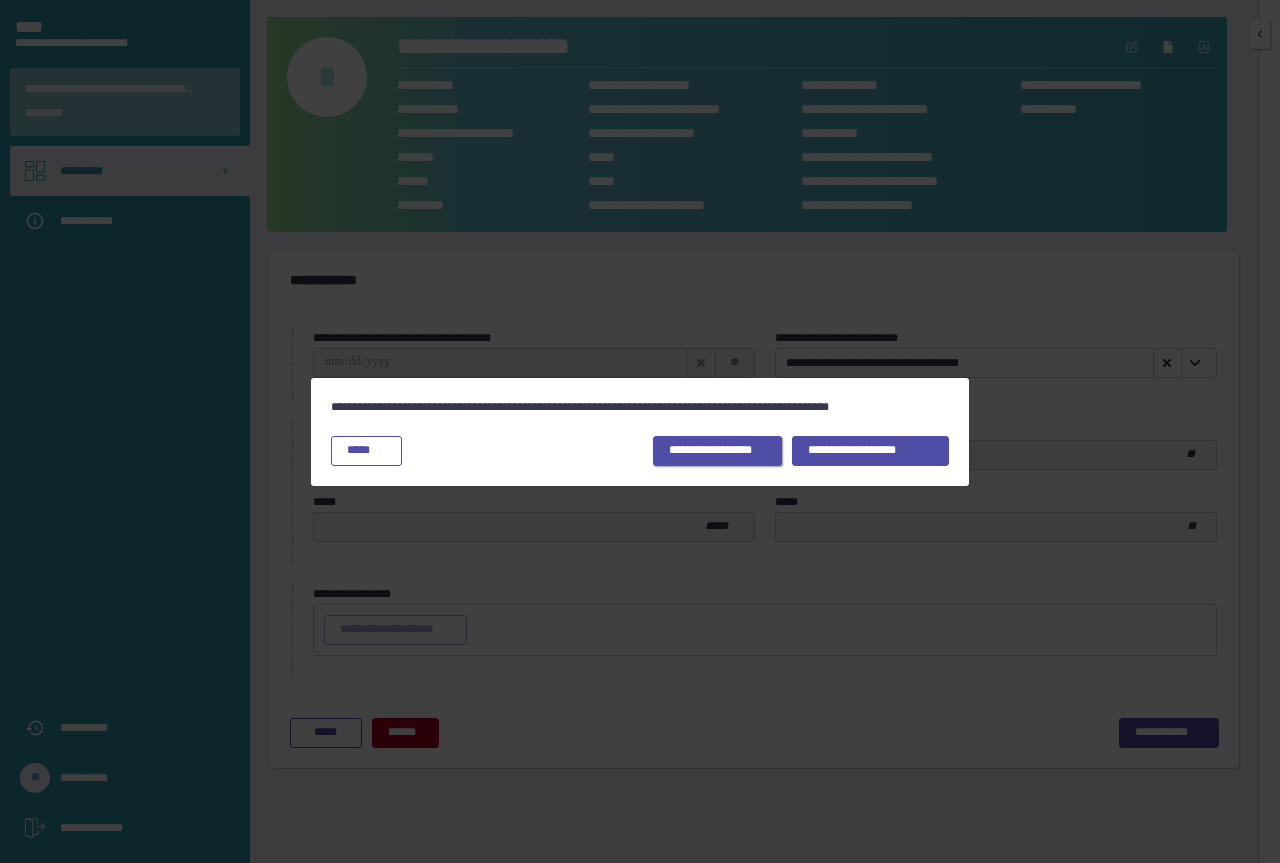 click on "**********" at bounding box center [717, 451] 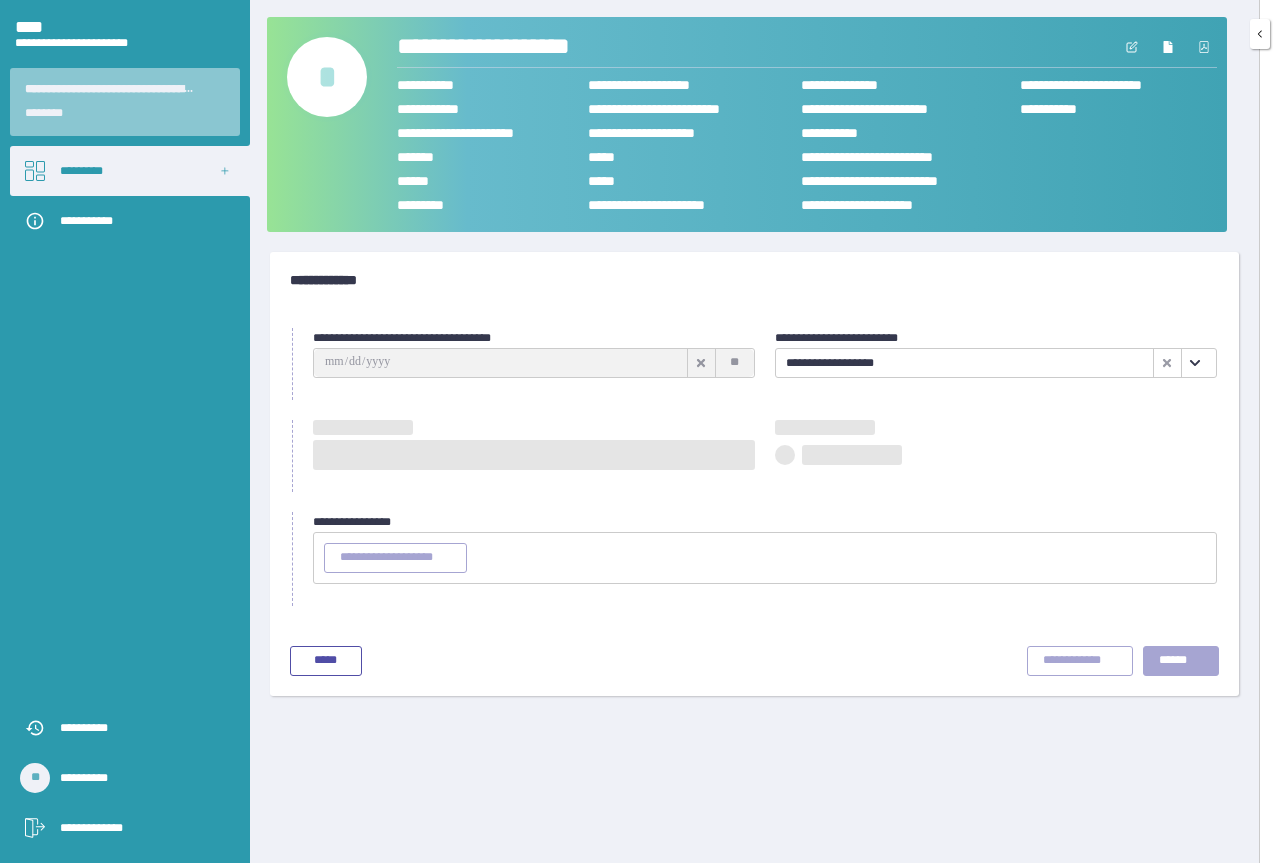 type on "**********" 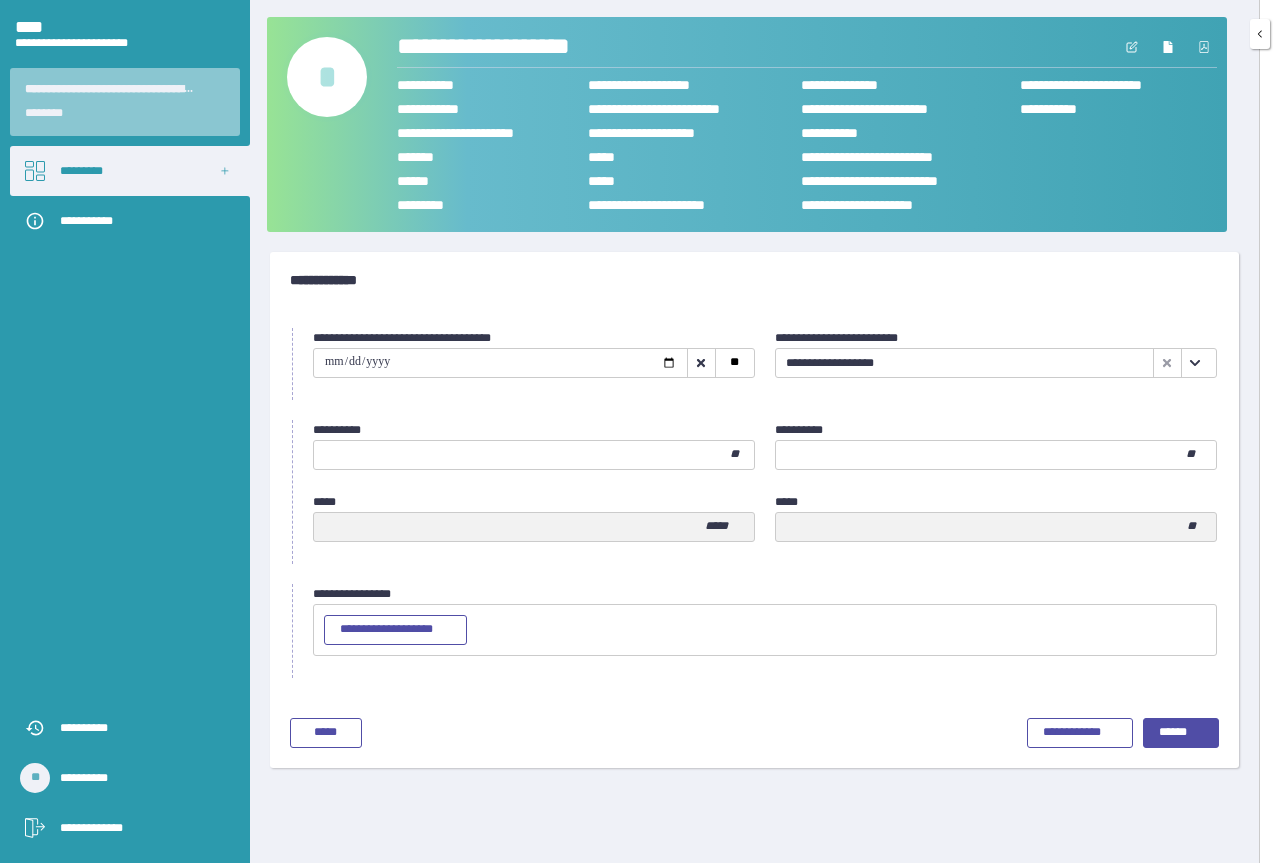 click at bounding box center [522, 455] 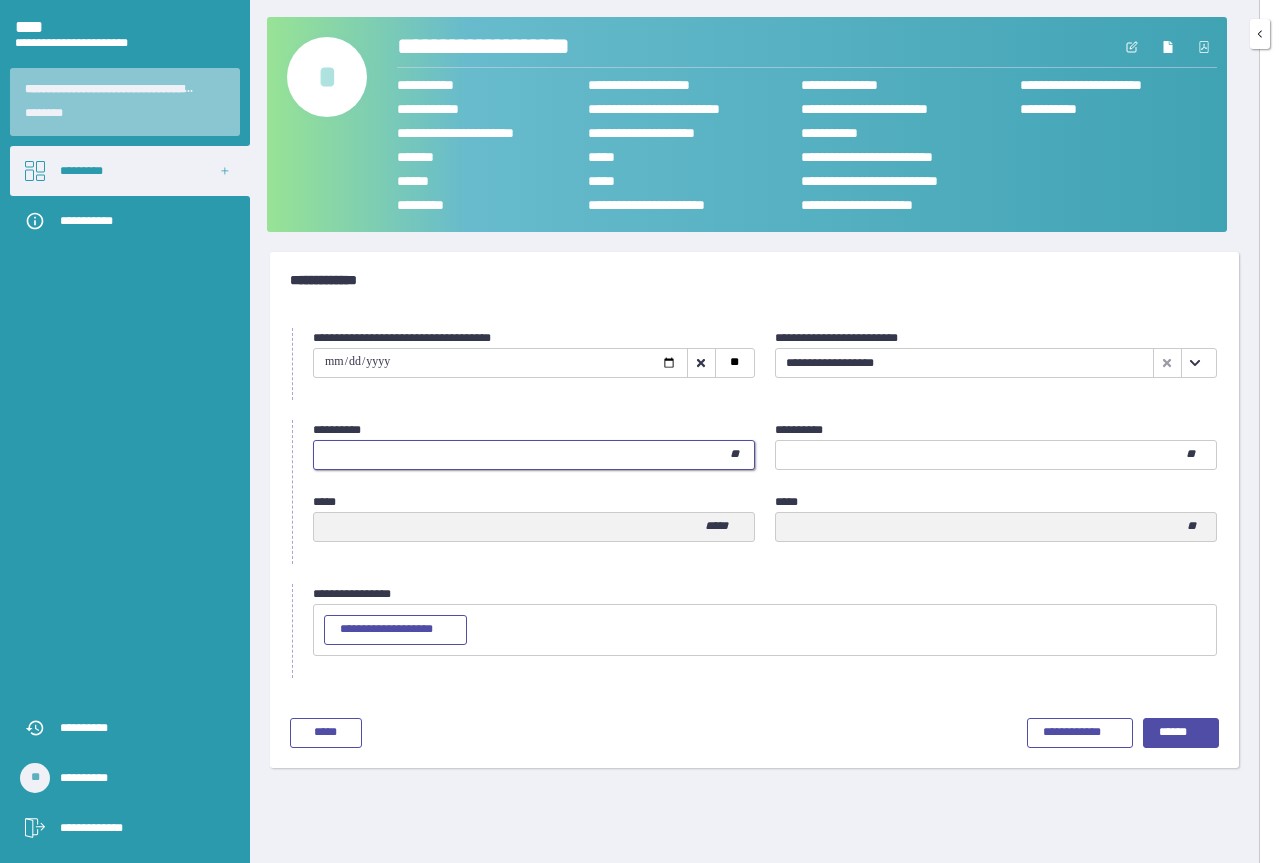 type on "**" 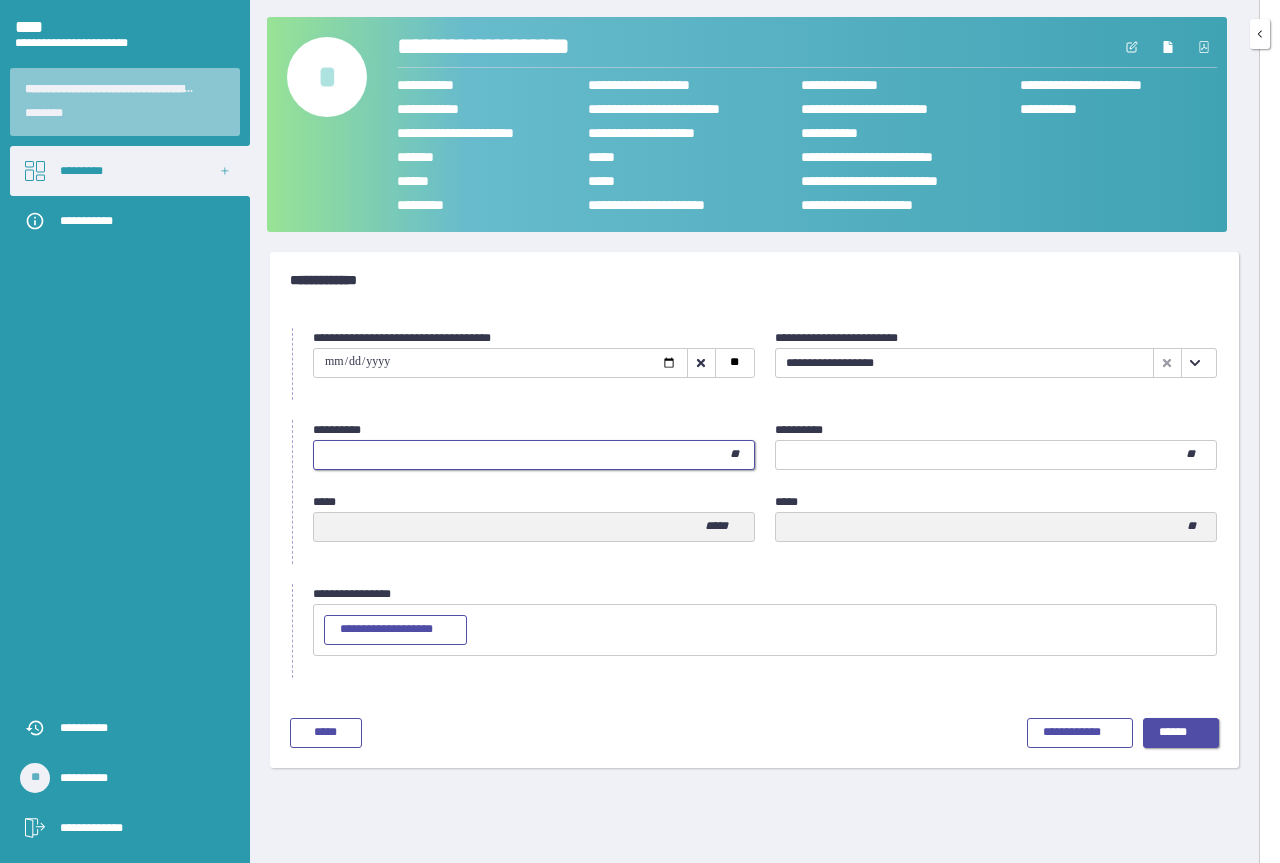click on "******" at bounding box center [1181, 733] 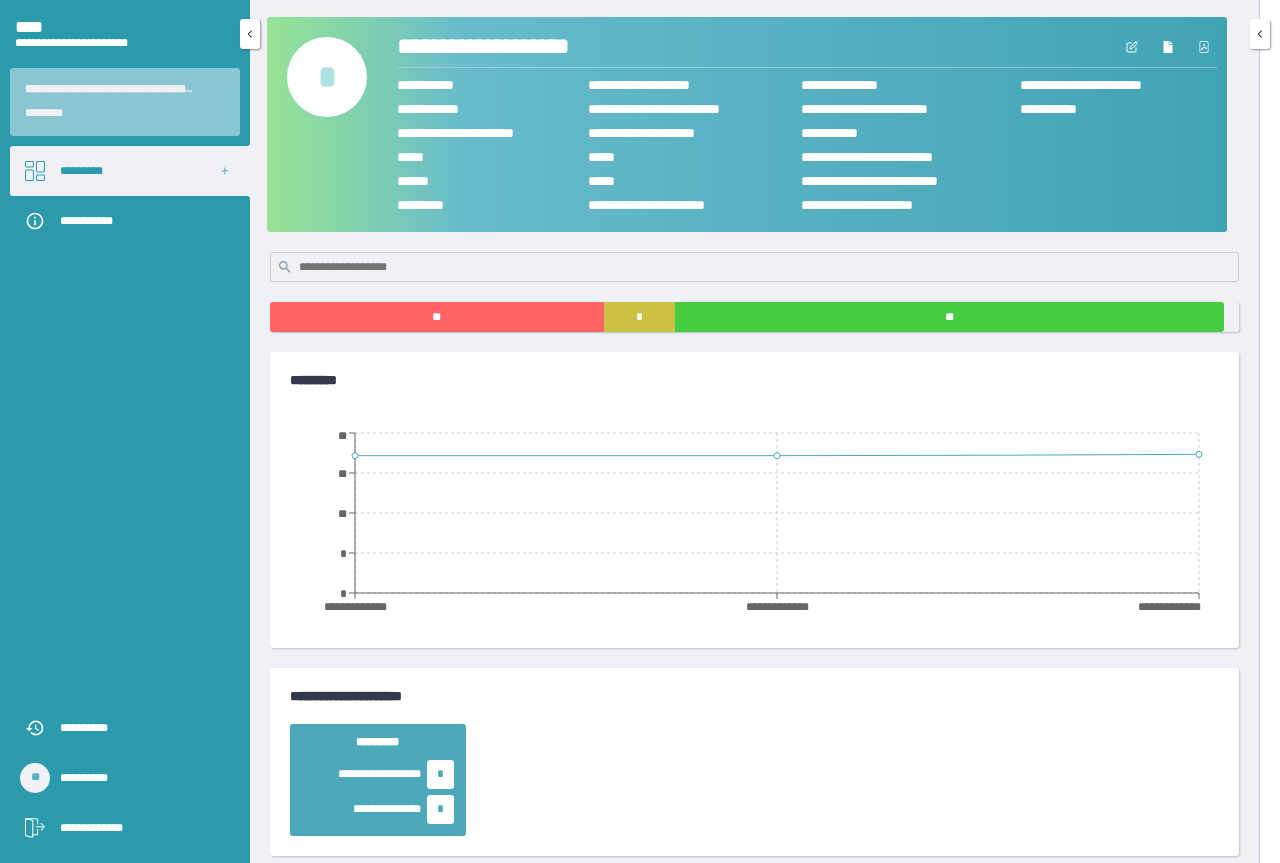 click on "*********" at bounding box center [130, 171] 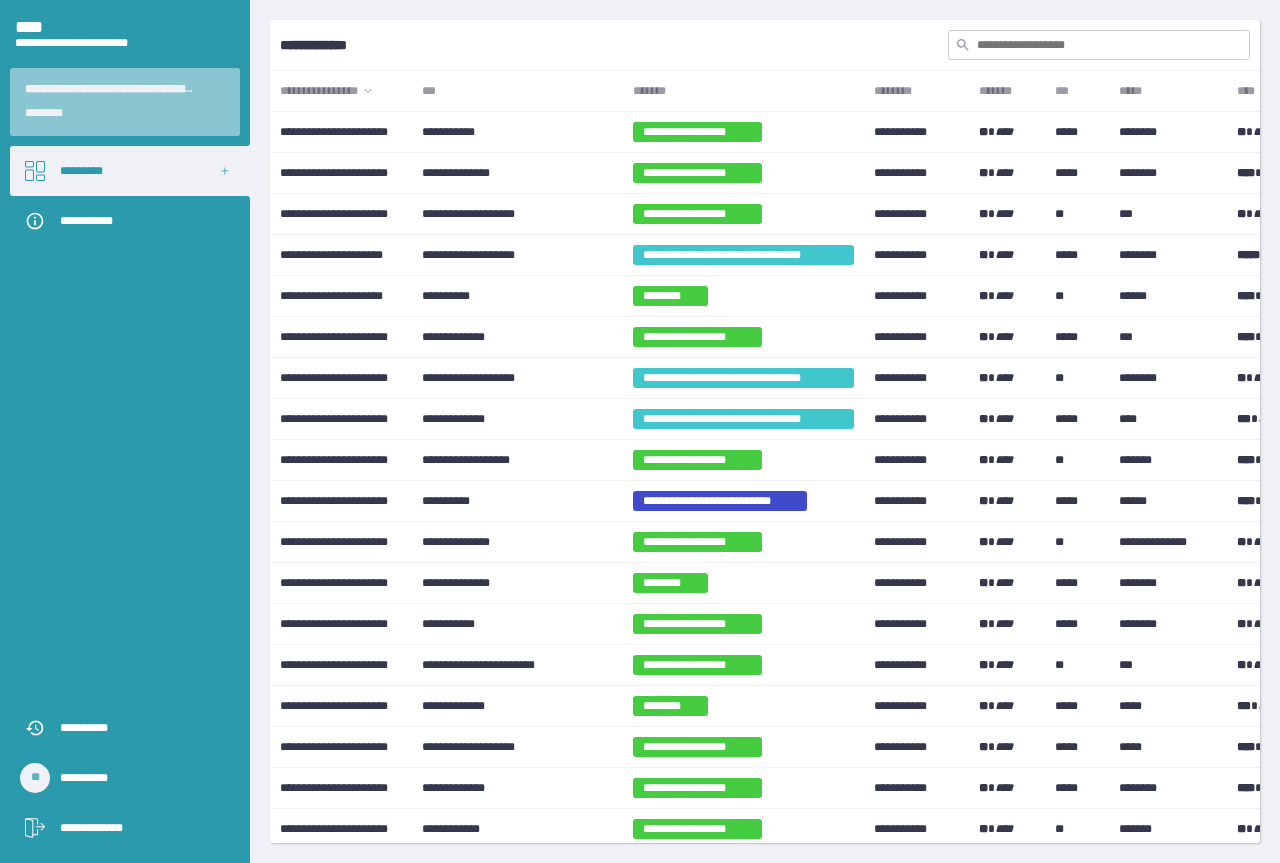 click at bounding box center [1099, 45] 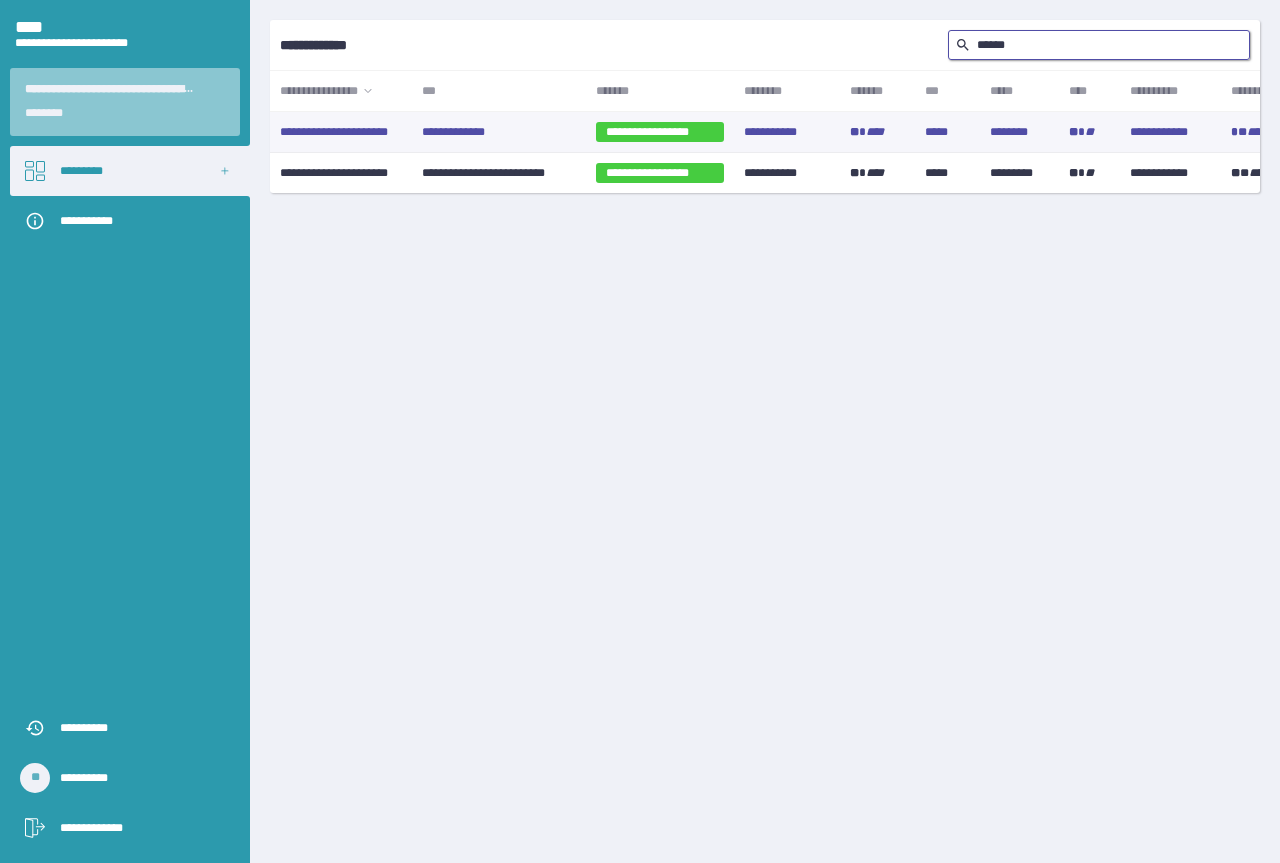 type on "******" 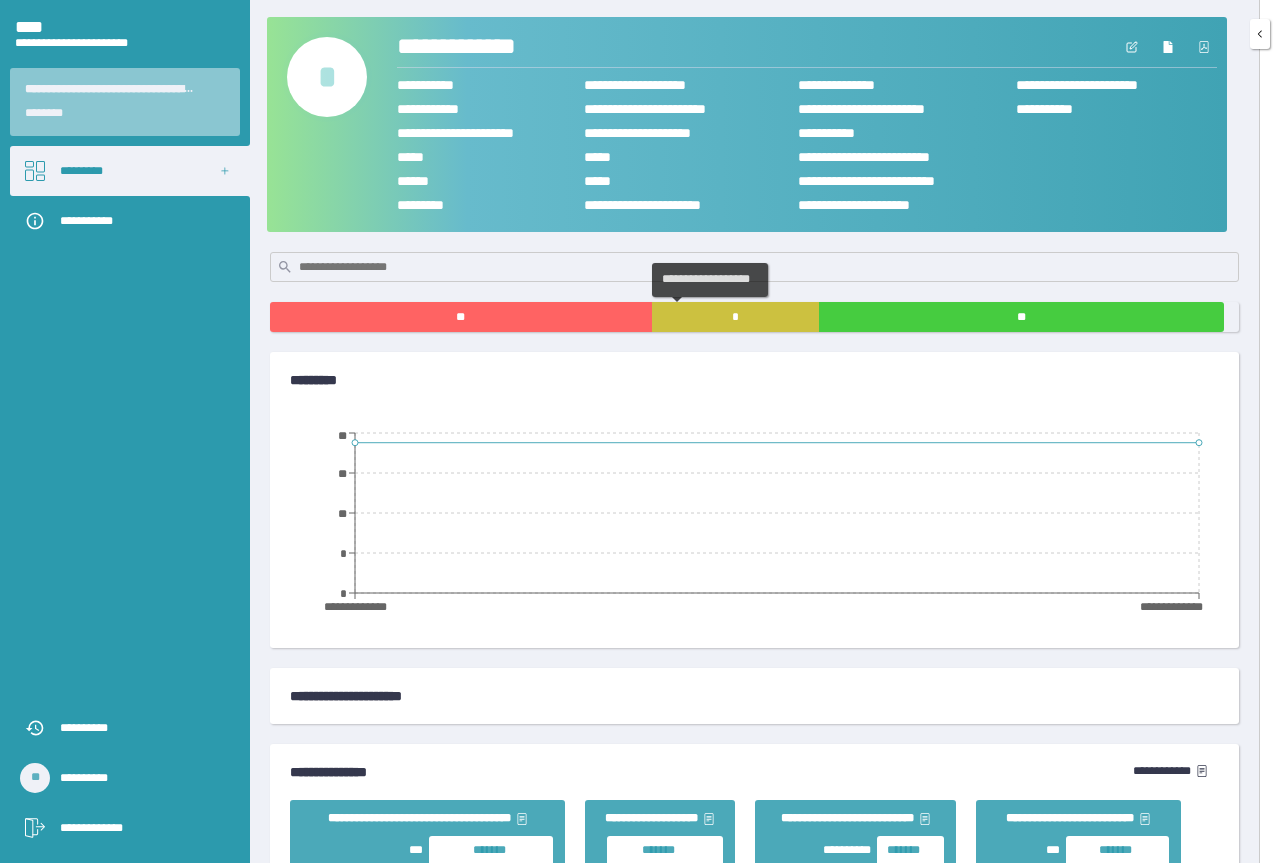 click on "*" at bounding box center (735, 317) 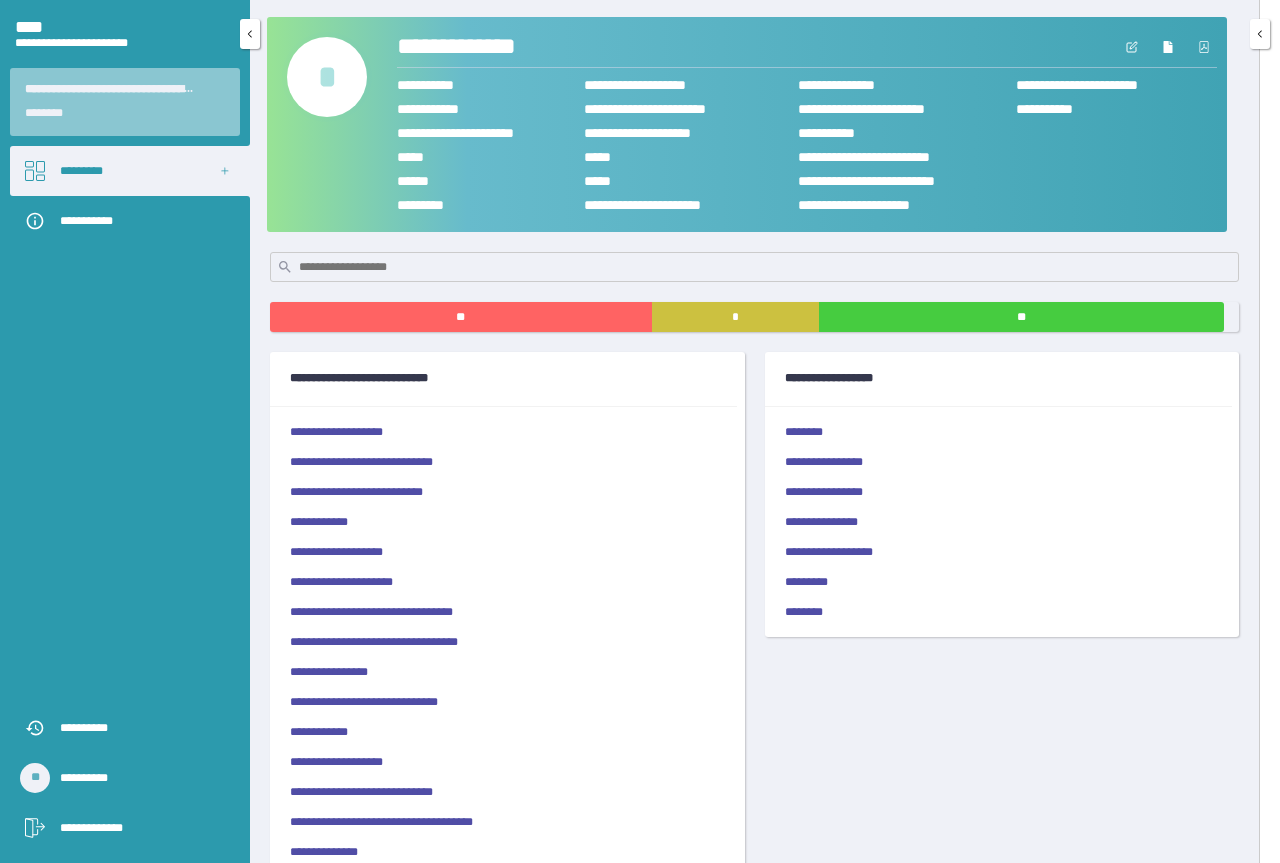 click on "*********" at bounding box center [130, 171] 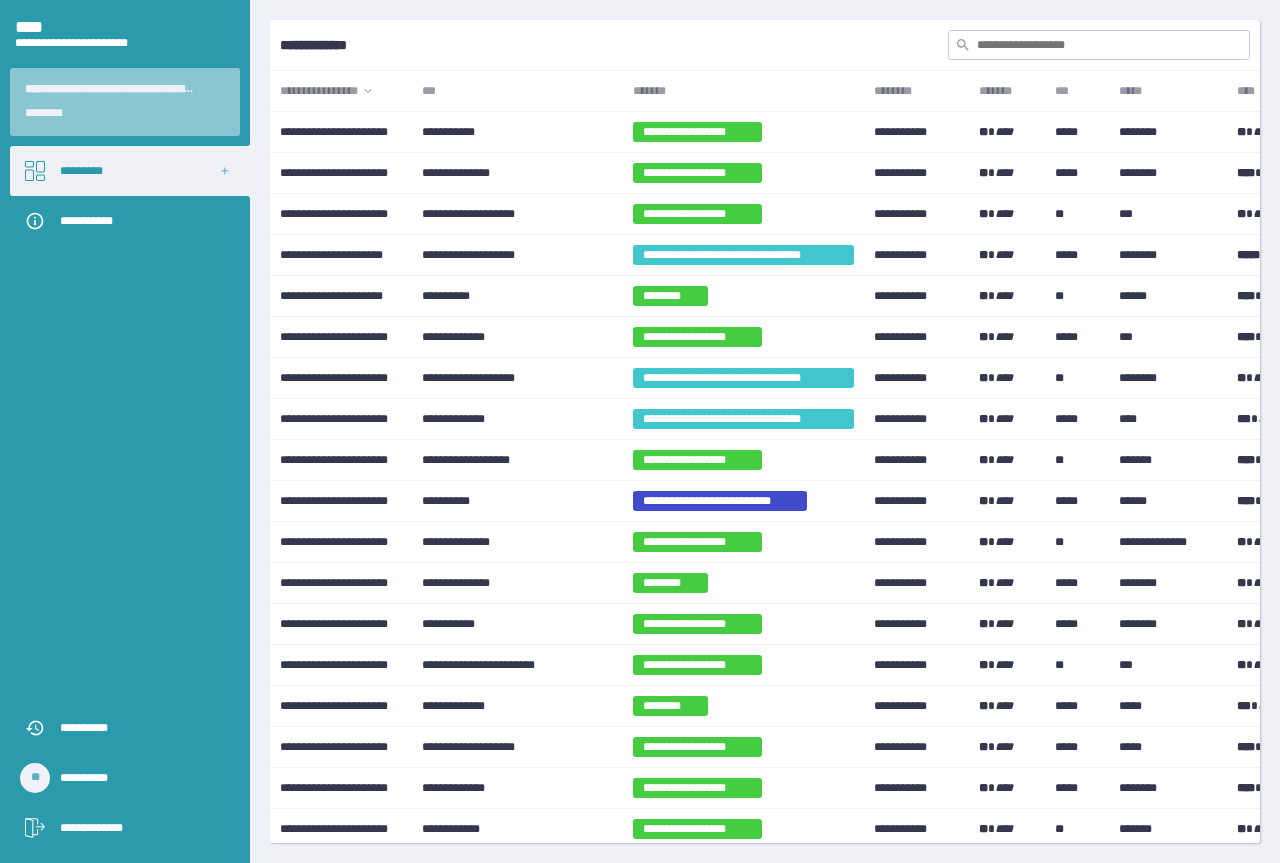 click at bounding box center (1099, 45) 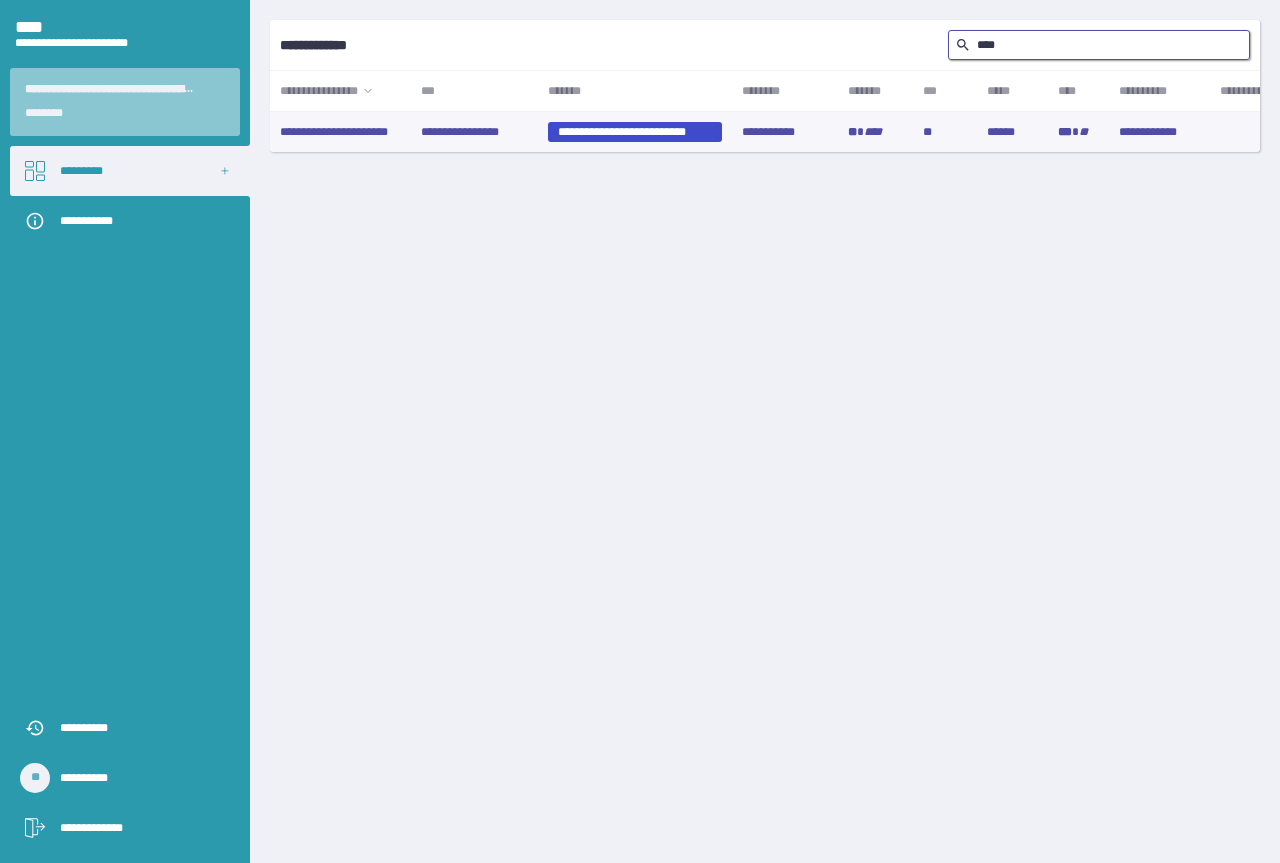 type on "****" 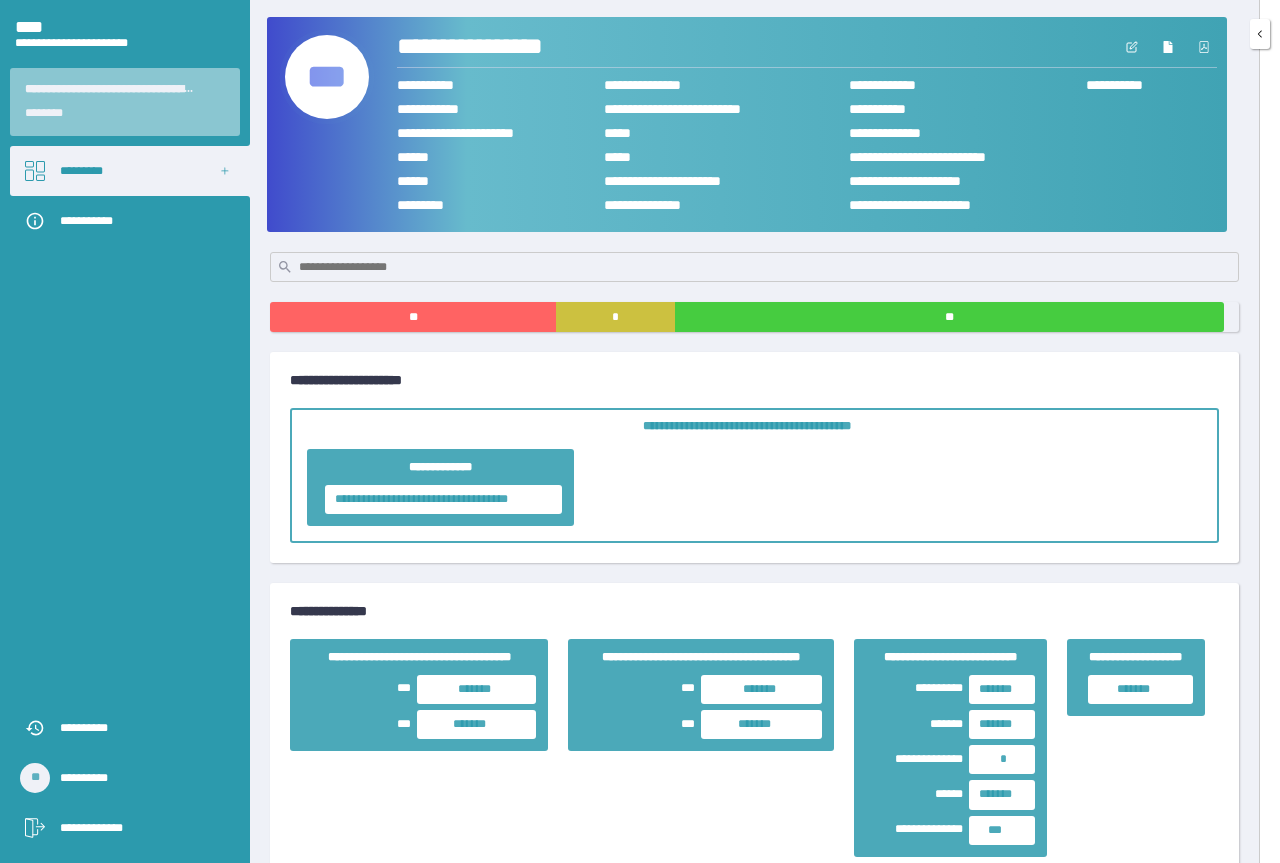 click on "***" at bounding box center (327, 77) 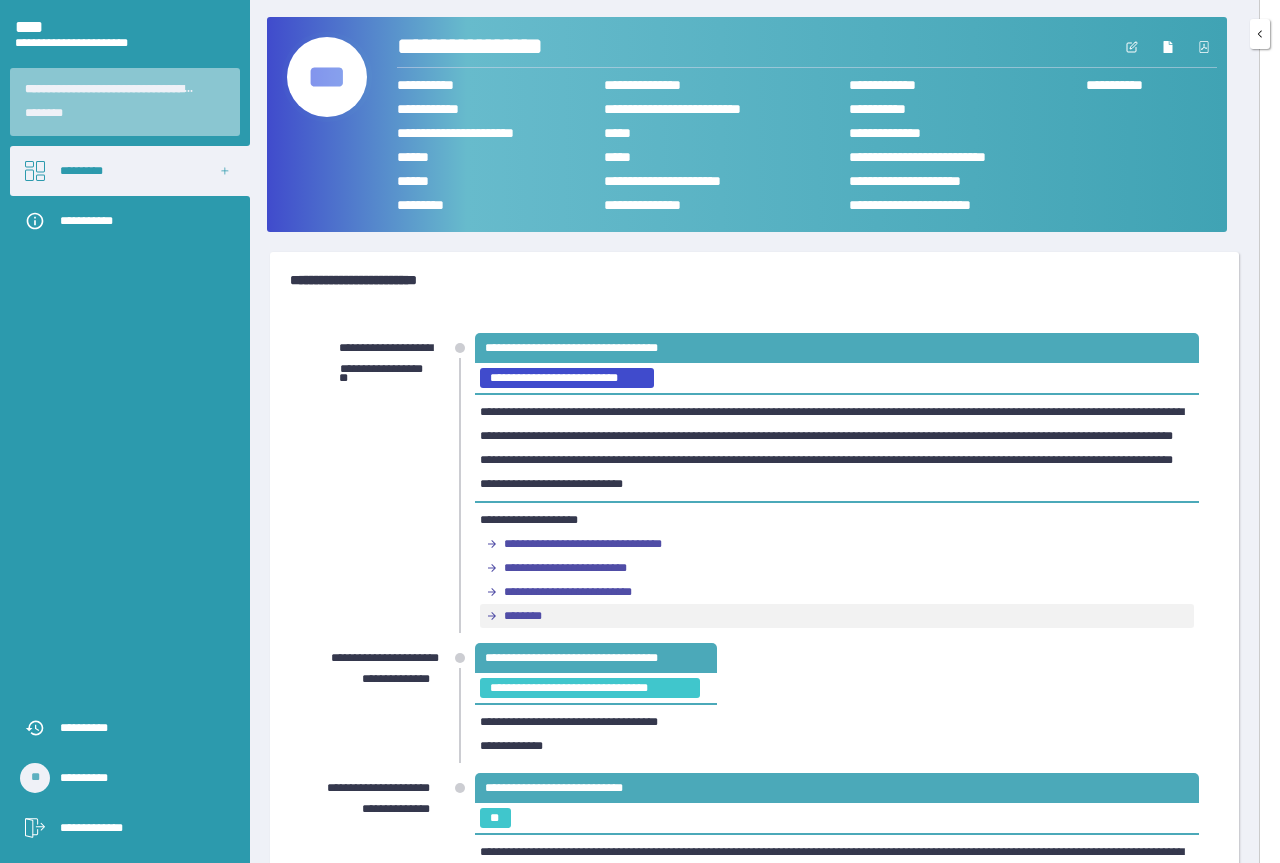 click on "********" at bounding box center (531, 616) 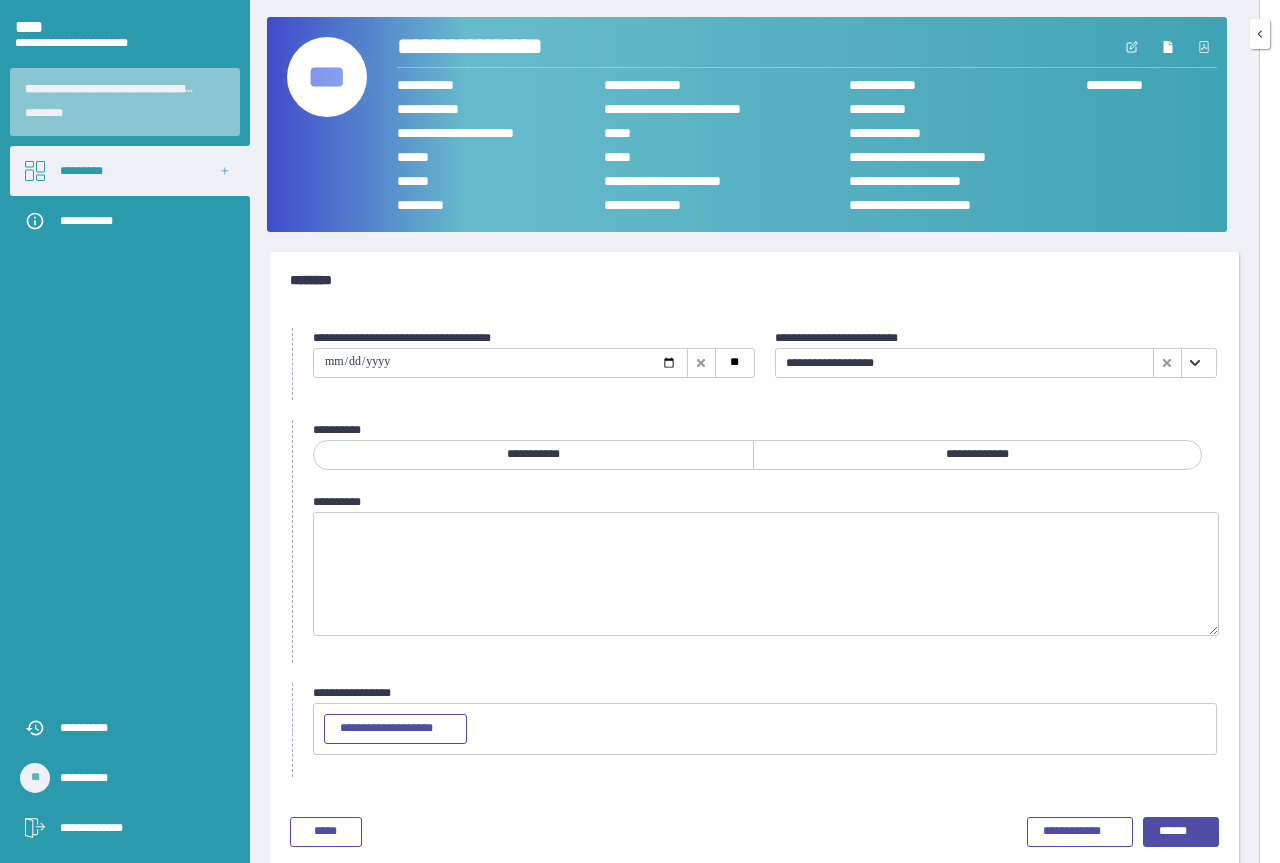 click at bounding box center [500, 363] 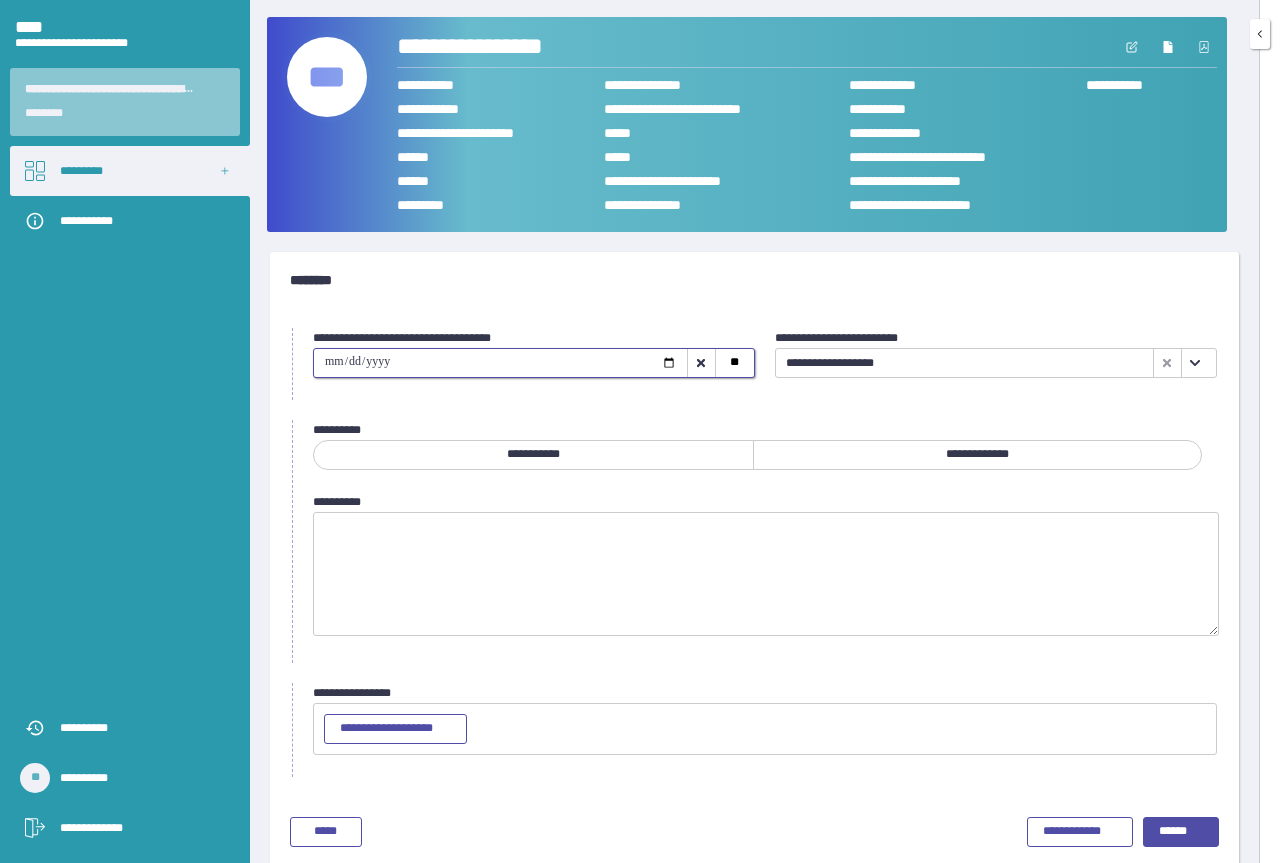 type on "**********" 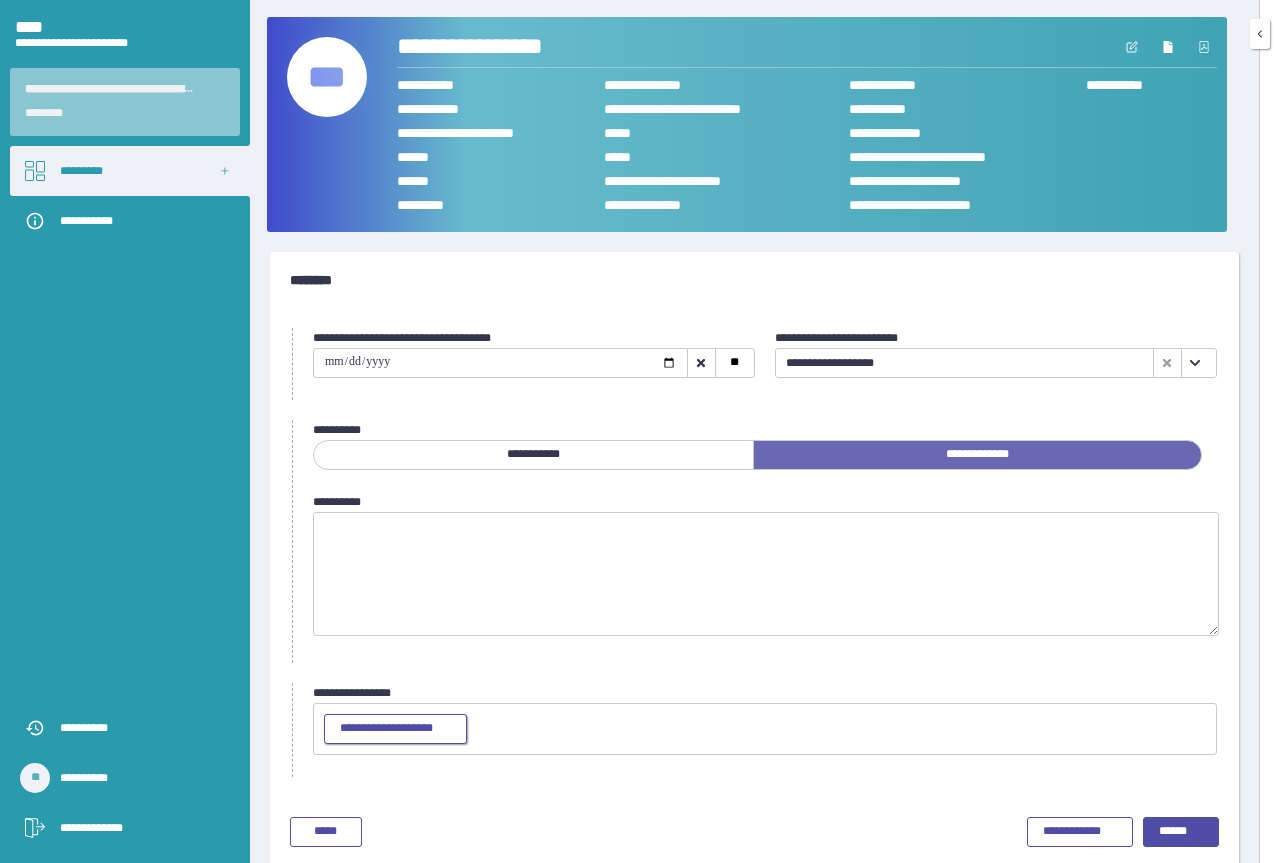 click on "**********" at bounding box center (395, 729) 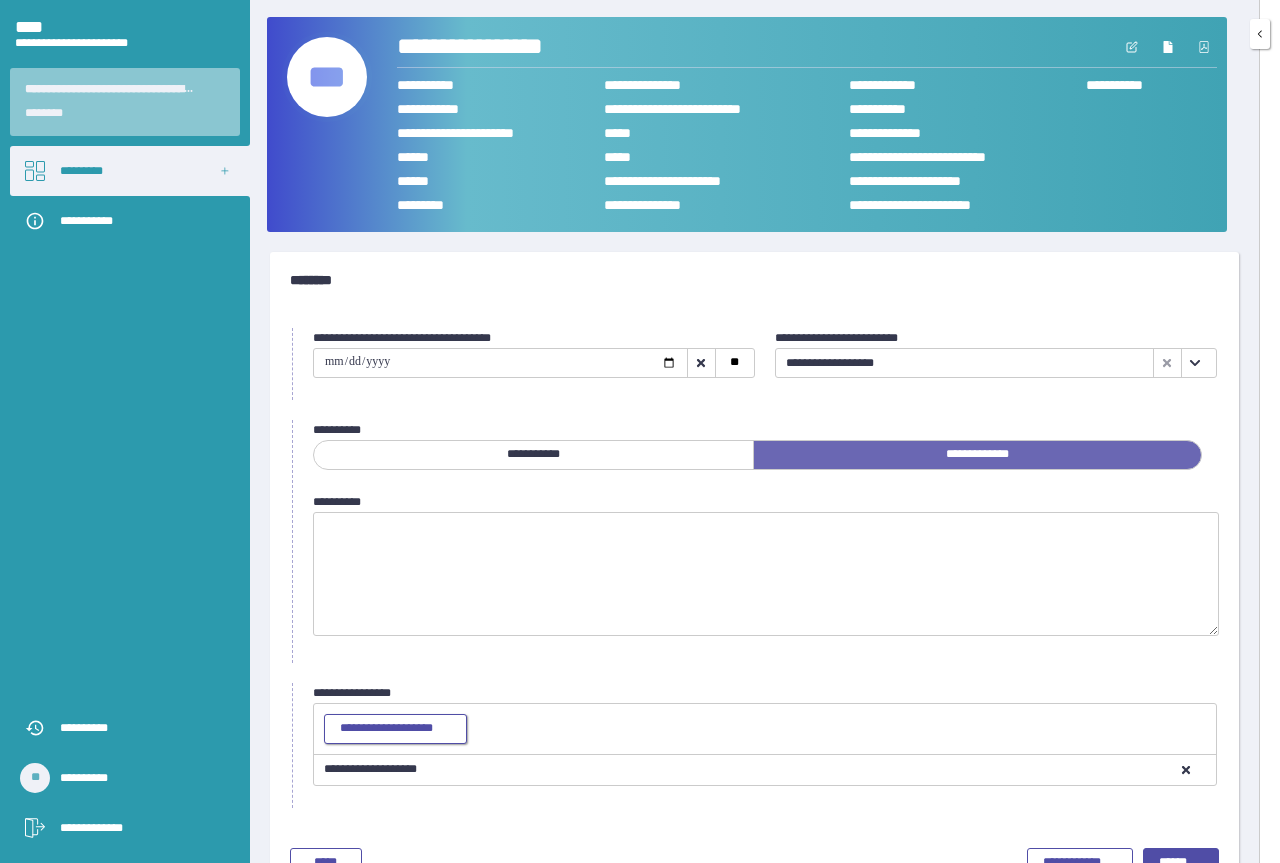 scroll, scrollTop: 53, scrollLeft: 0, axis: vertical 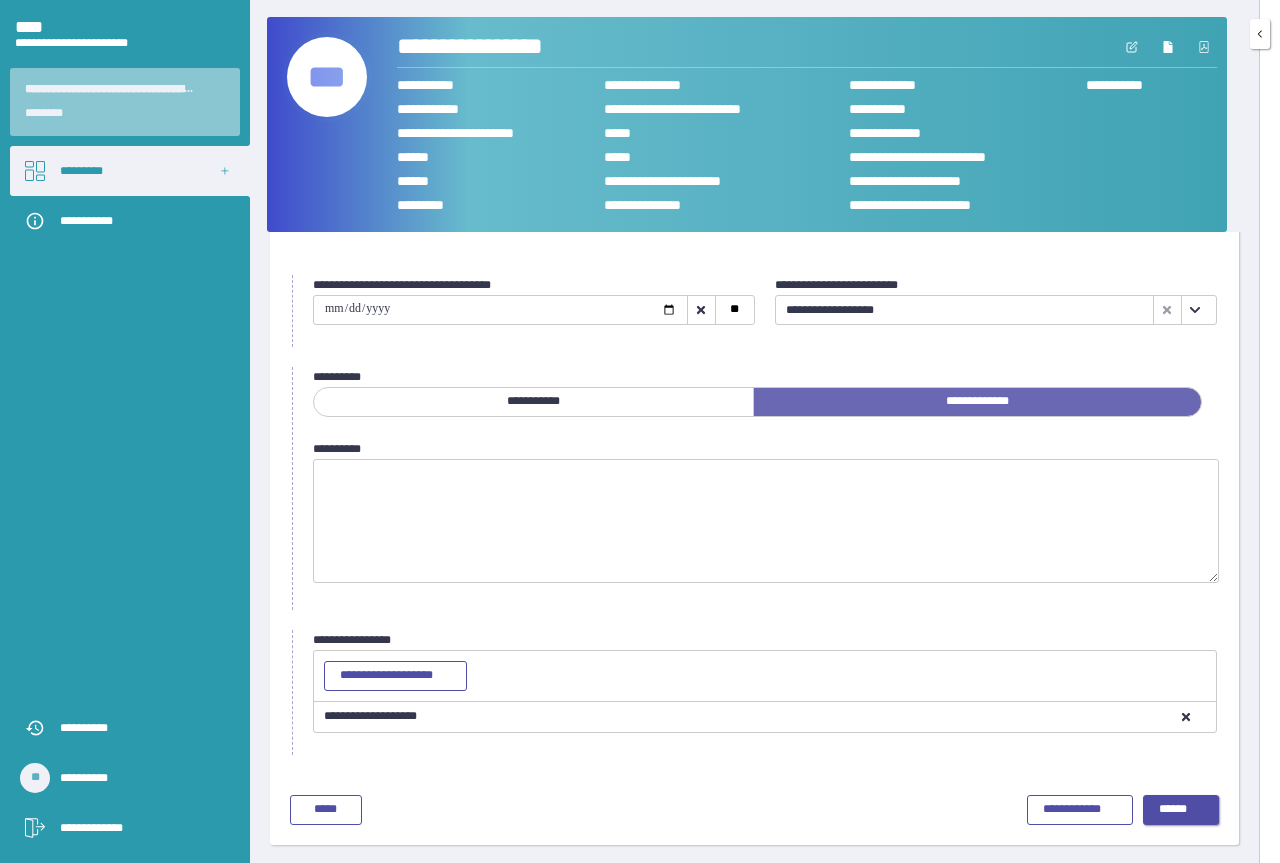 click on "******" at bounding box center (1181, 810) 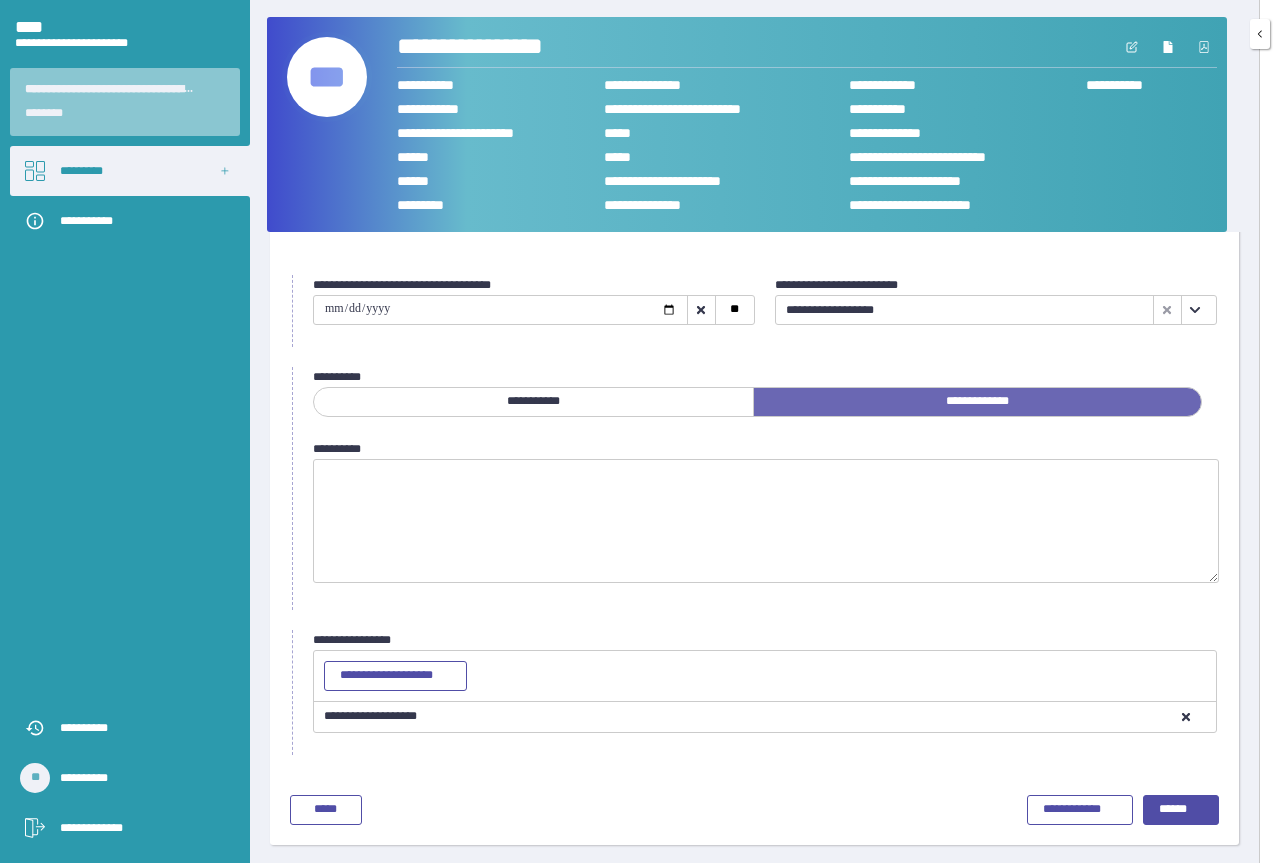 scroll, scrollTop: 0, scrollLeft: 0, axis: both 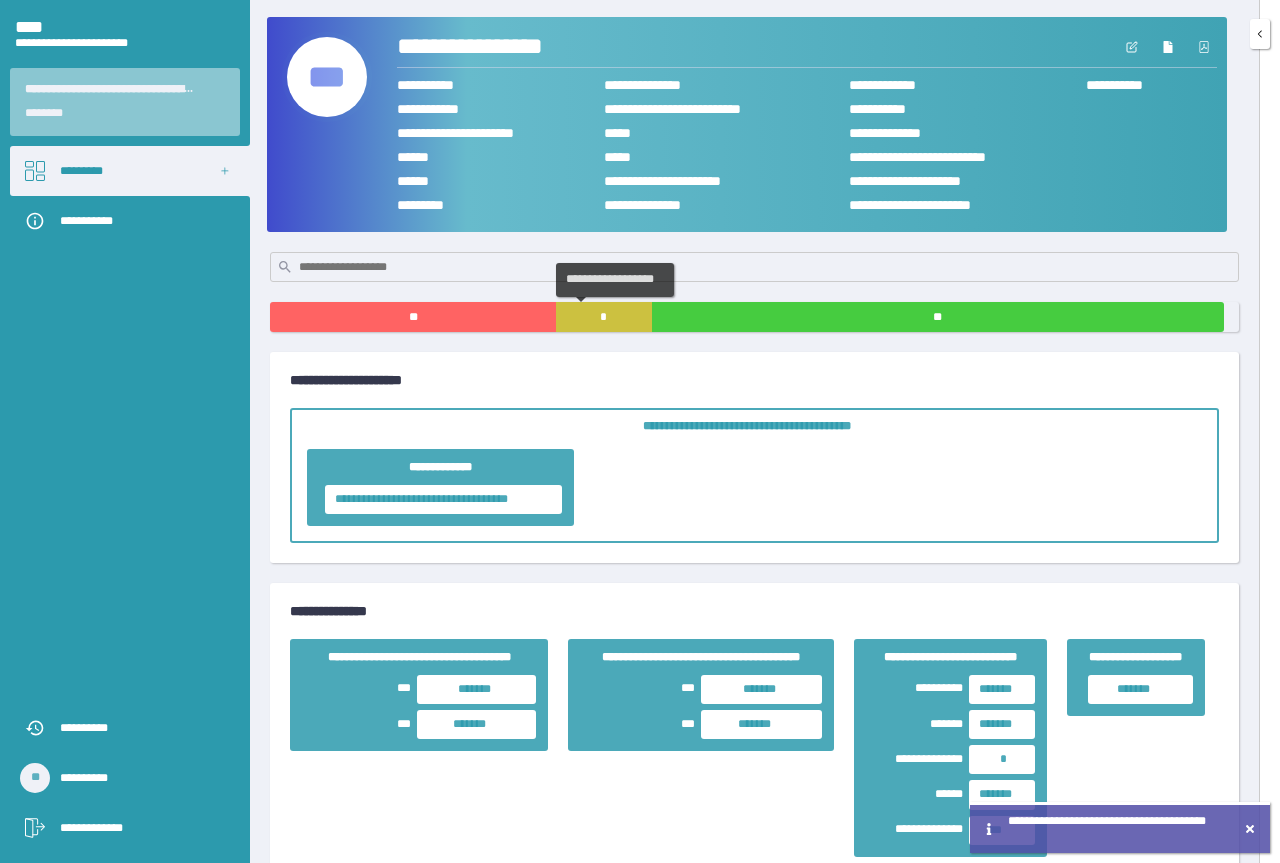 click on "*" at bounding box center [603, 317] 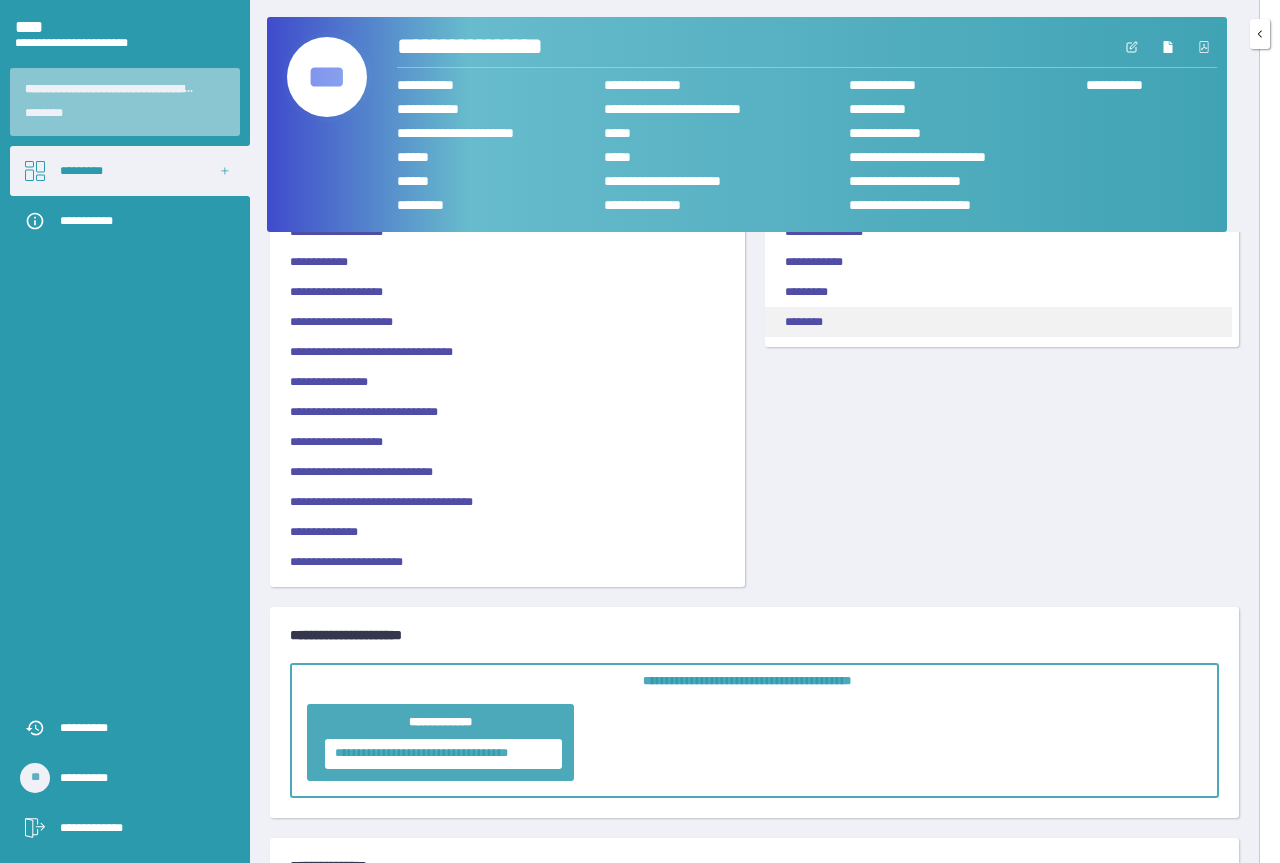 scroll, scrollTop: 0, scrollLeft: 0, axis: both 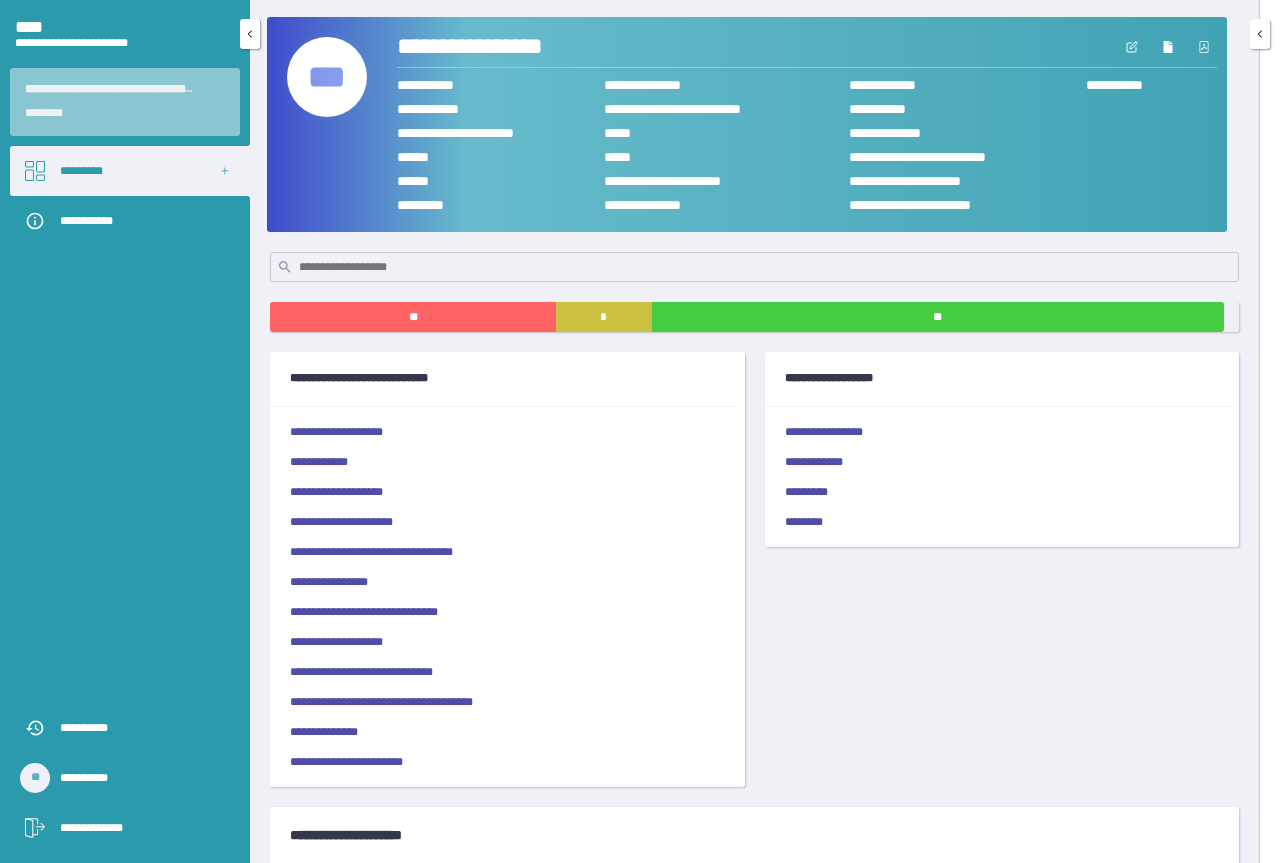 click on "*********" at bounding box center (130, 171) 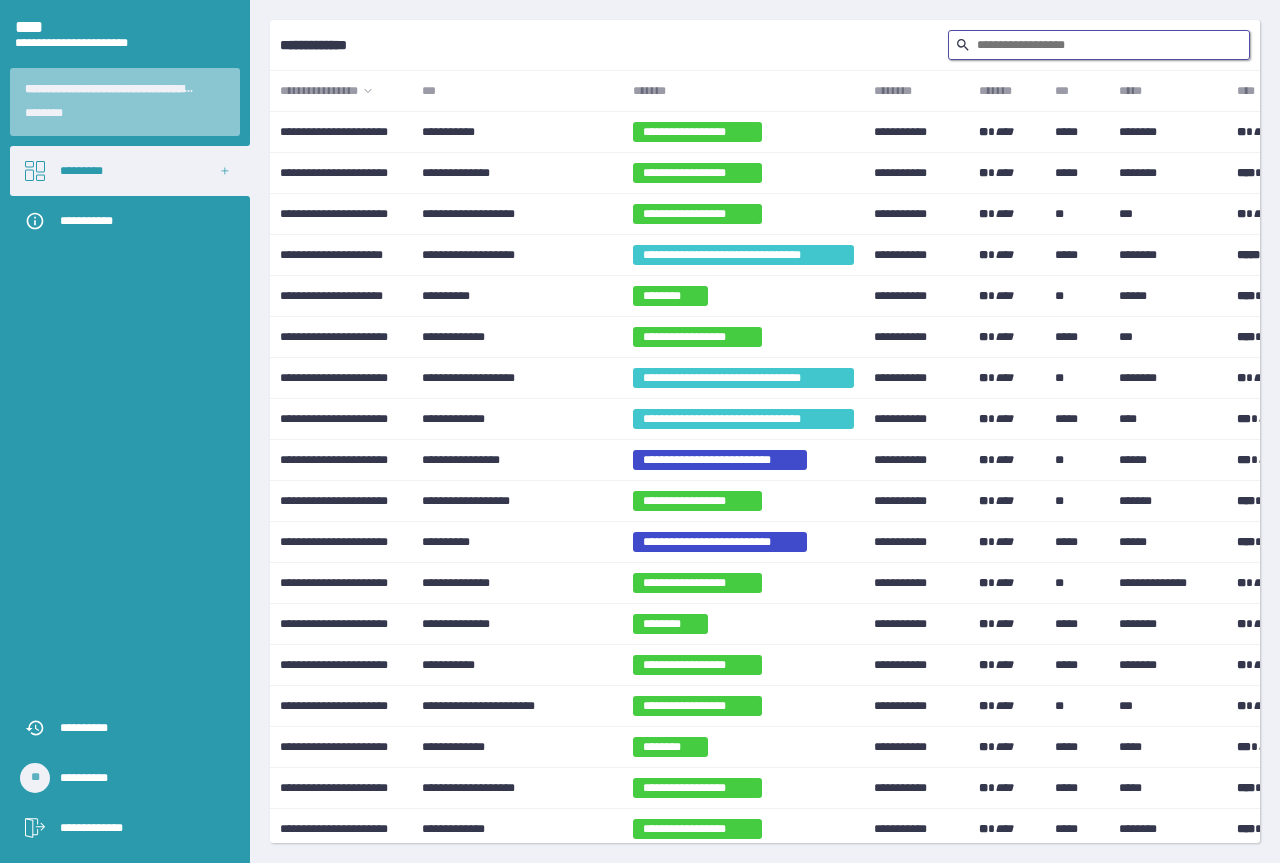 click at bounding box center [1099, 45] 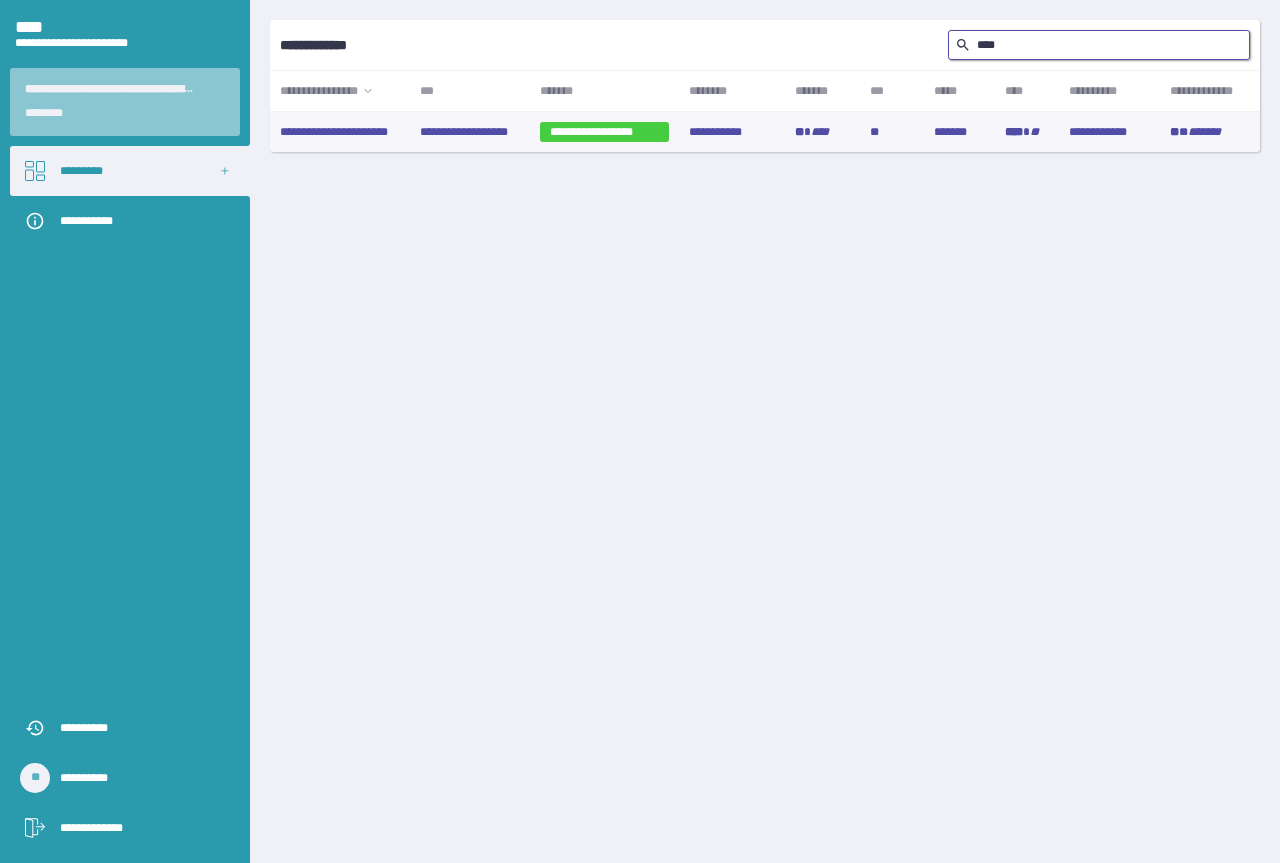 type on "****" 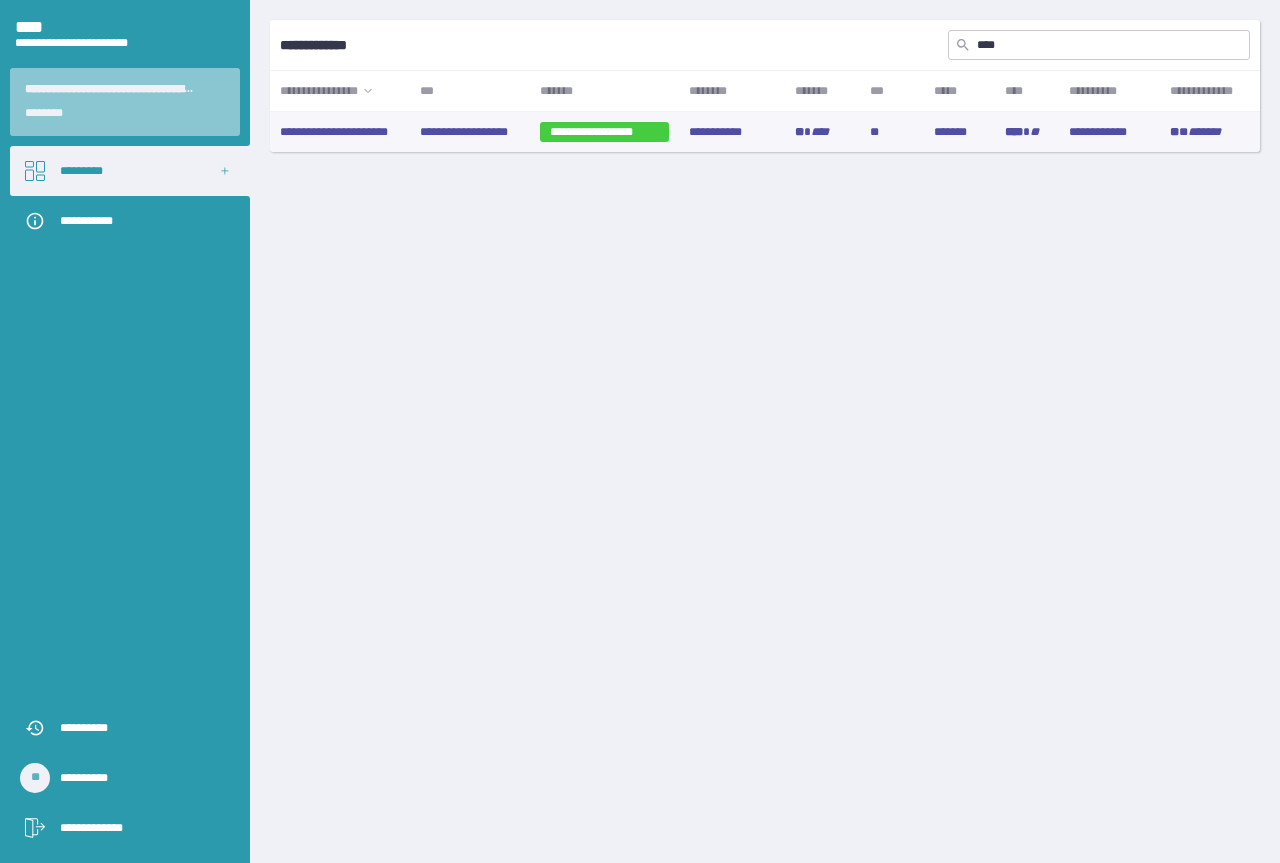 click on "*******" at bounding box center (959, 132) 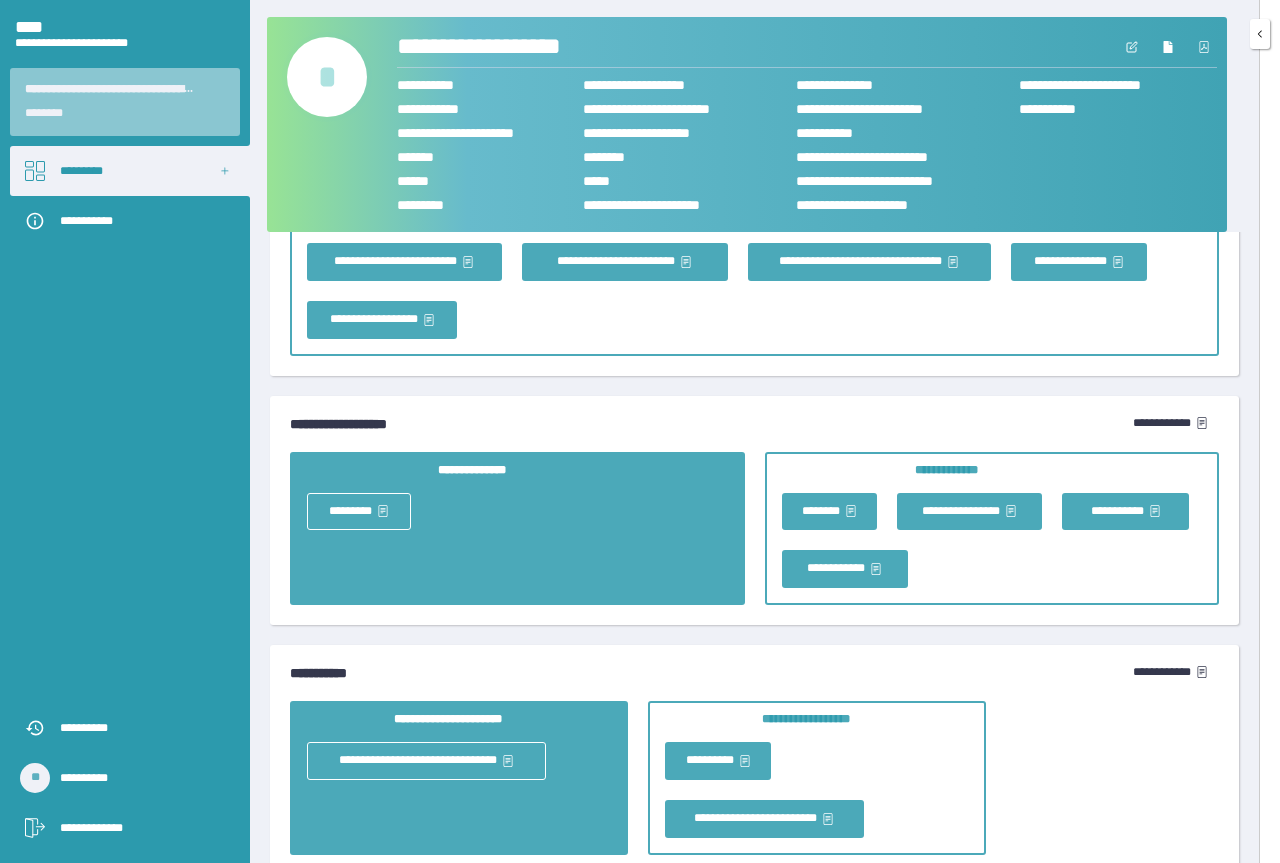 scroll, scrollTop: 3932, scrollLeft: 0, axis: vertical 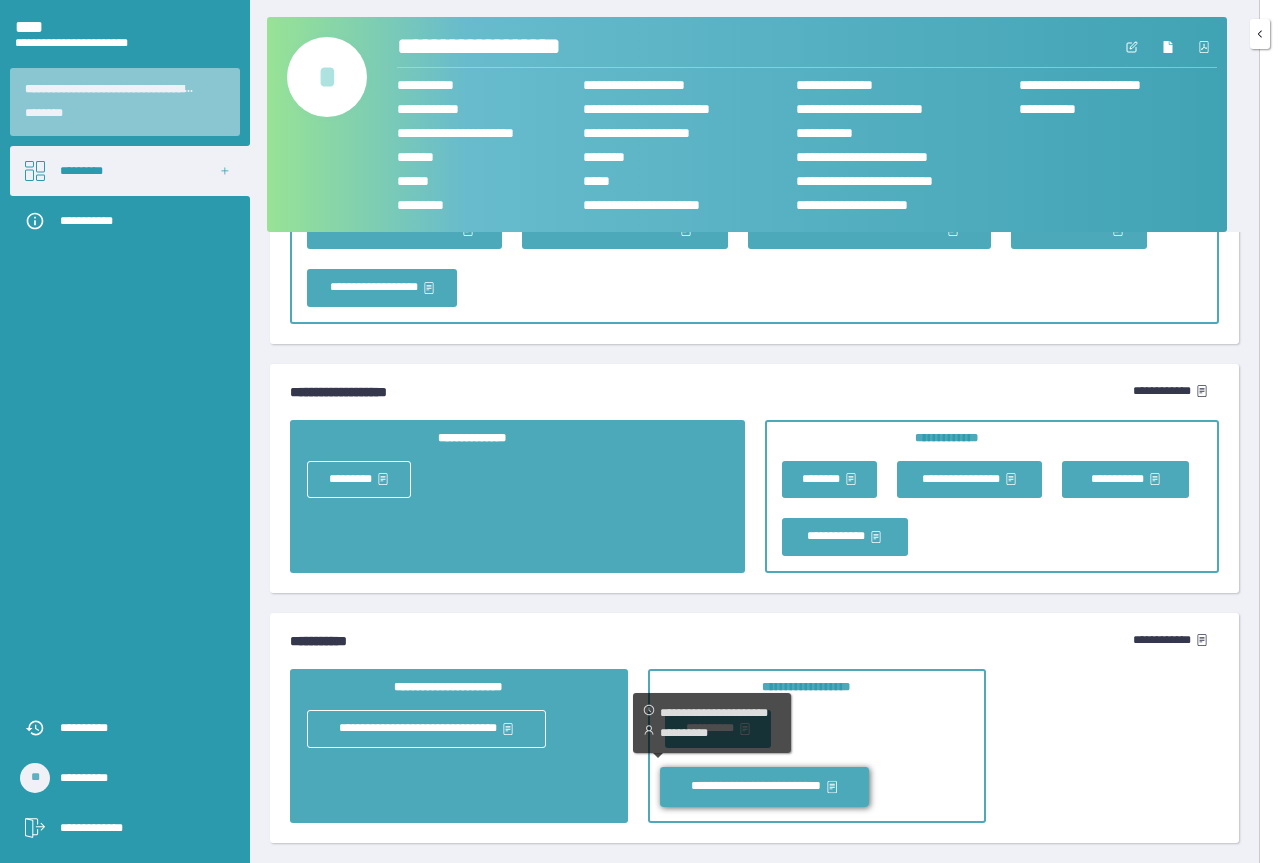 click on "**********" at bounding box center [764, 786] 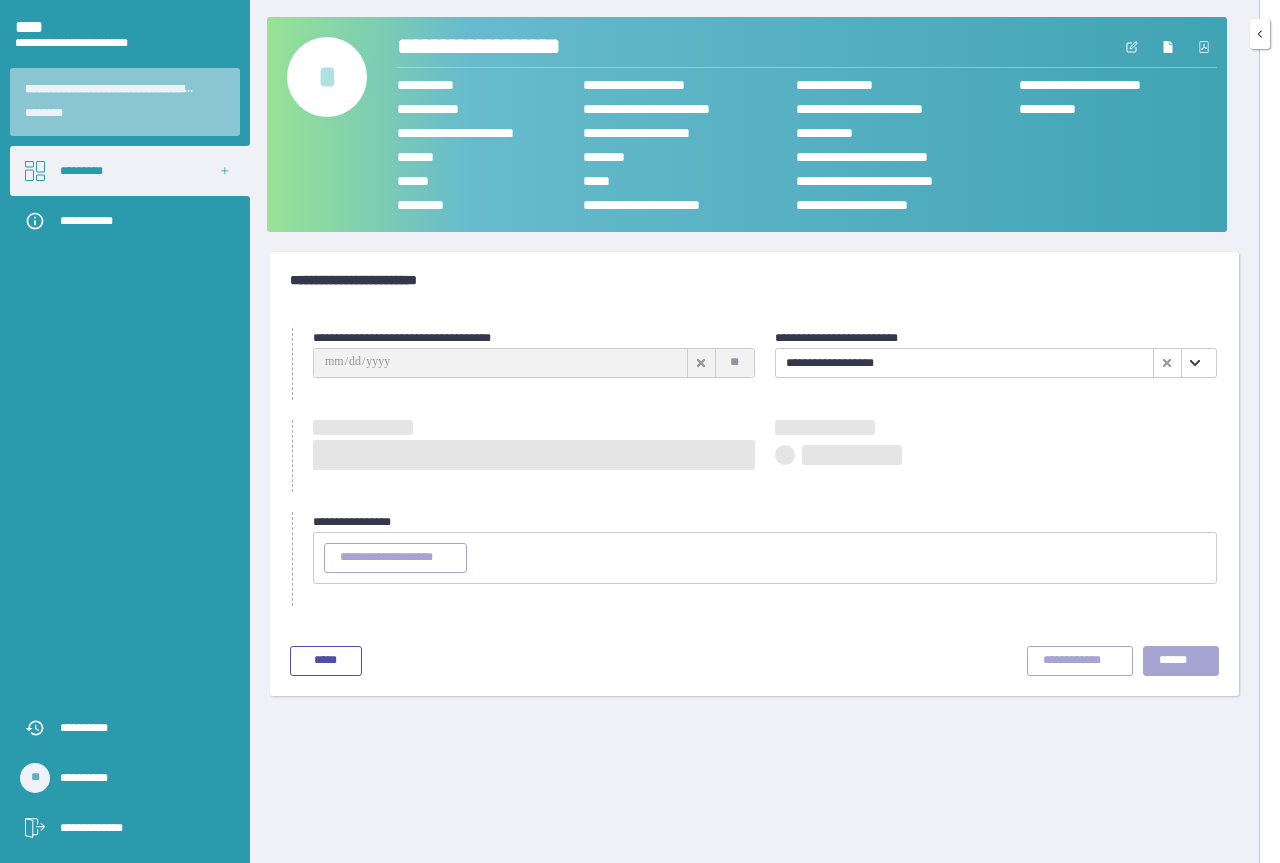 scroll, scrollTop: 0, scrollLeft: 0, axis: both 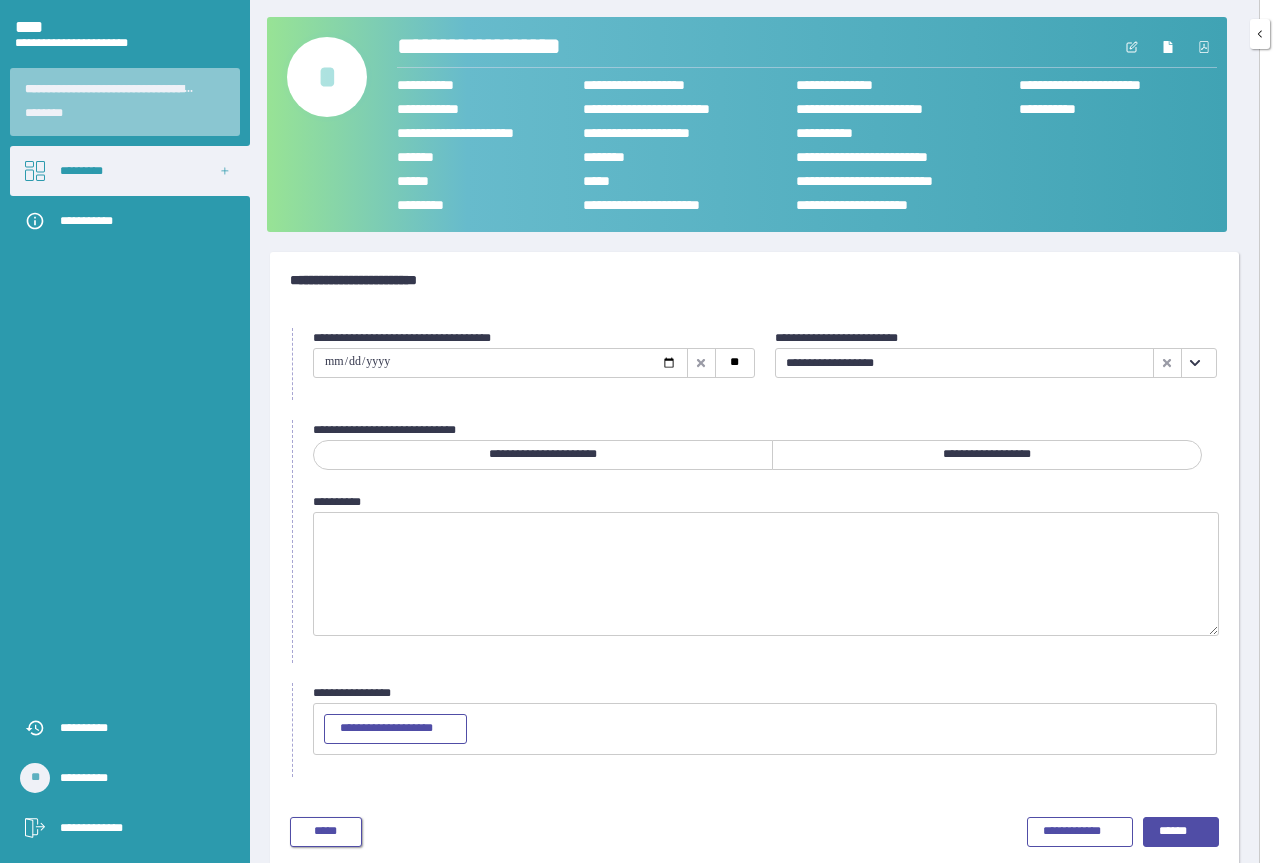 click on "*****" at bounding box center [326, 832] 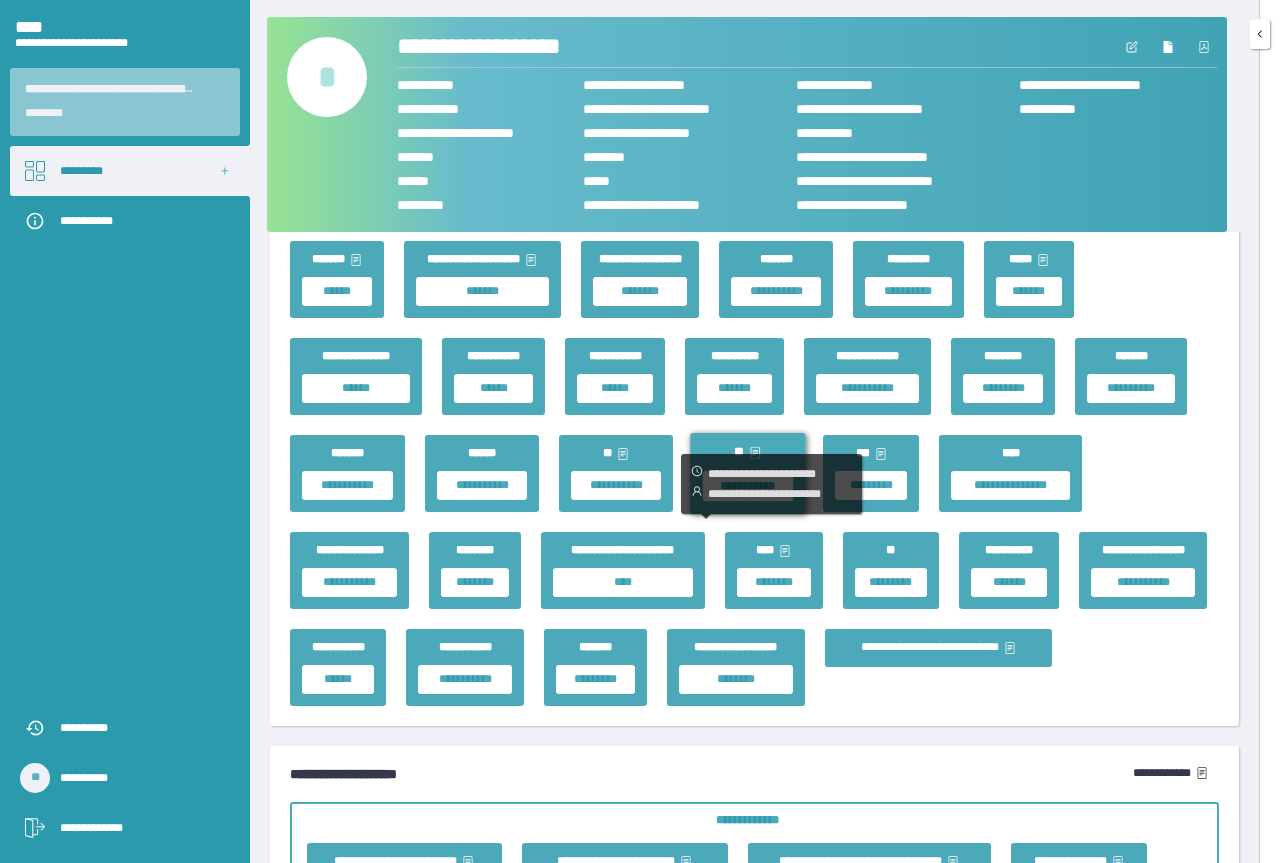 scroll, scrollTop: 3932, scrollLeft: 0, axis: vertical 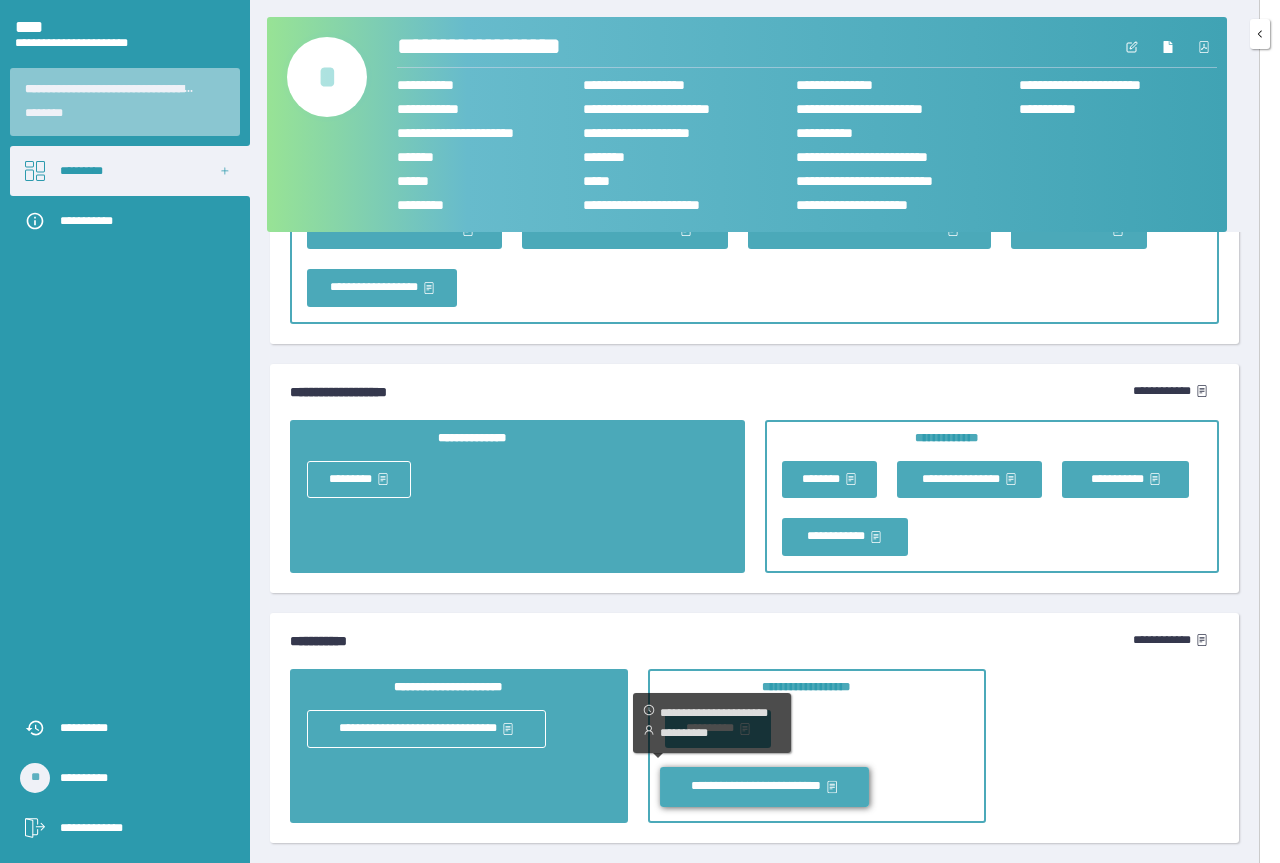 click 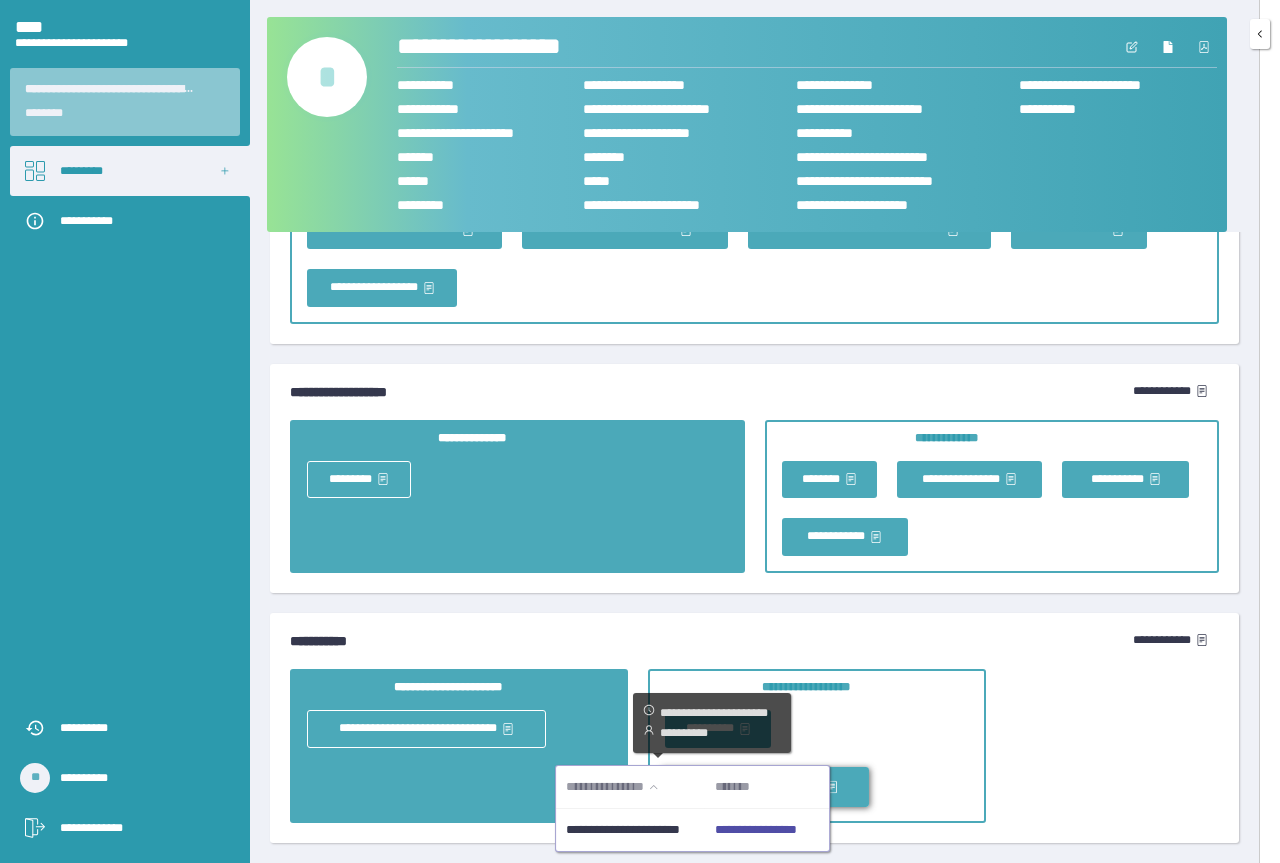 click on "**********" at bounding box center (755, 830) 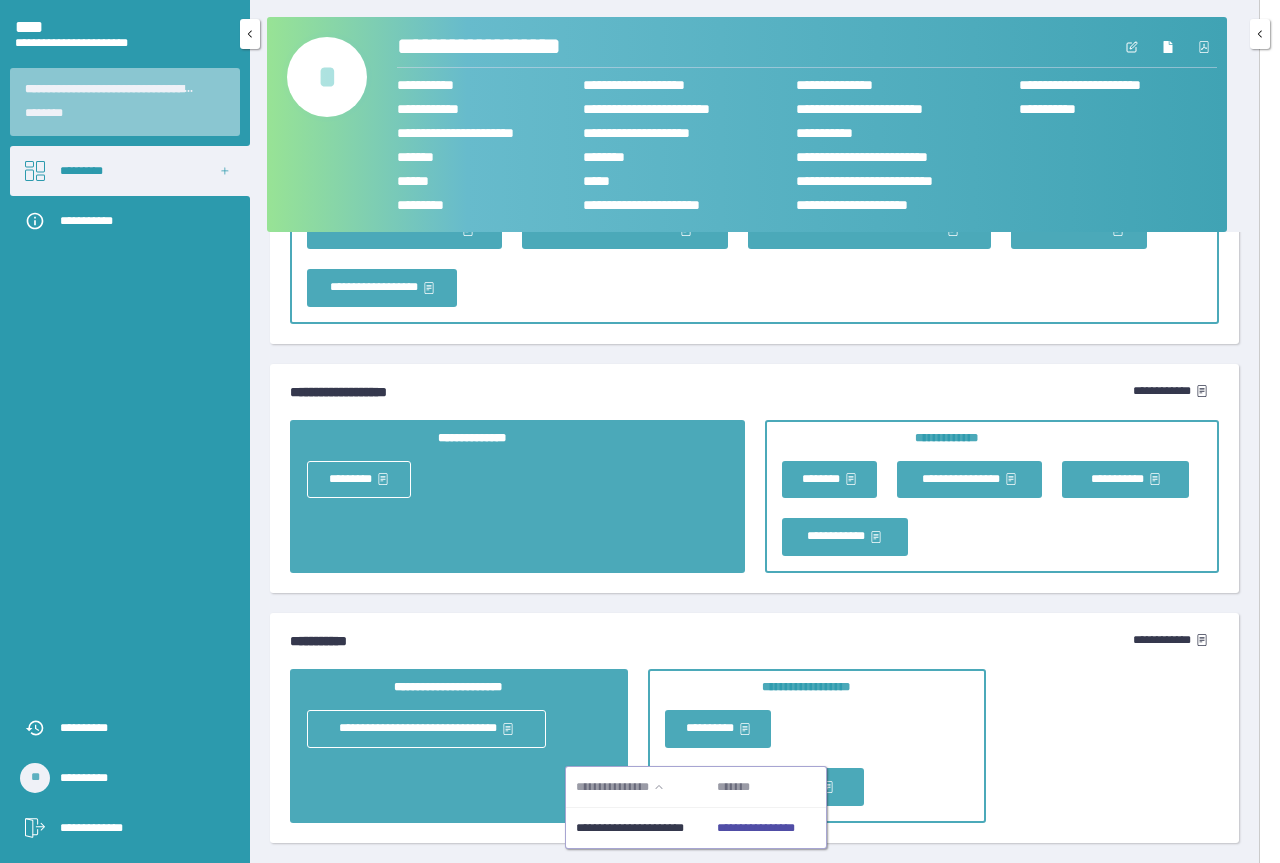 click on "*********" at bounding box center (130, 171) 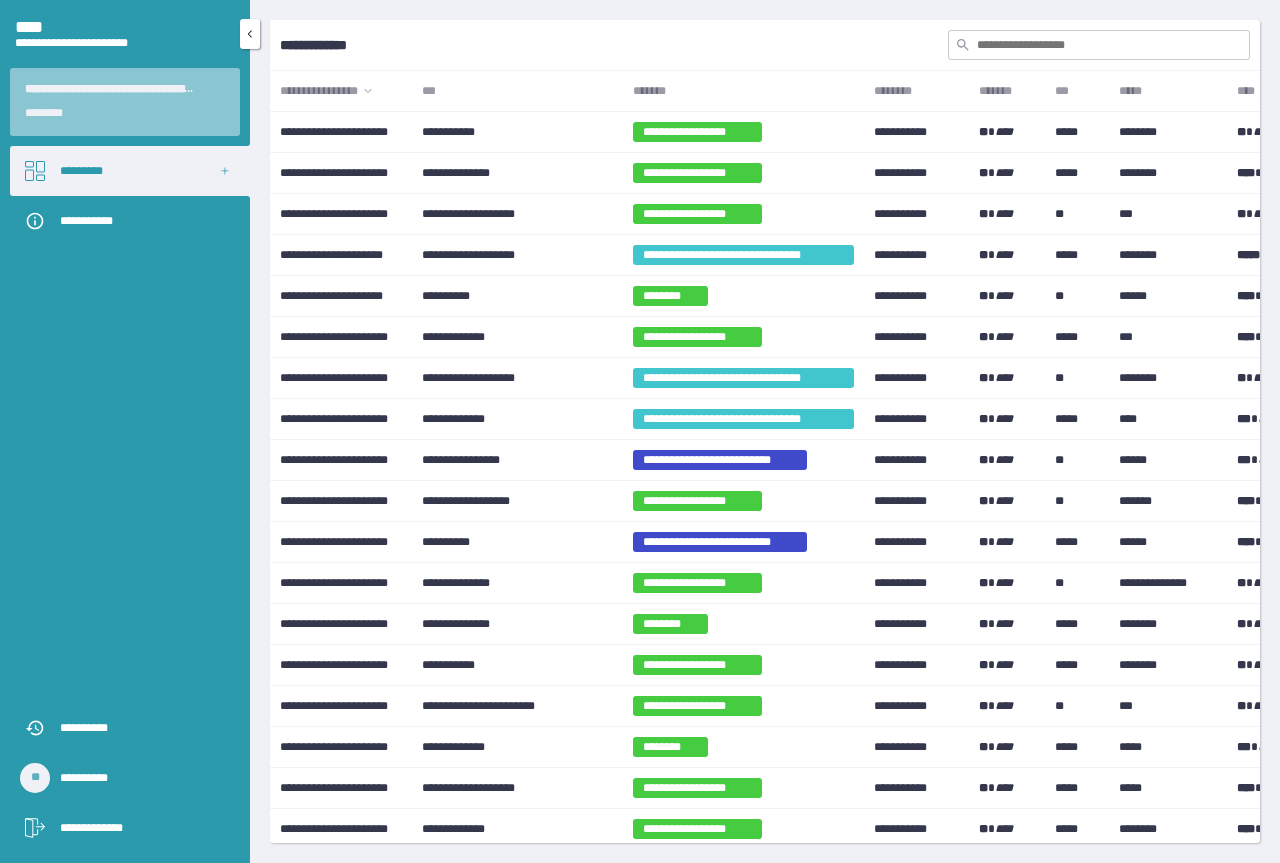 click on "**********" at bounding box center (140, 828) 